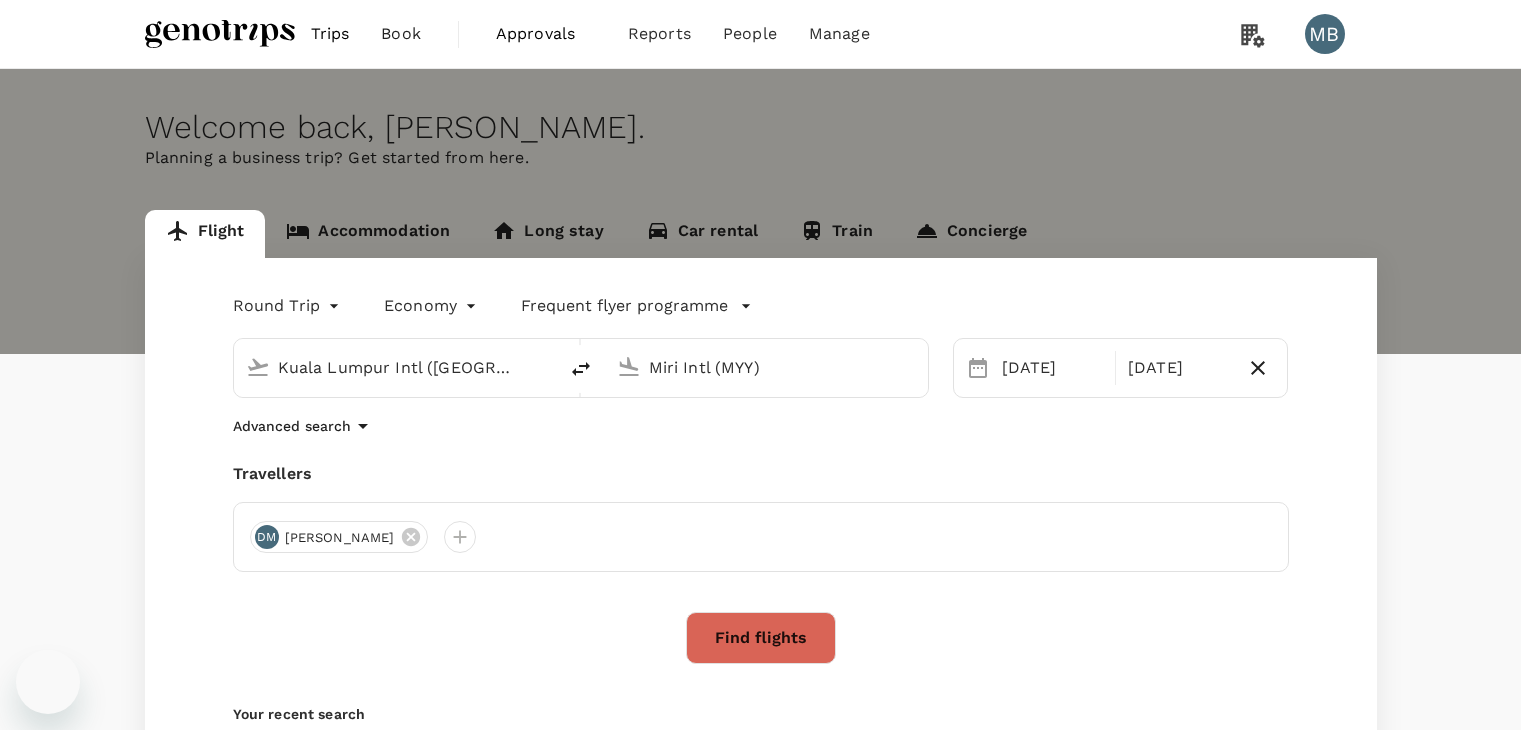 scroll, scrollTop: 0, scrollLeft: 0, axis: both 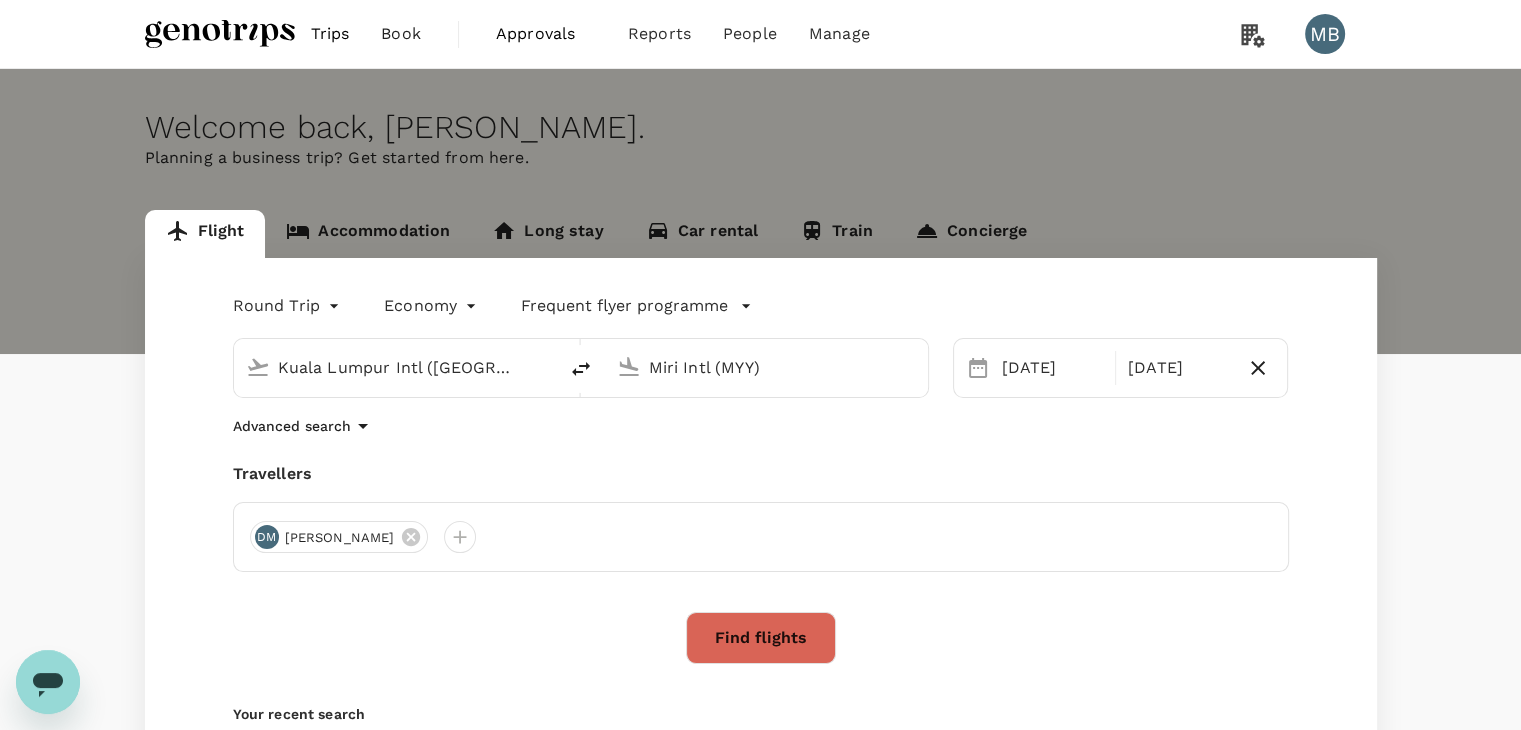 click on "Kuala Lumpur Intl (KUL)" at bounding box center (396, 367) 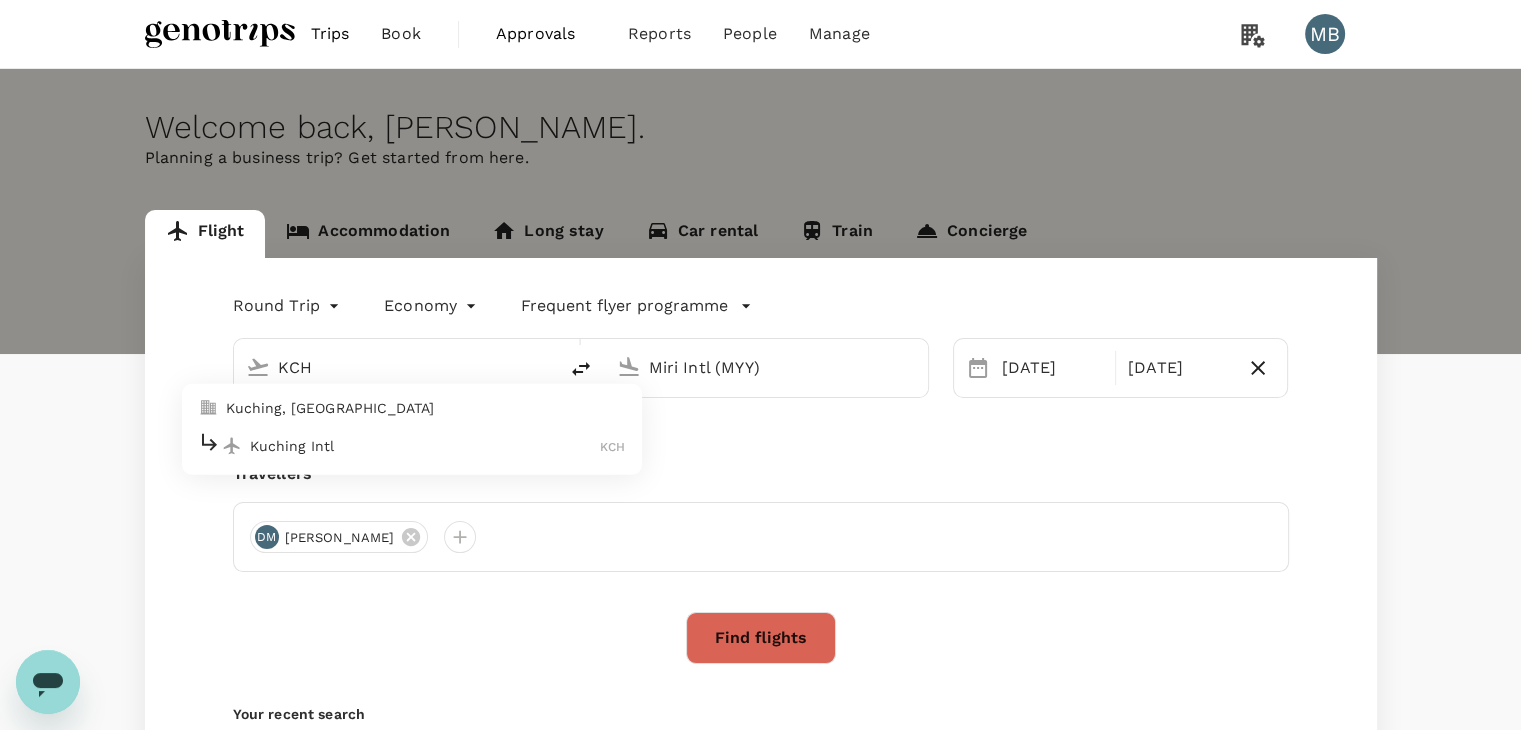 click on "Kuching Intl" at bounding box center [425, 446] 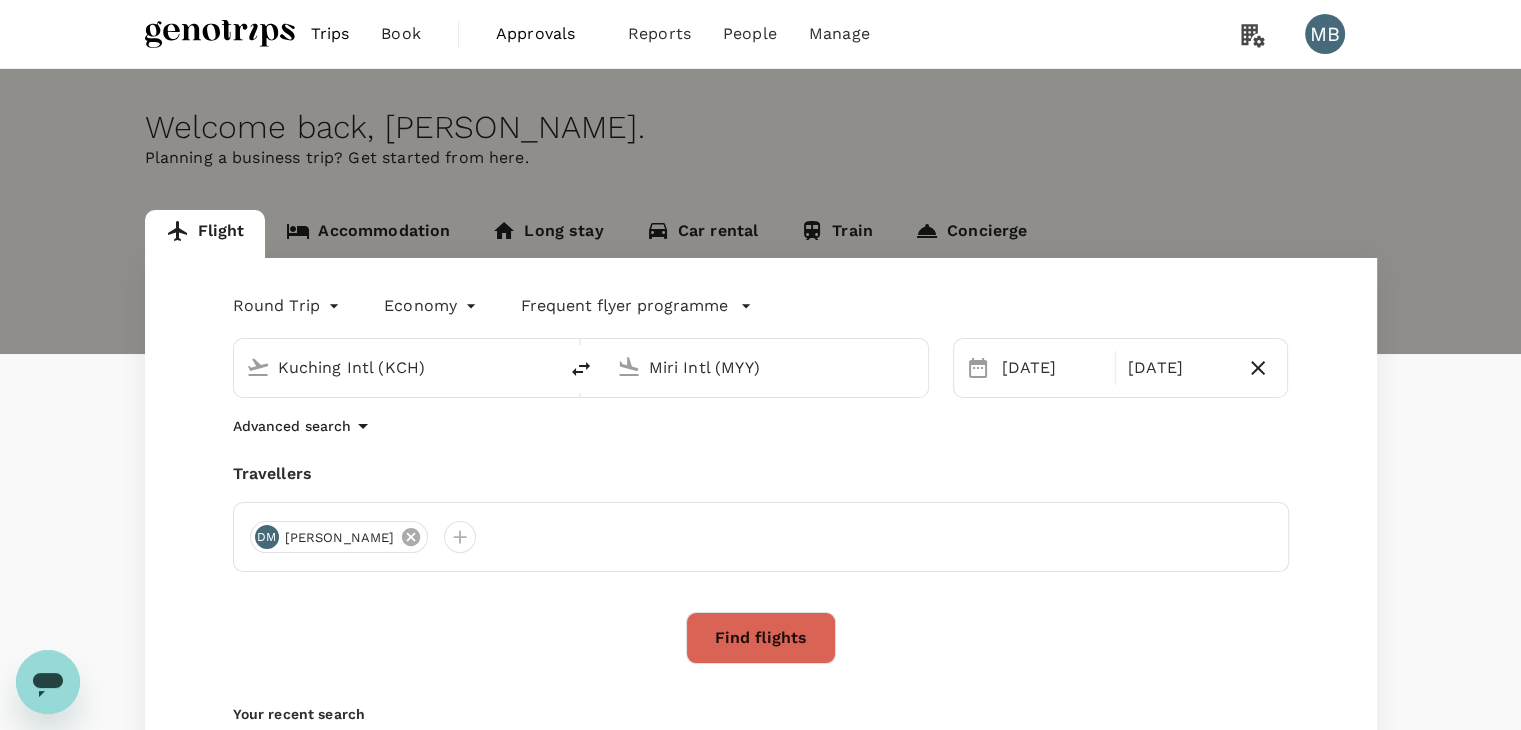 click 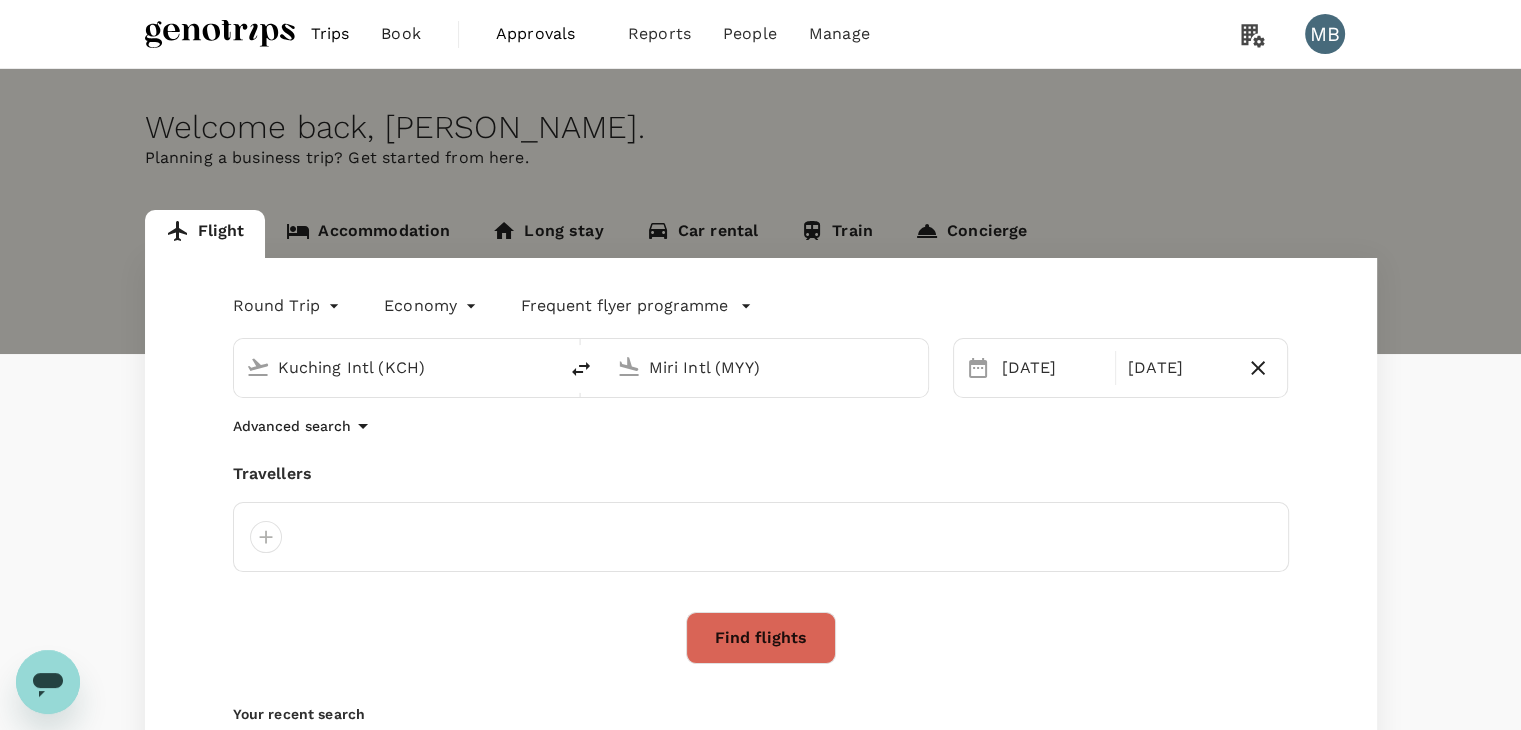 click on "Miri Intl (MYY)" at bounding box center [767, 367] 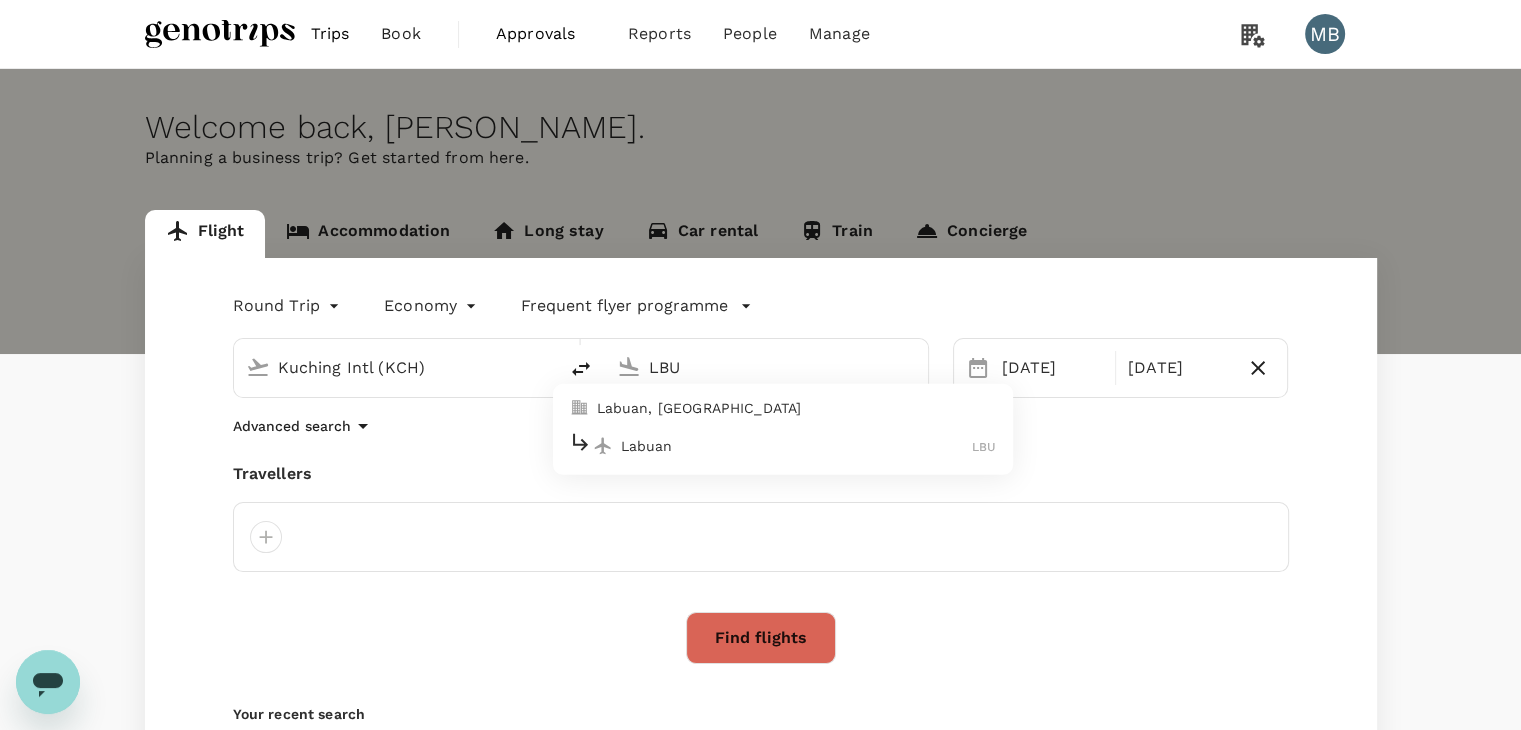 click on "Labuan" at bounding box center [797, 446] 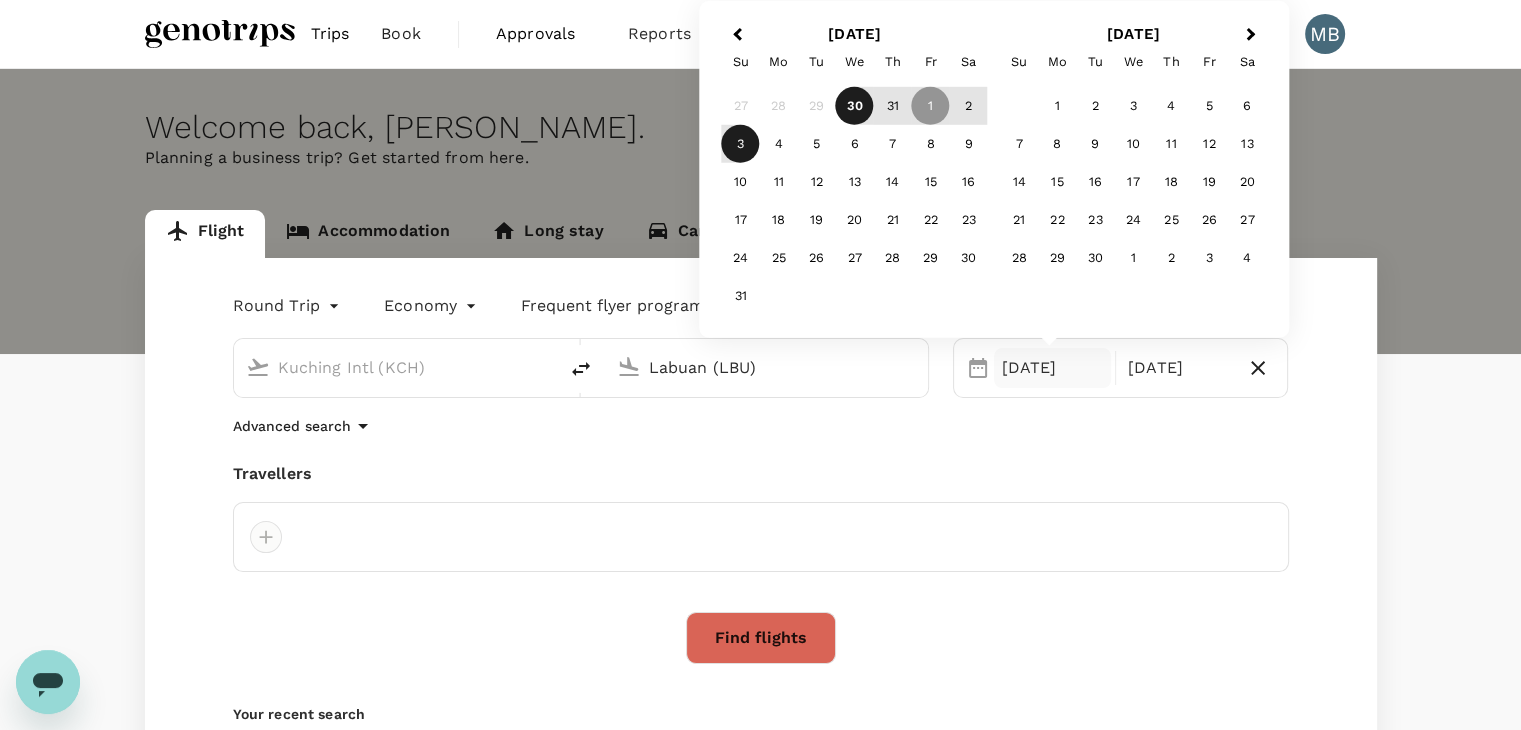 type on "Labuan (LBU)" 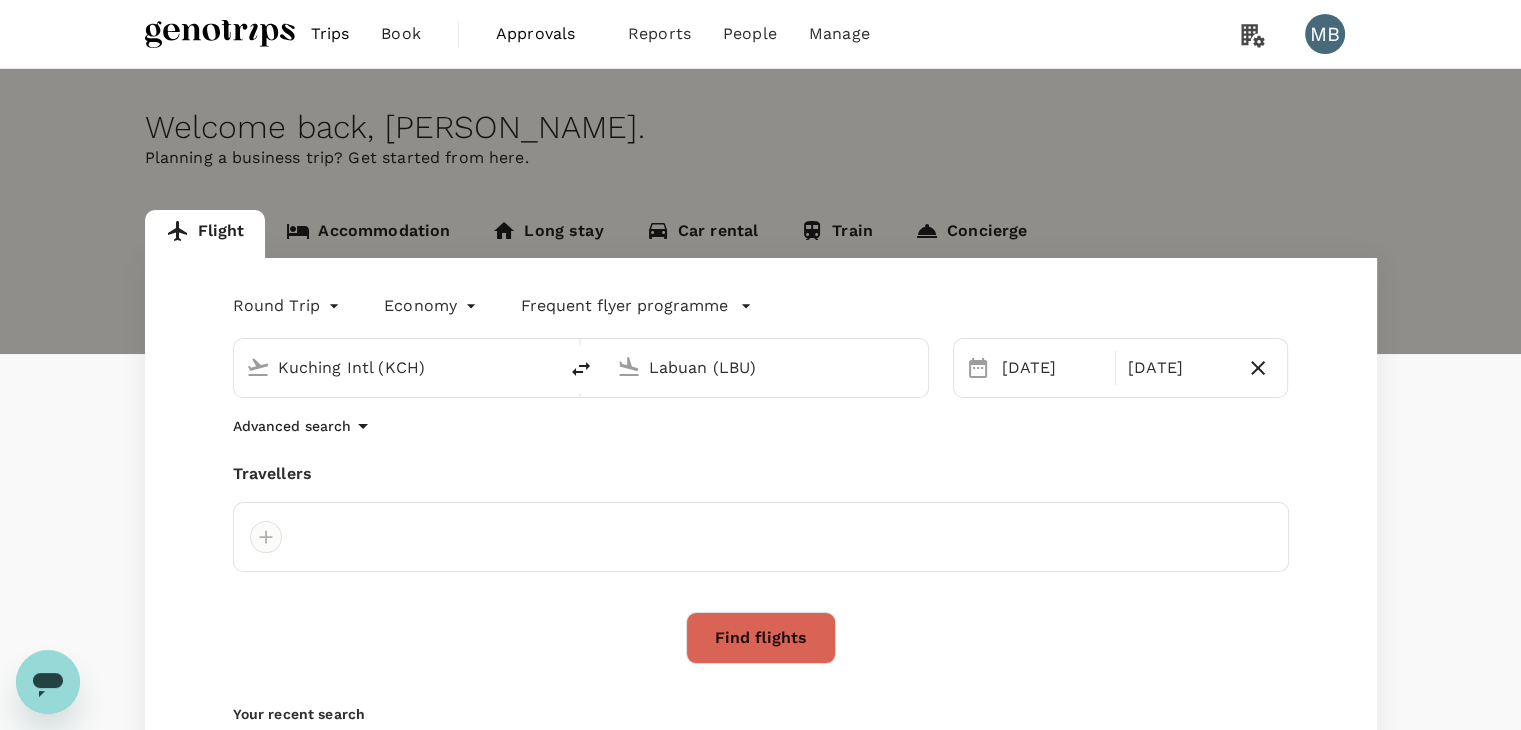 click at bounding box center [266, 537] 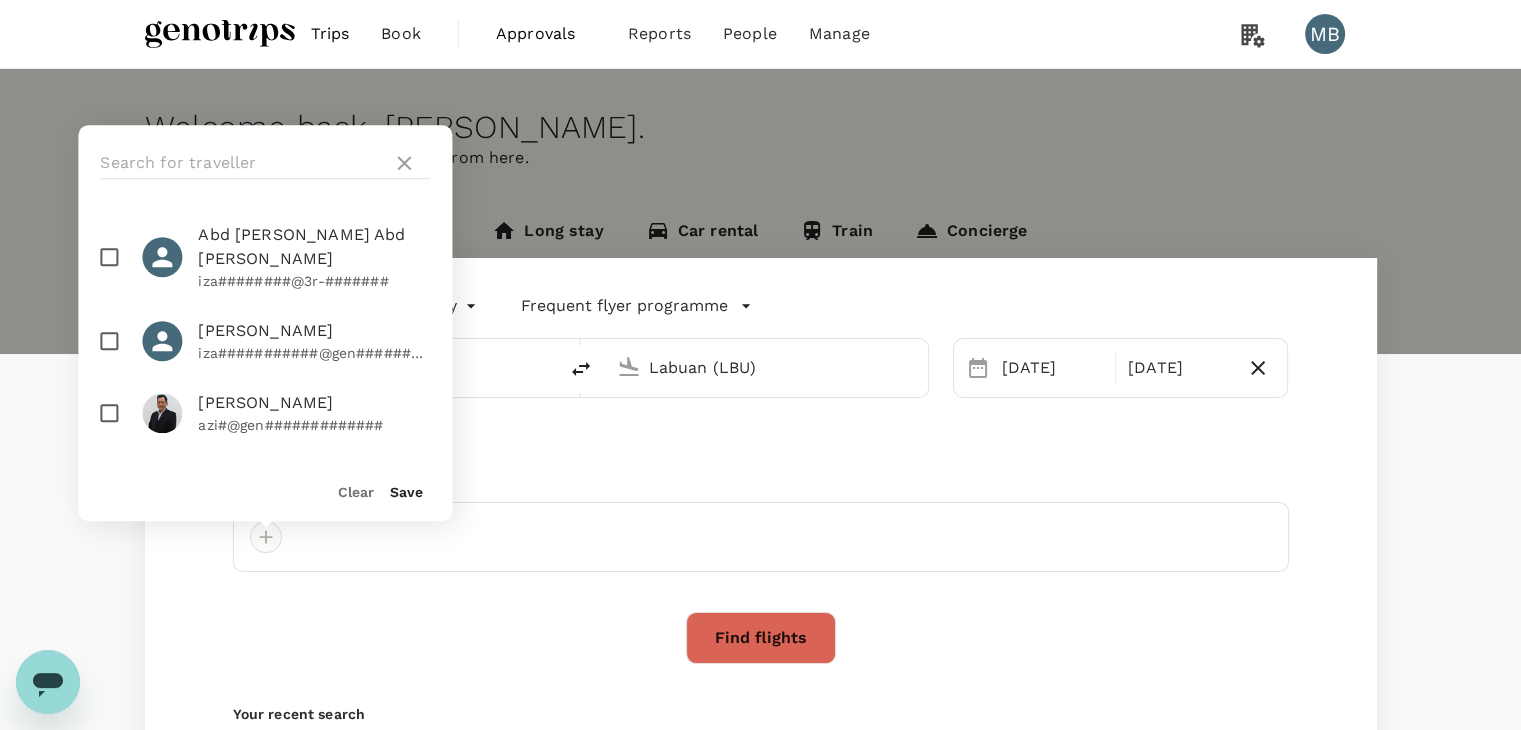 click at bounding box center (266, 537) 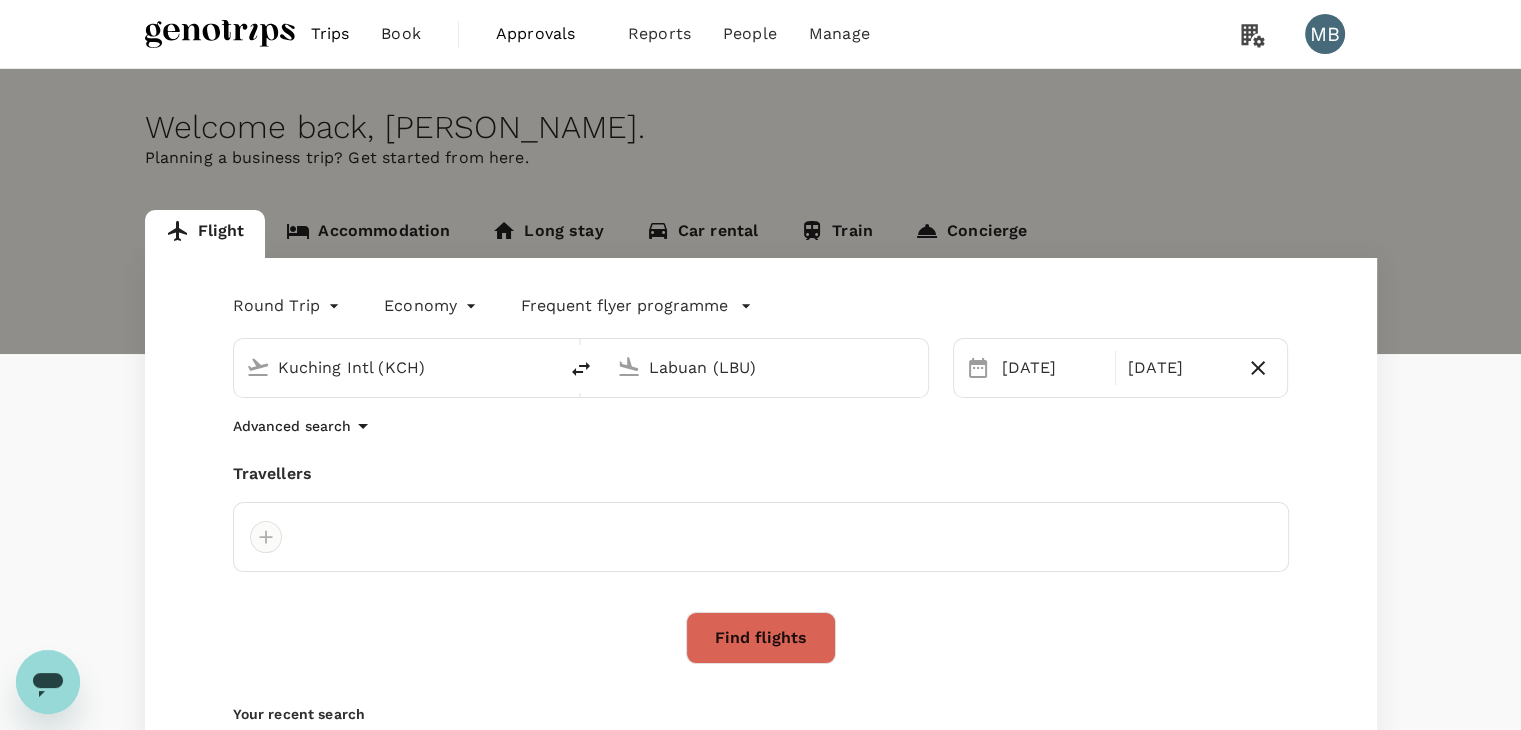 click at bounding box center [266, 537] 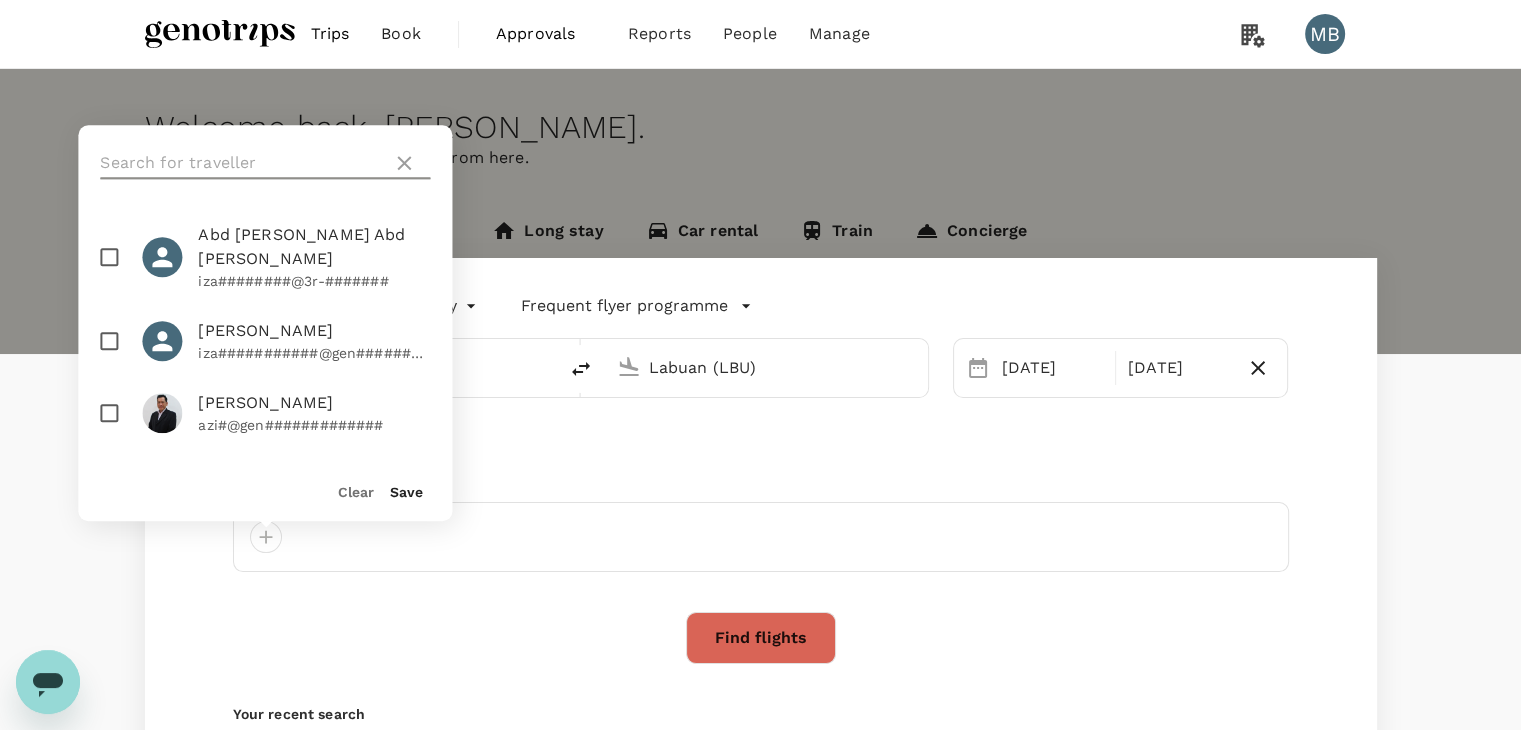 click at bounding box center [242, 163] 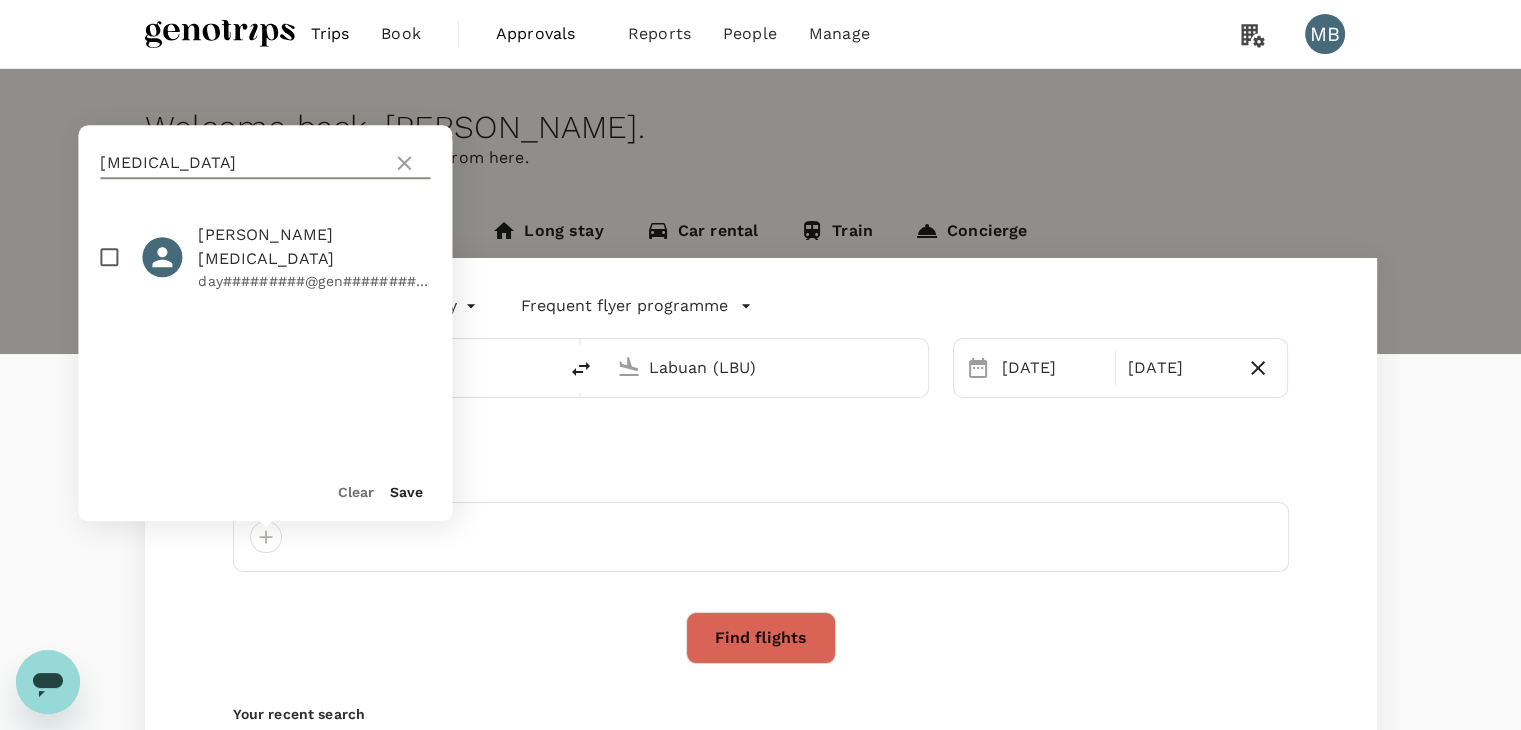 type on "[MEDICAL_DATA]" 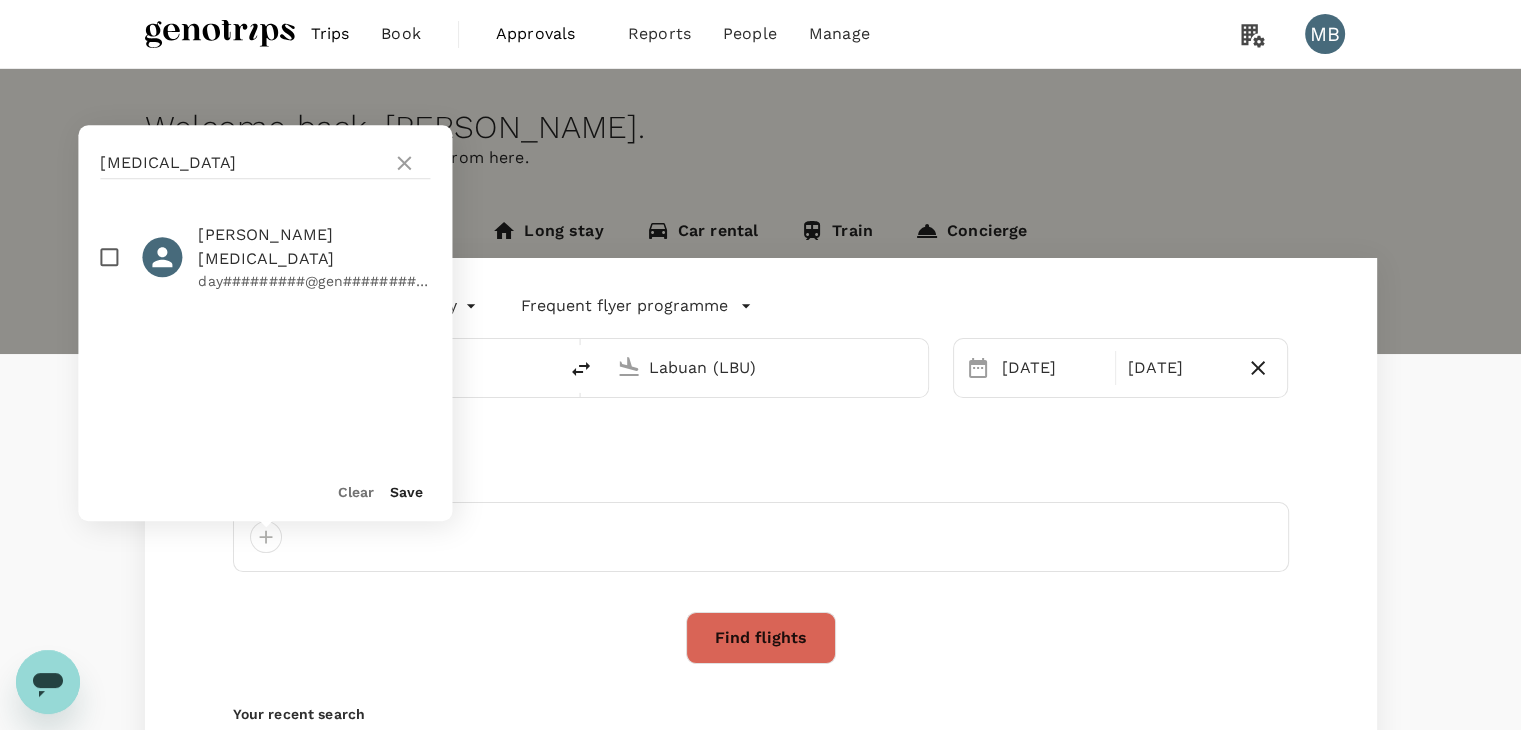 click at bounding box center [109, 257] 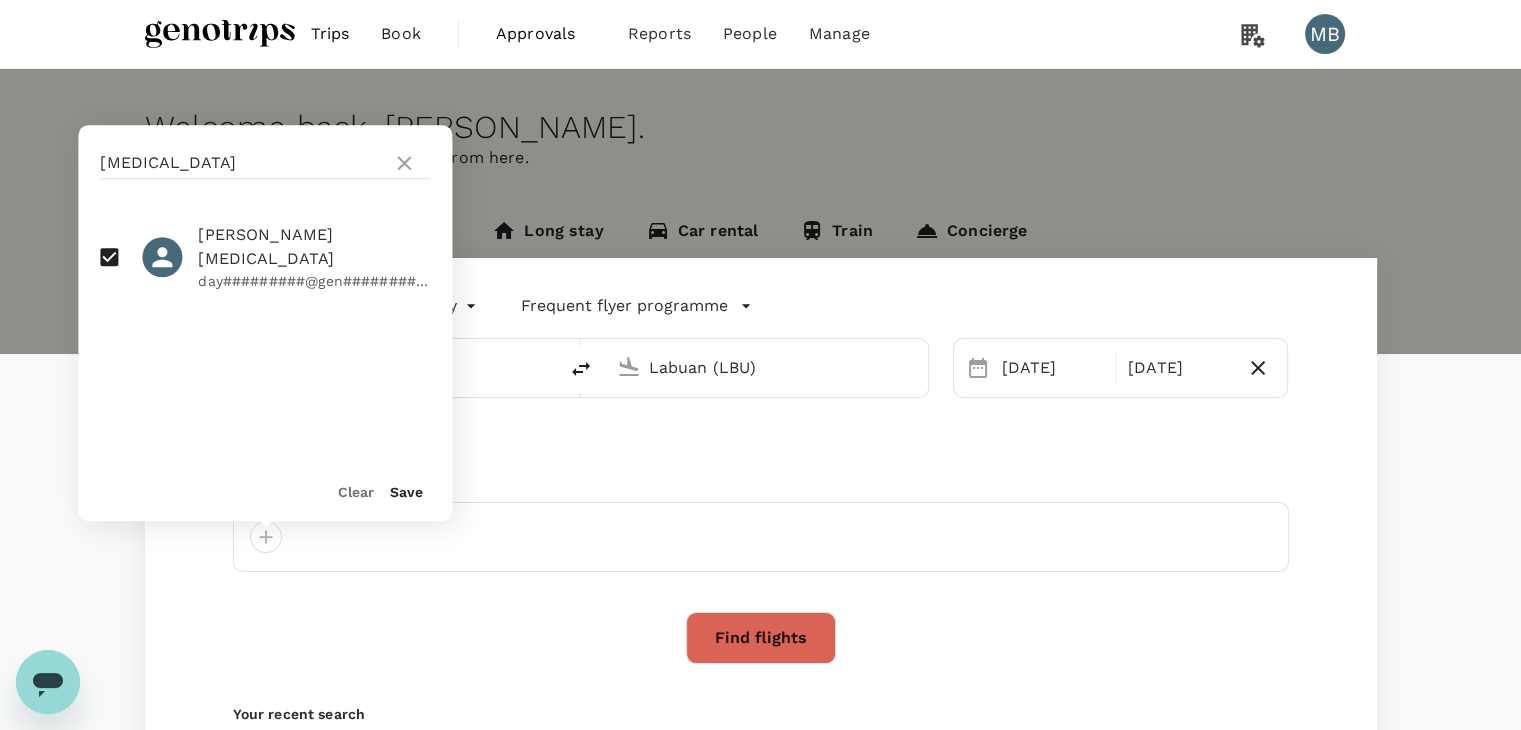 click on "Save" at bounding box center (406, 492) 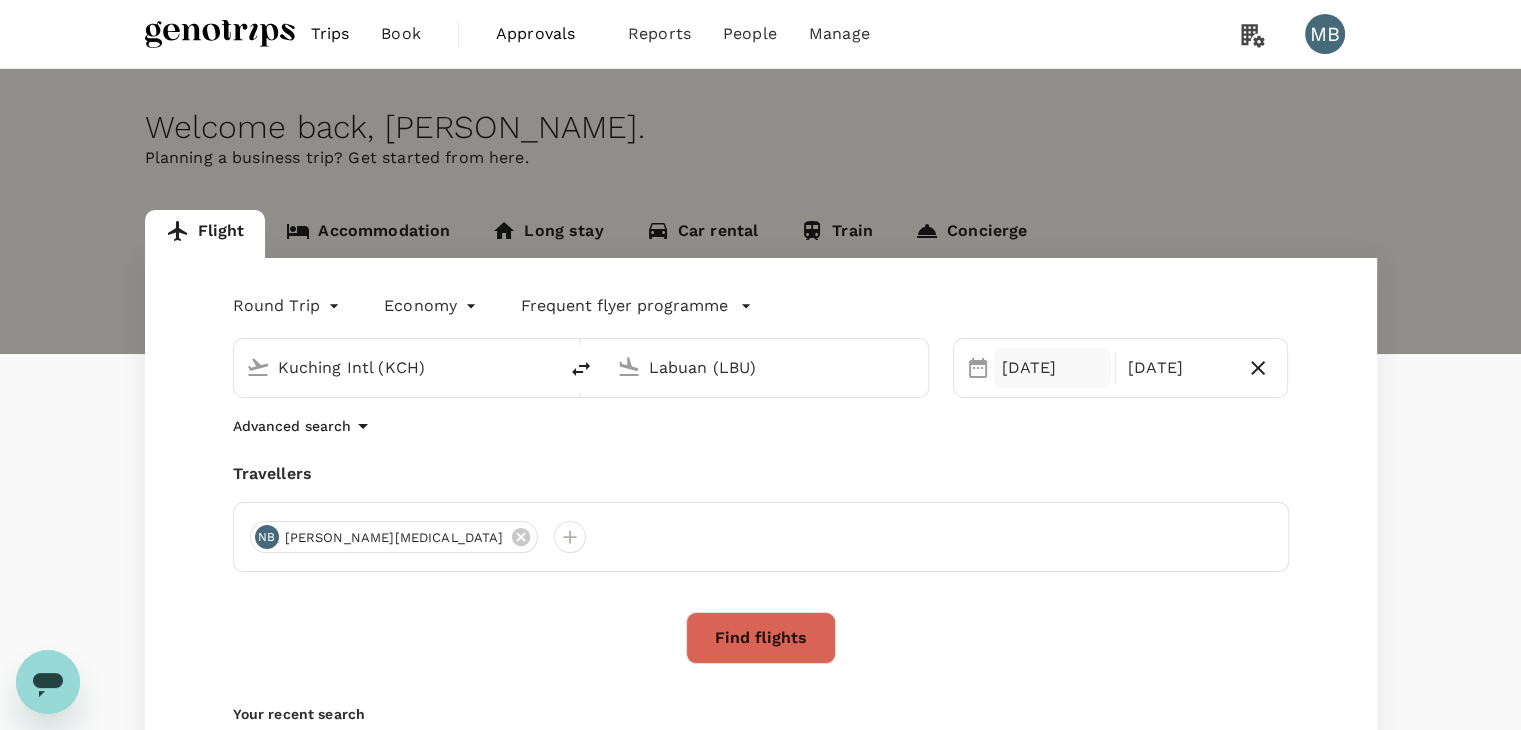 click on "01 Aug" at bounding box center [1052, 368] 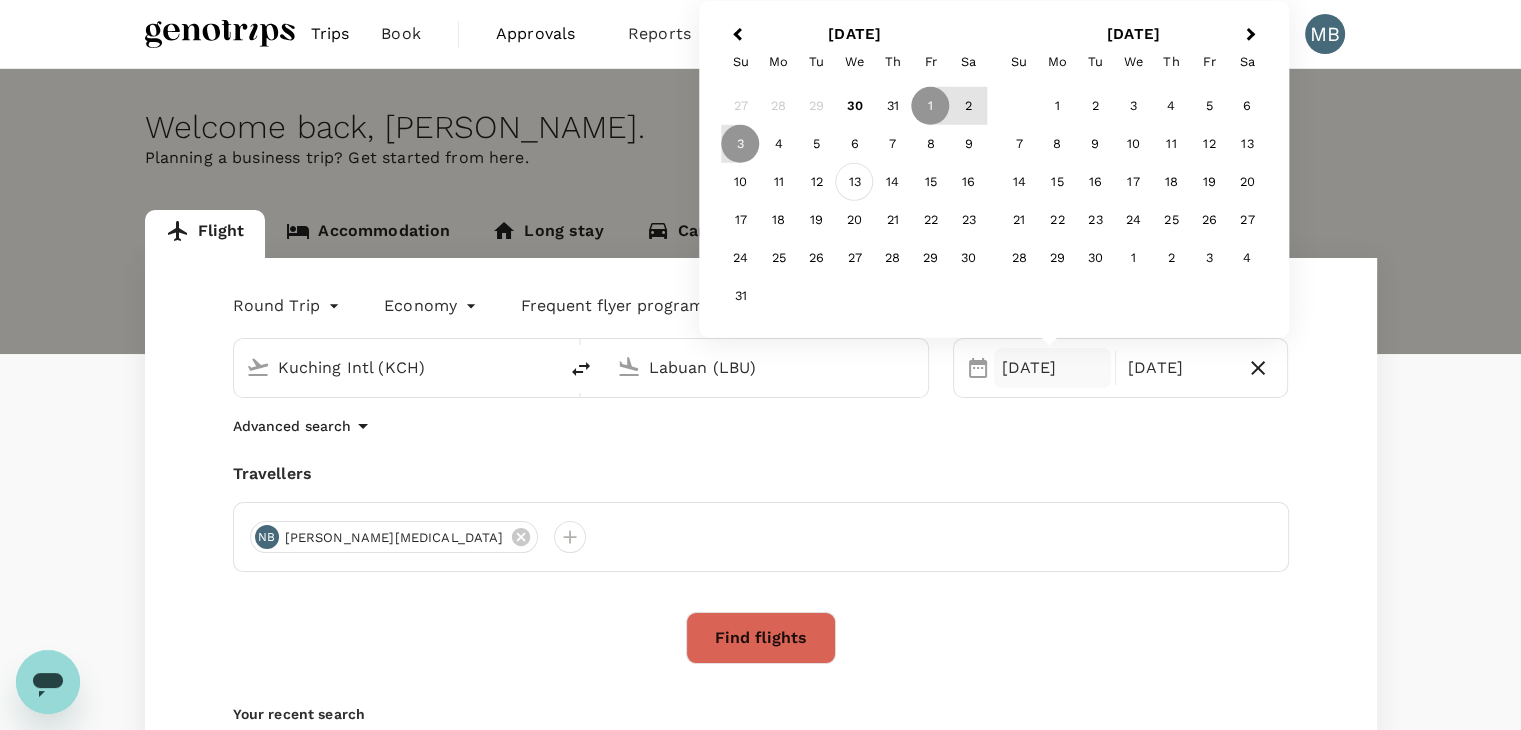 click on "13" at bounding box center (855, 182) 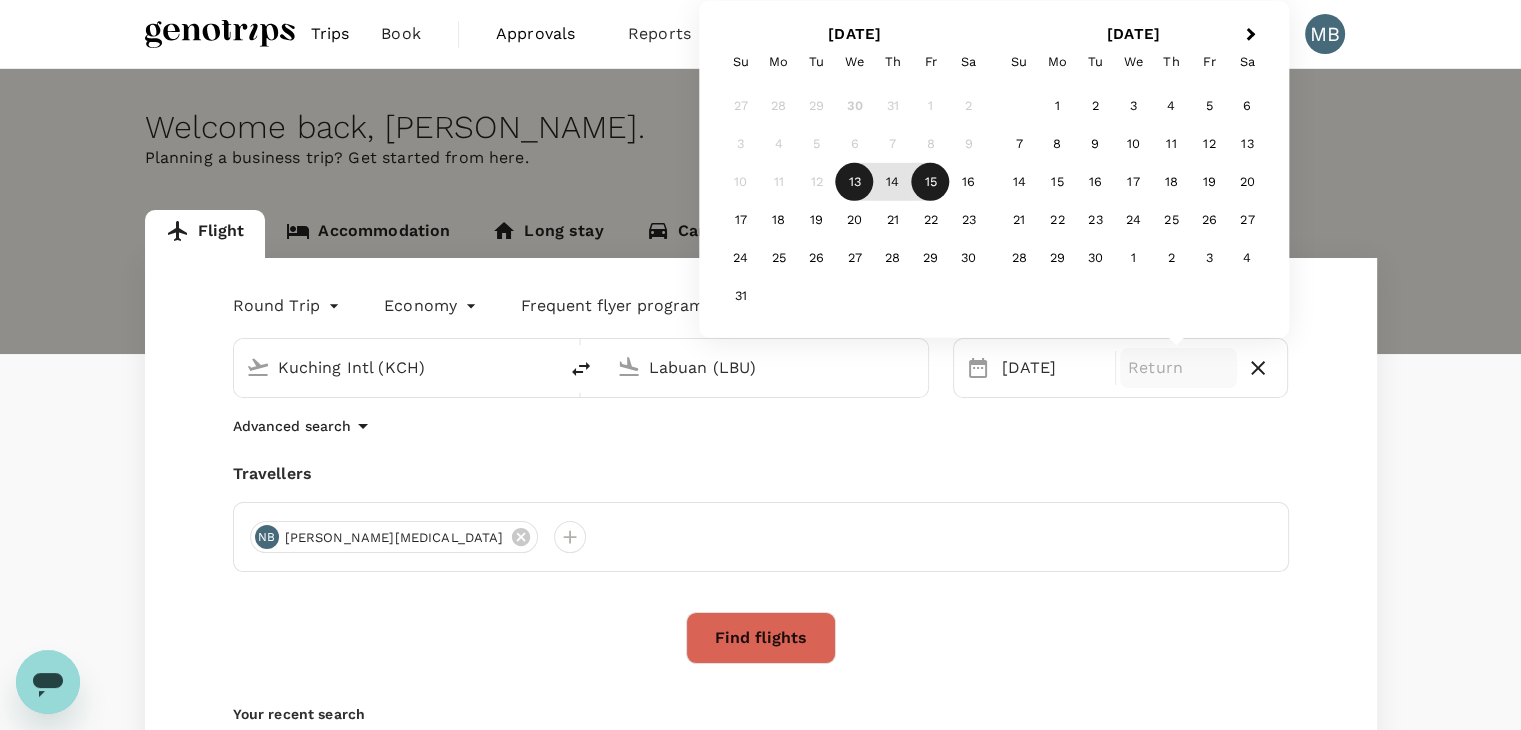 click on "15" at bounding box center (931, 182) 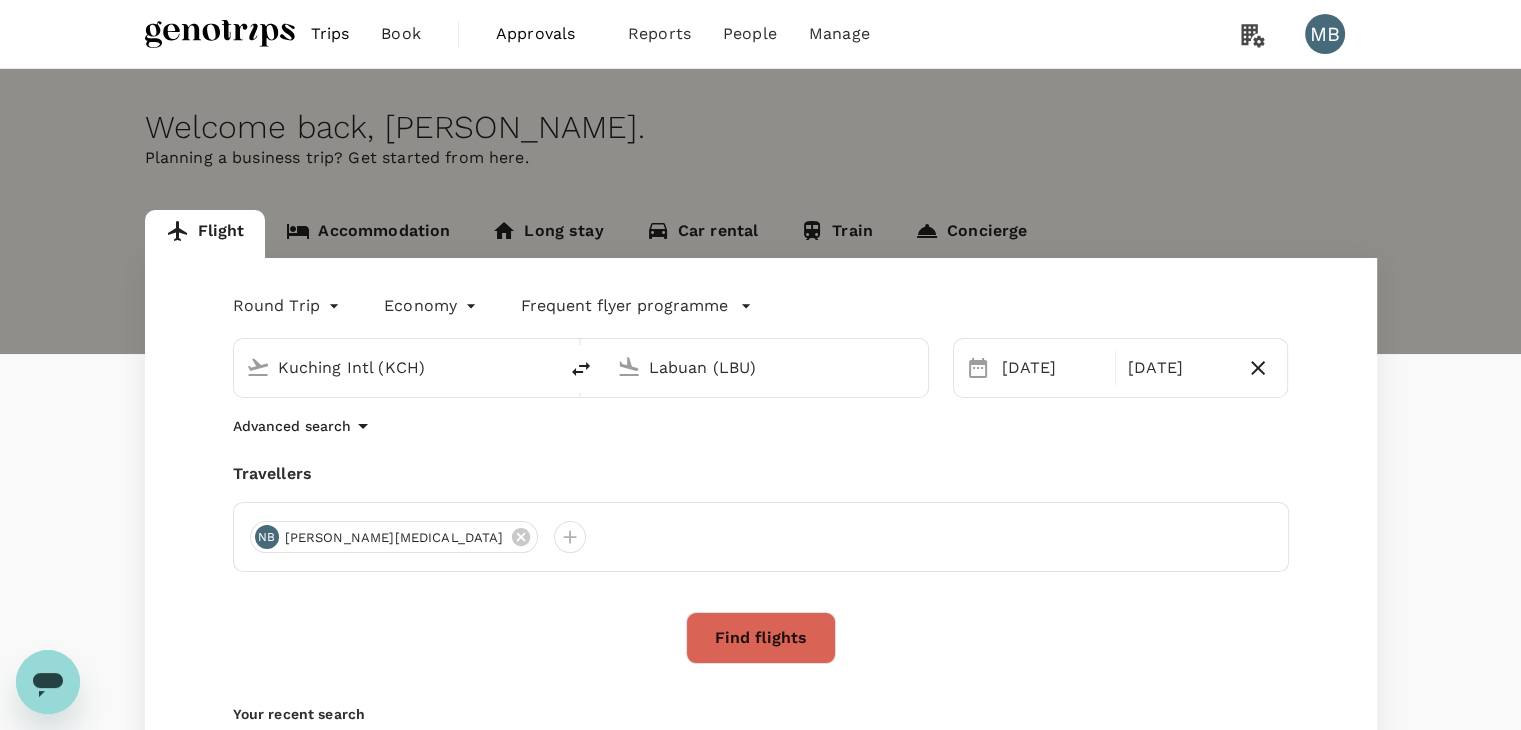 click on "Find flights" at bounding box center (761, 638) 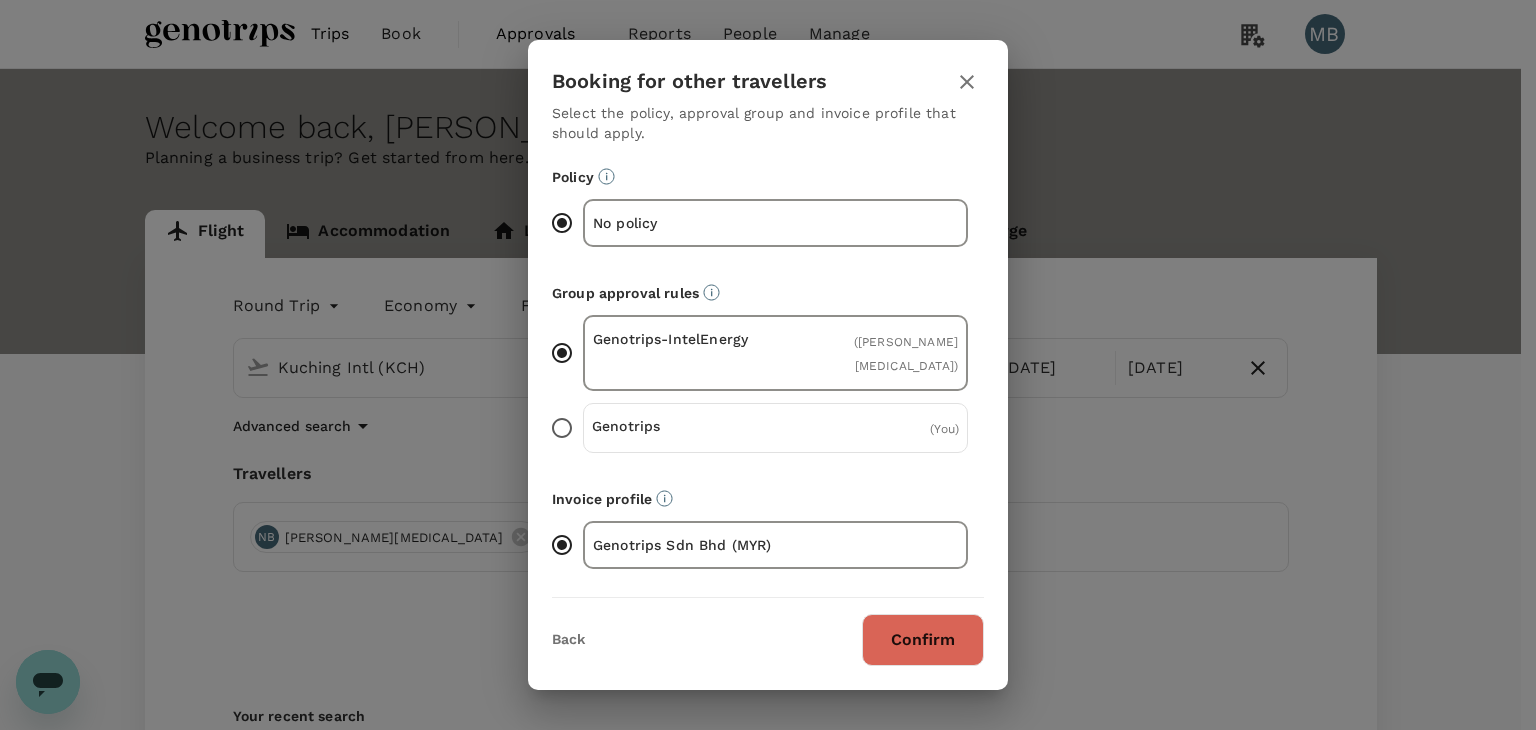 click on "Genotrips ( You )" at bounding box center (562, 428) 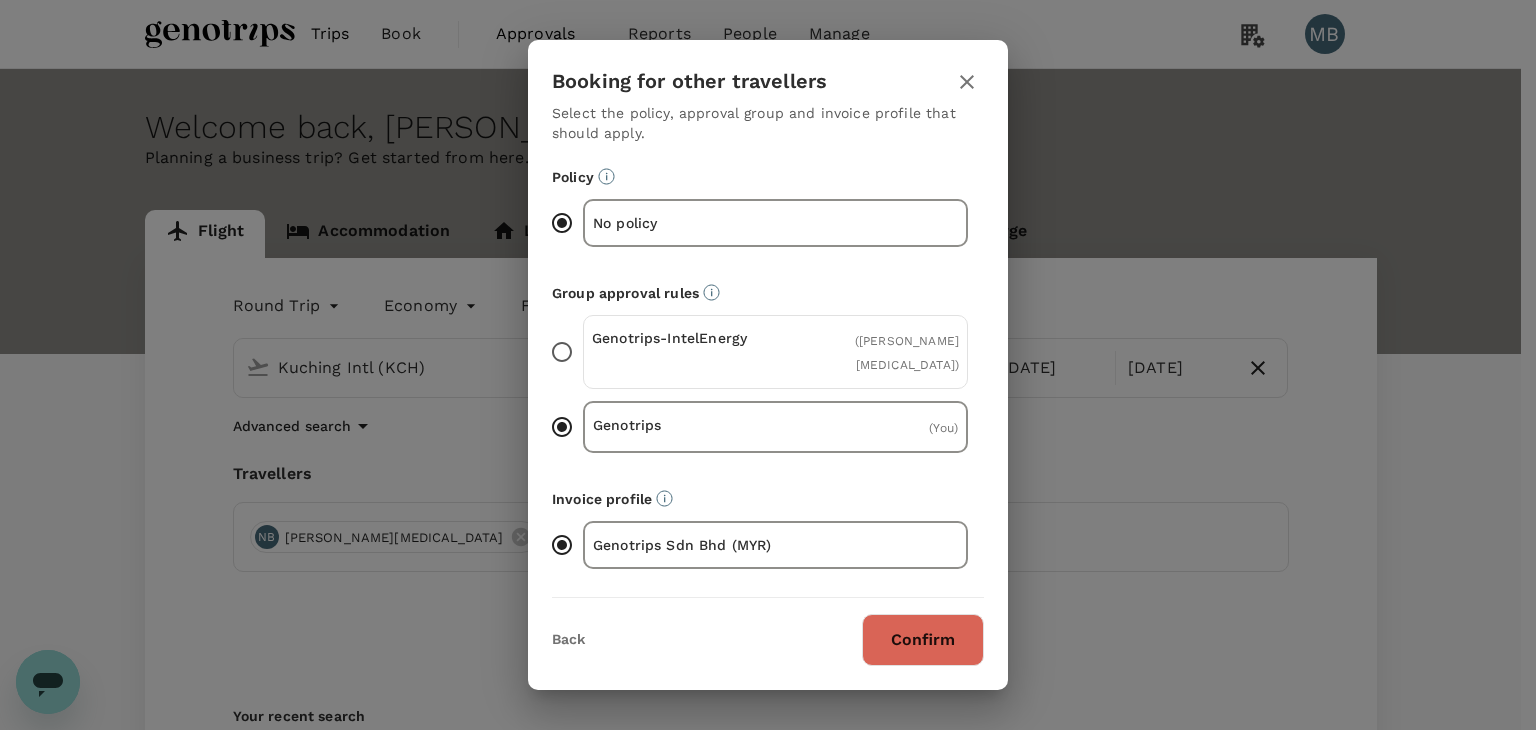 click on "Confirm" at bounding box center (923, 640) 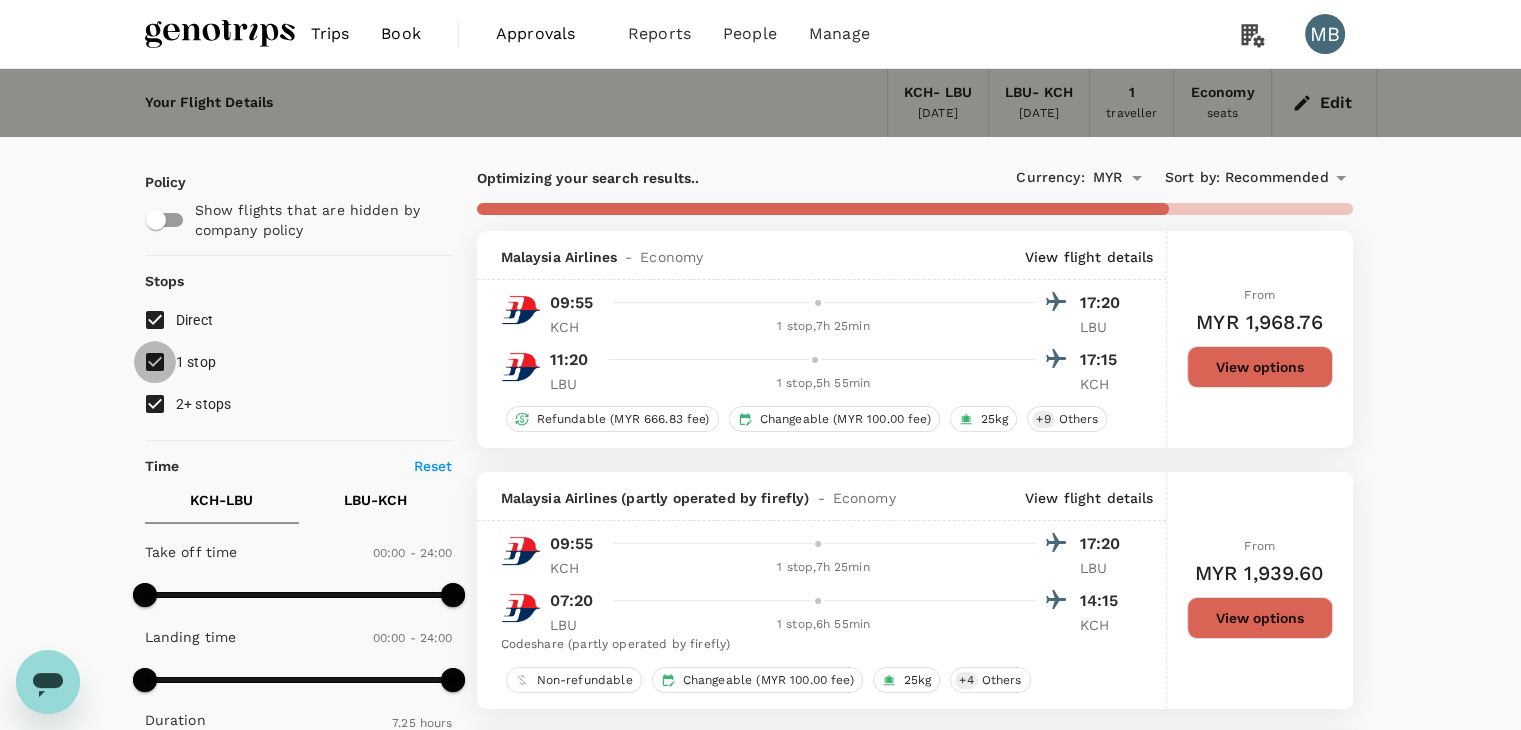 click on "1 stop" at bounding box center [155, 362] 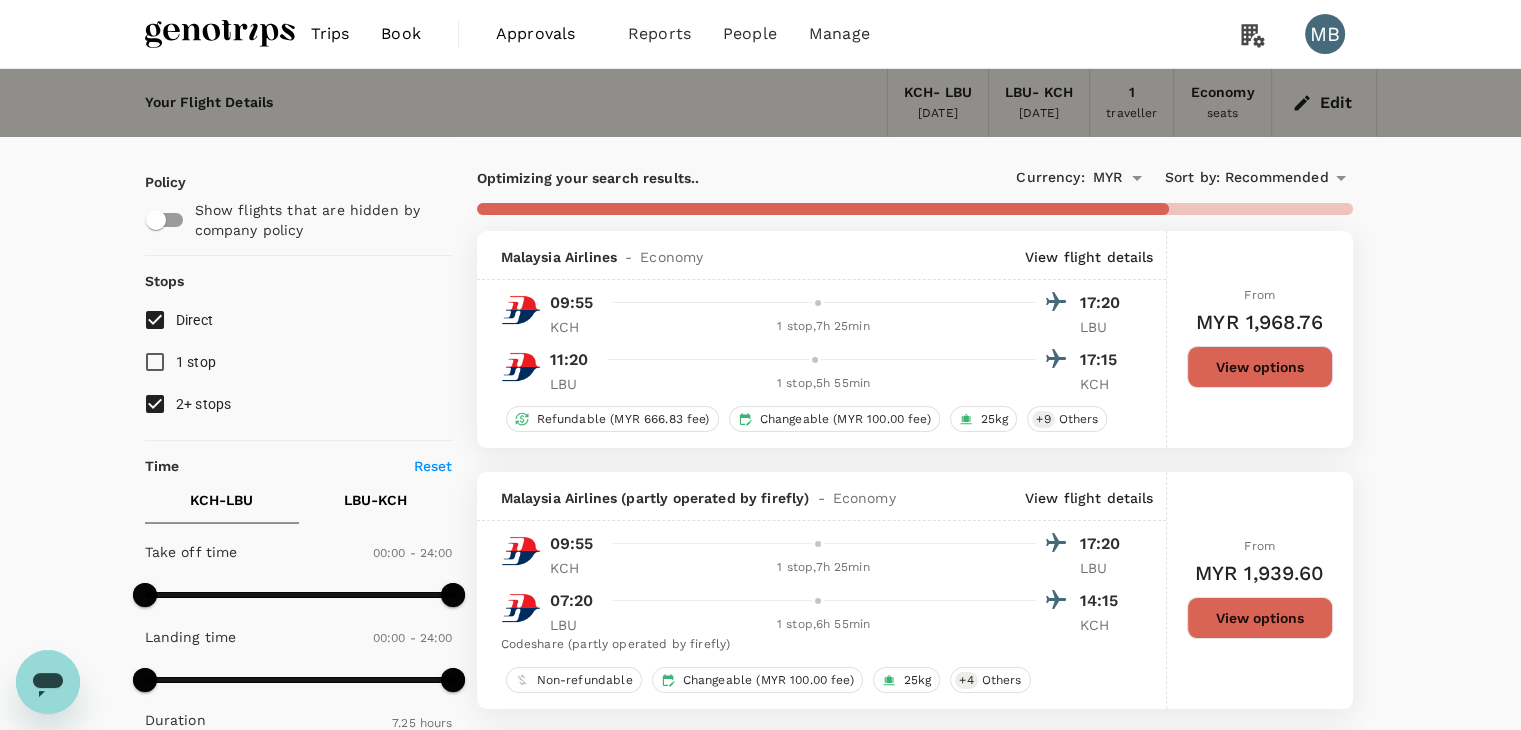 click on "2+ stops" at bounding box center (155, 404) 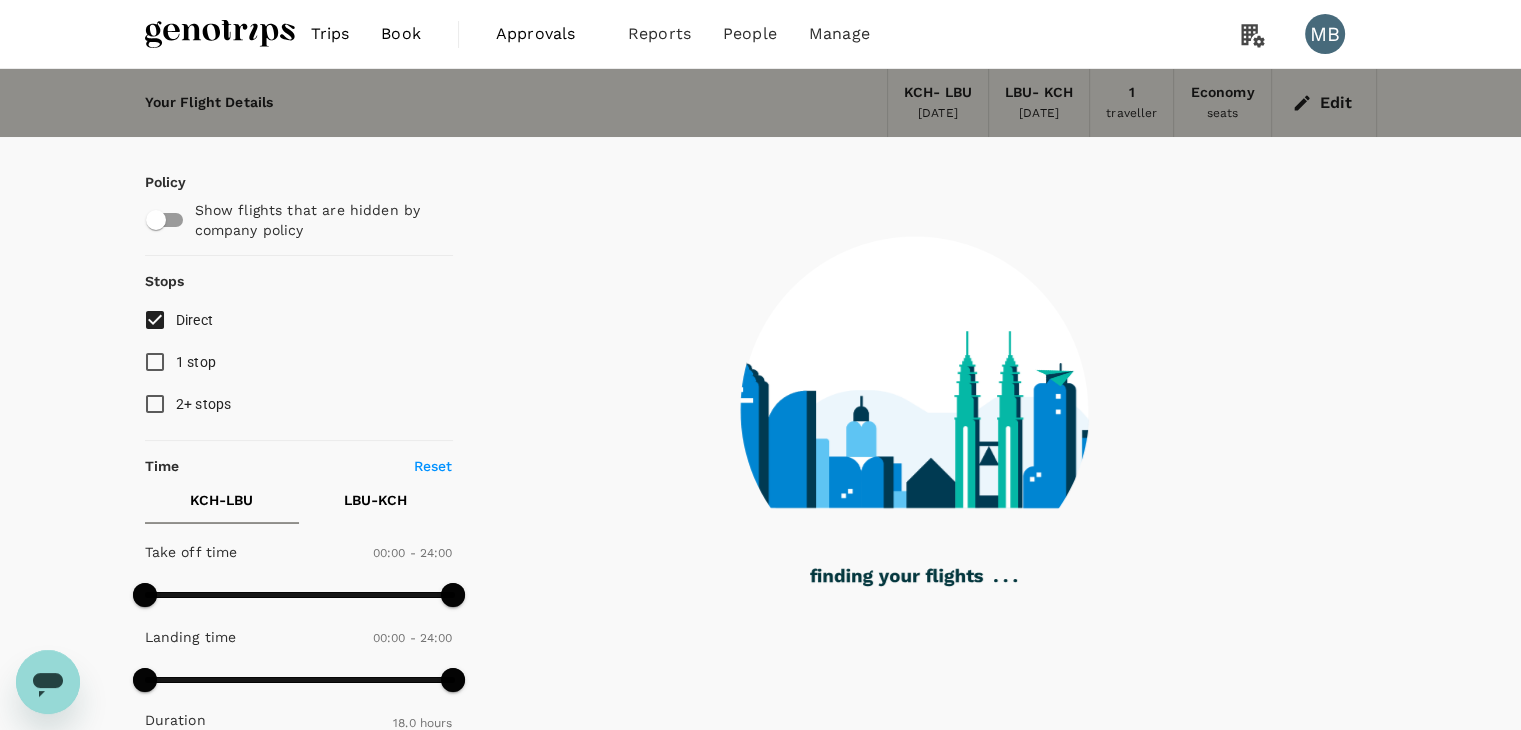type on "1330" 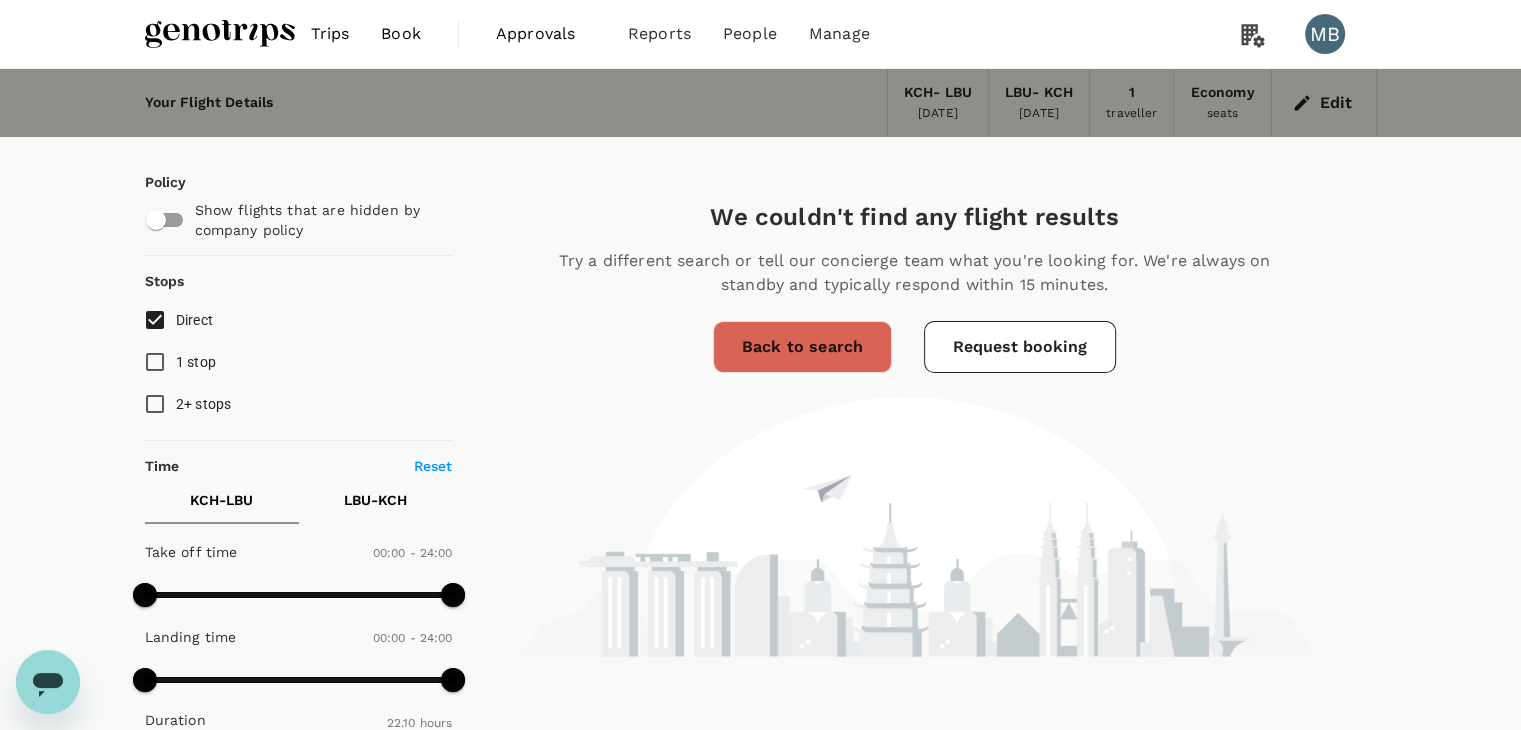 click at bounding box center [220, 34] 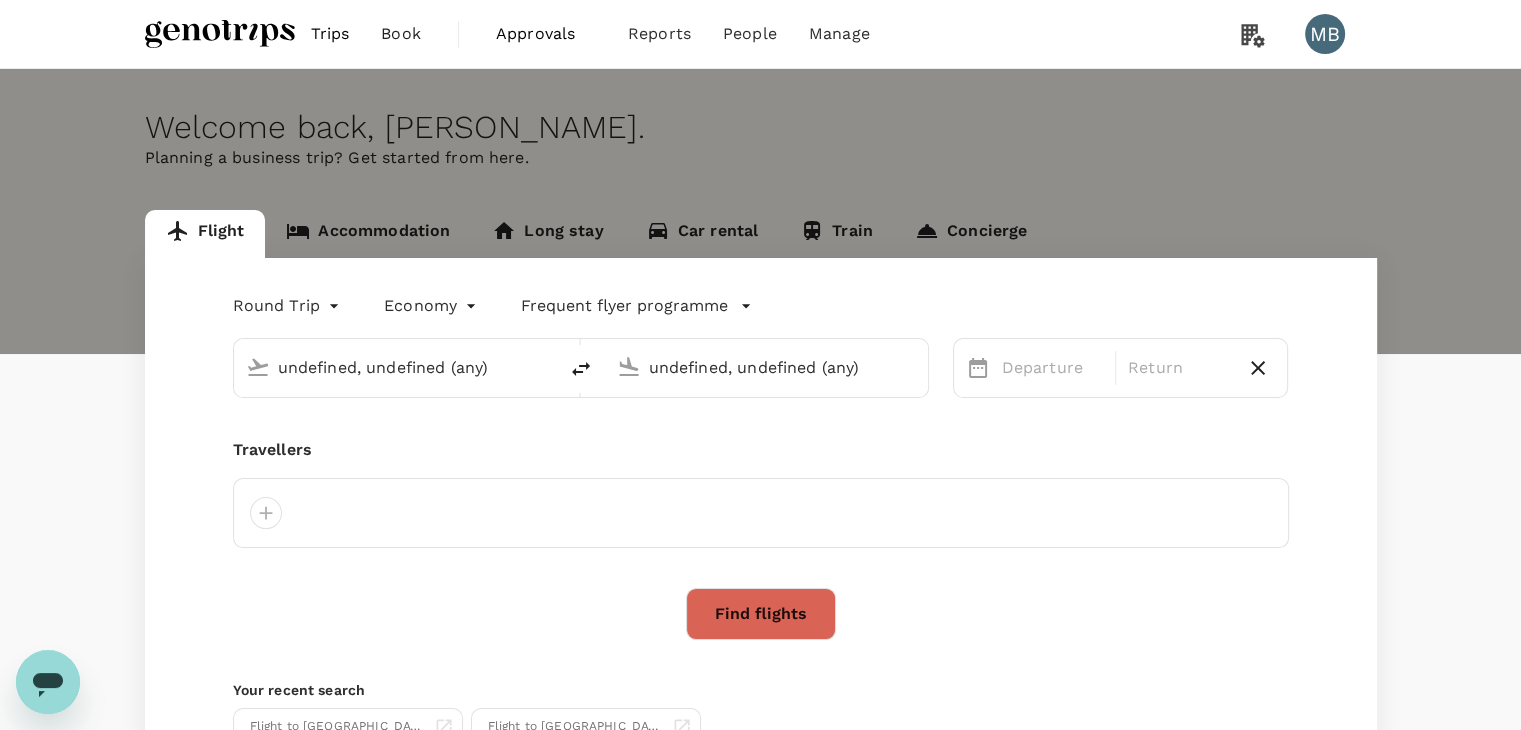 type 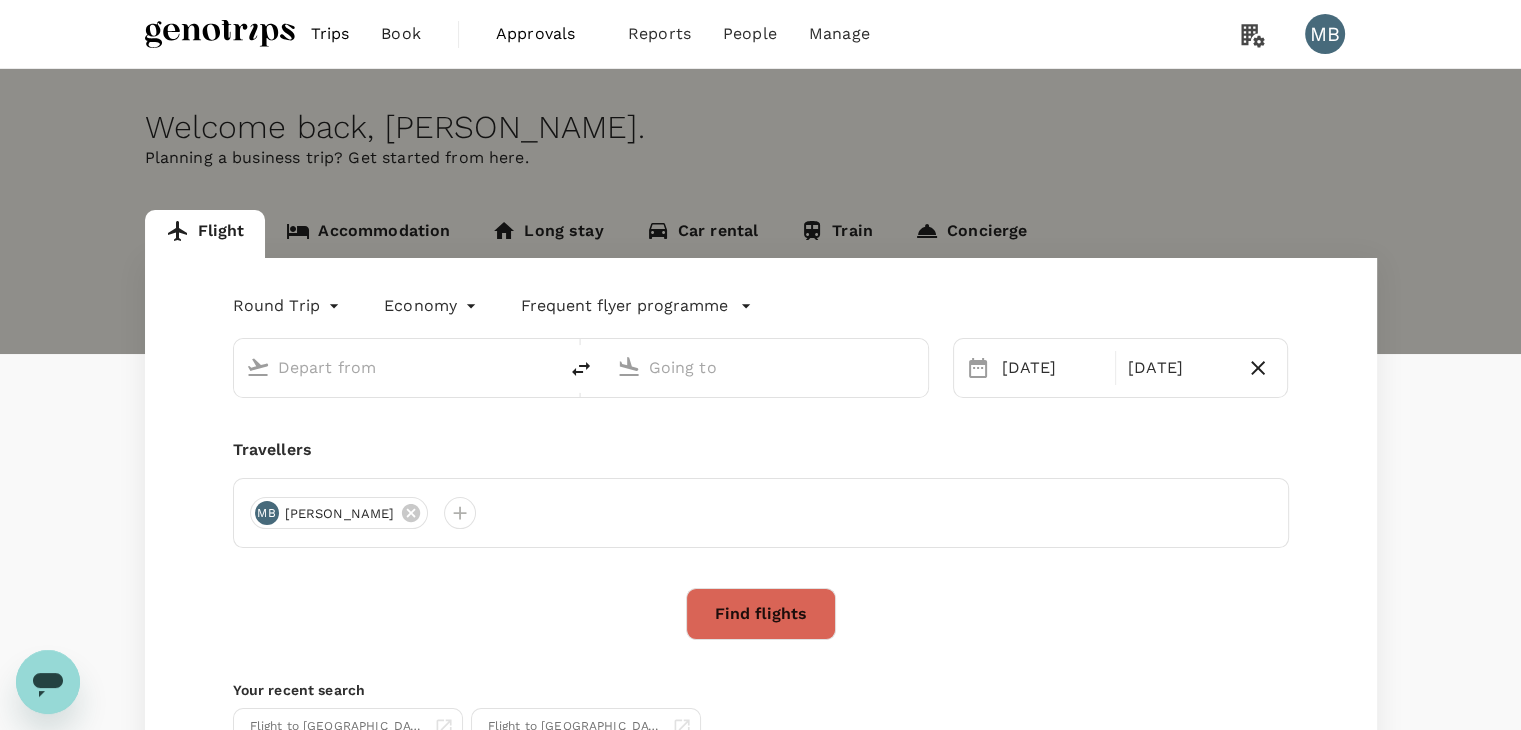 type on "Kuching Intl (KCH)" 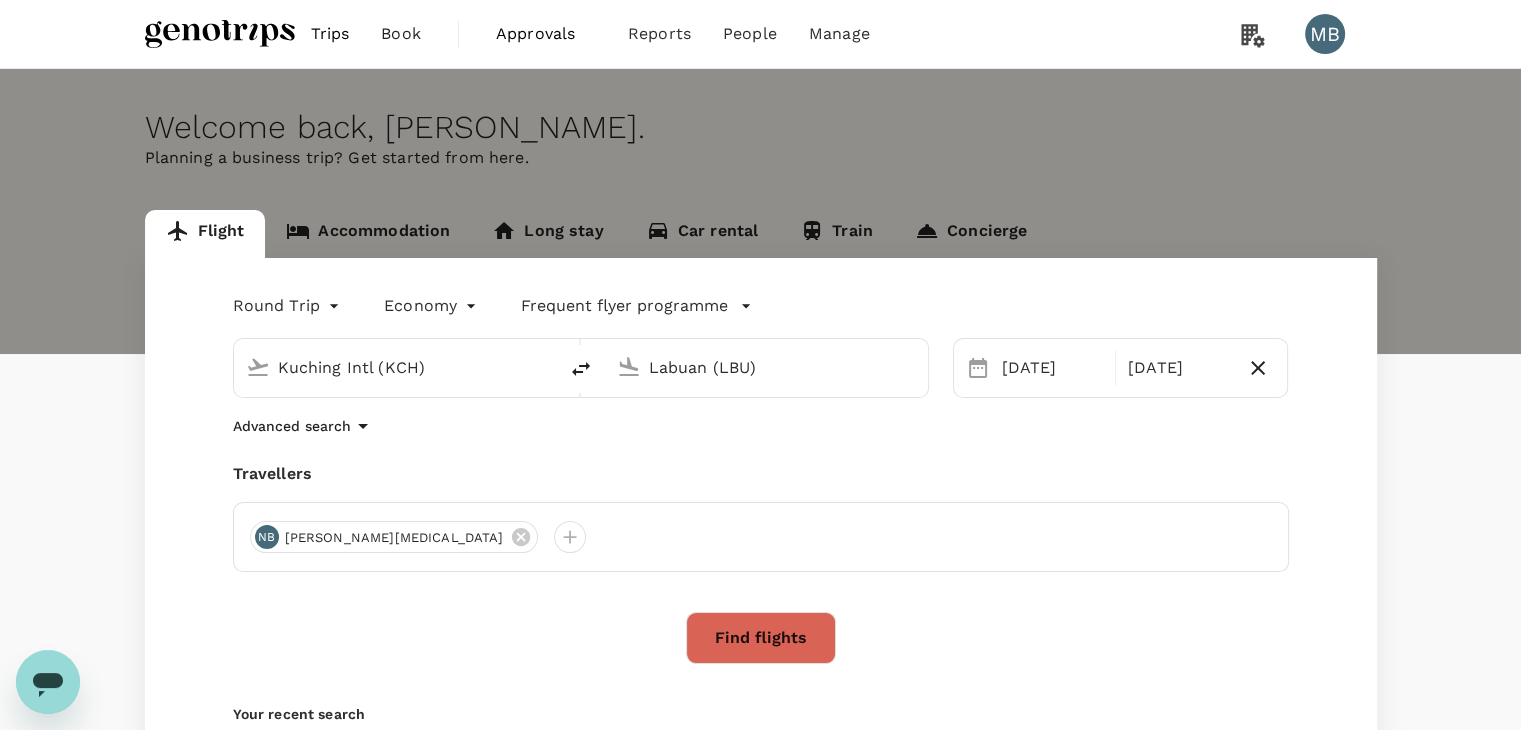type 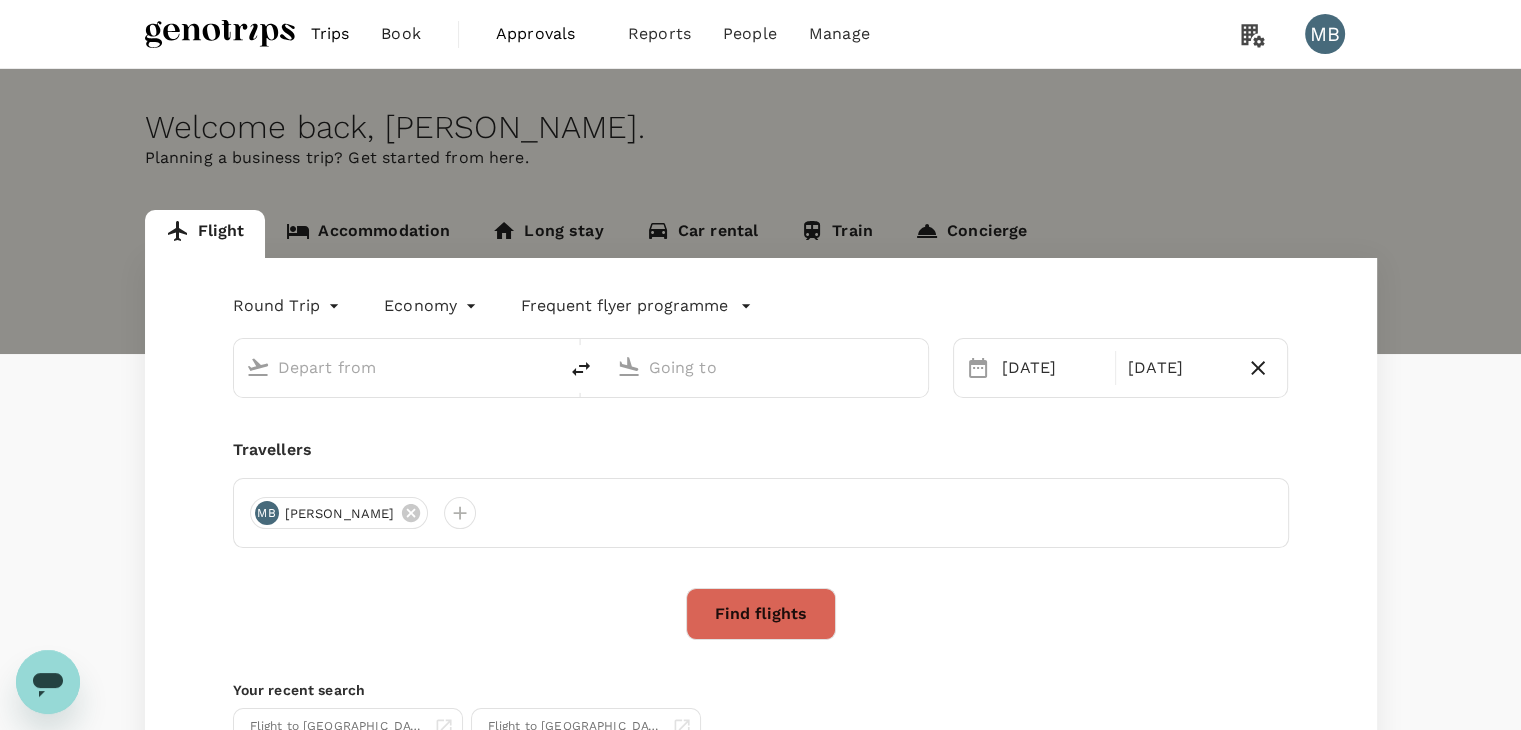 type on "Kuching Intl (KCH)" 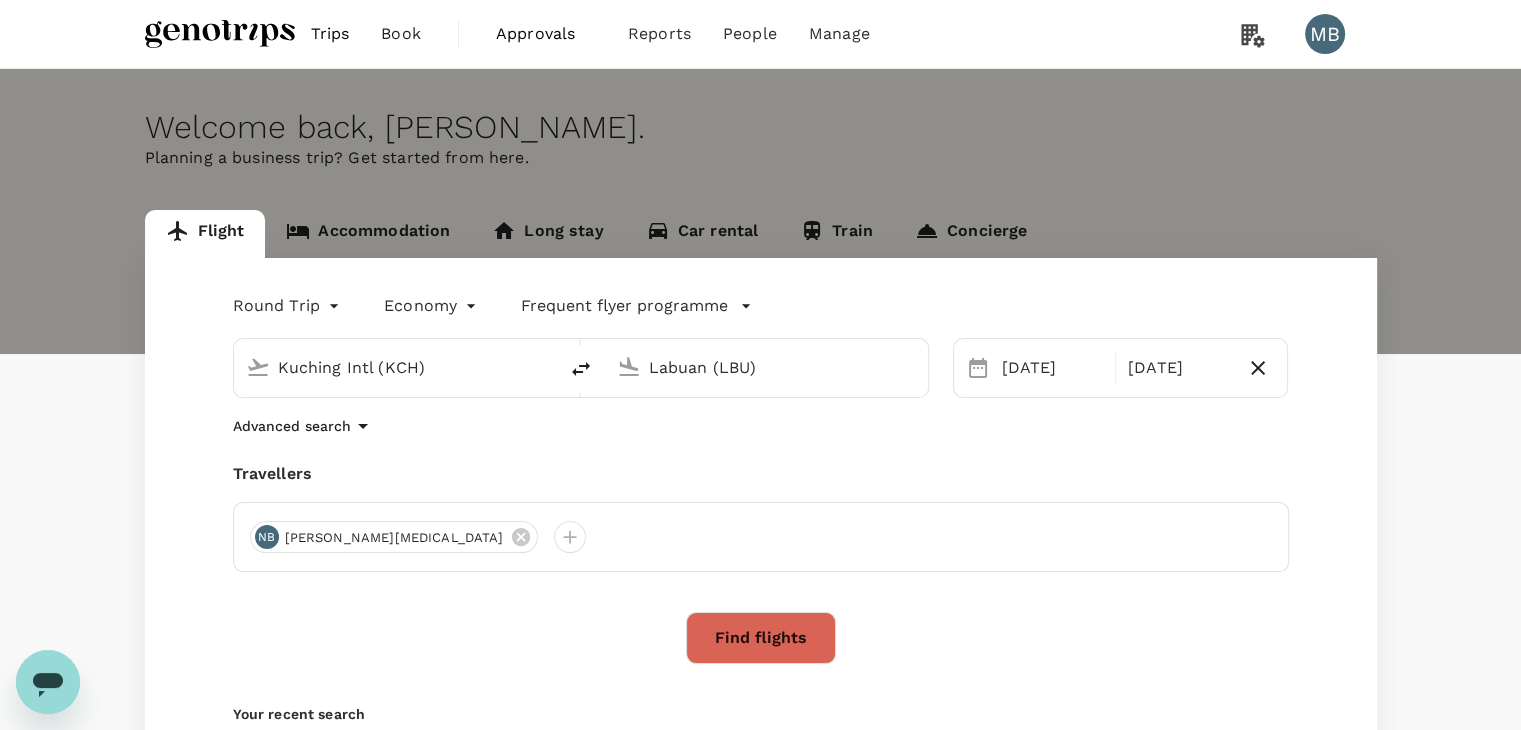 click on "Labuan (LBU)" at bounding box center [767, 367] 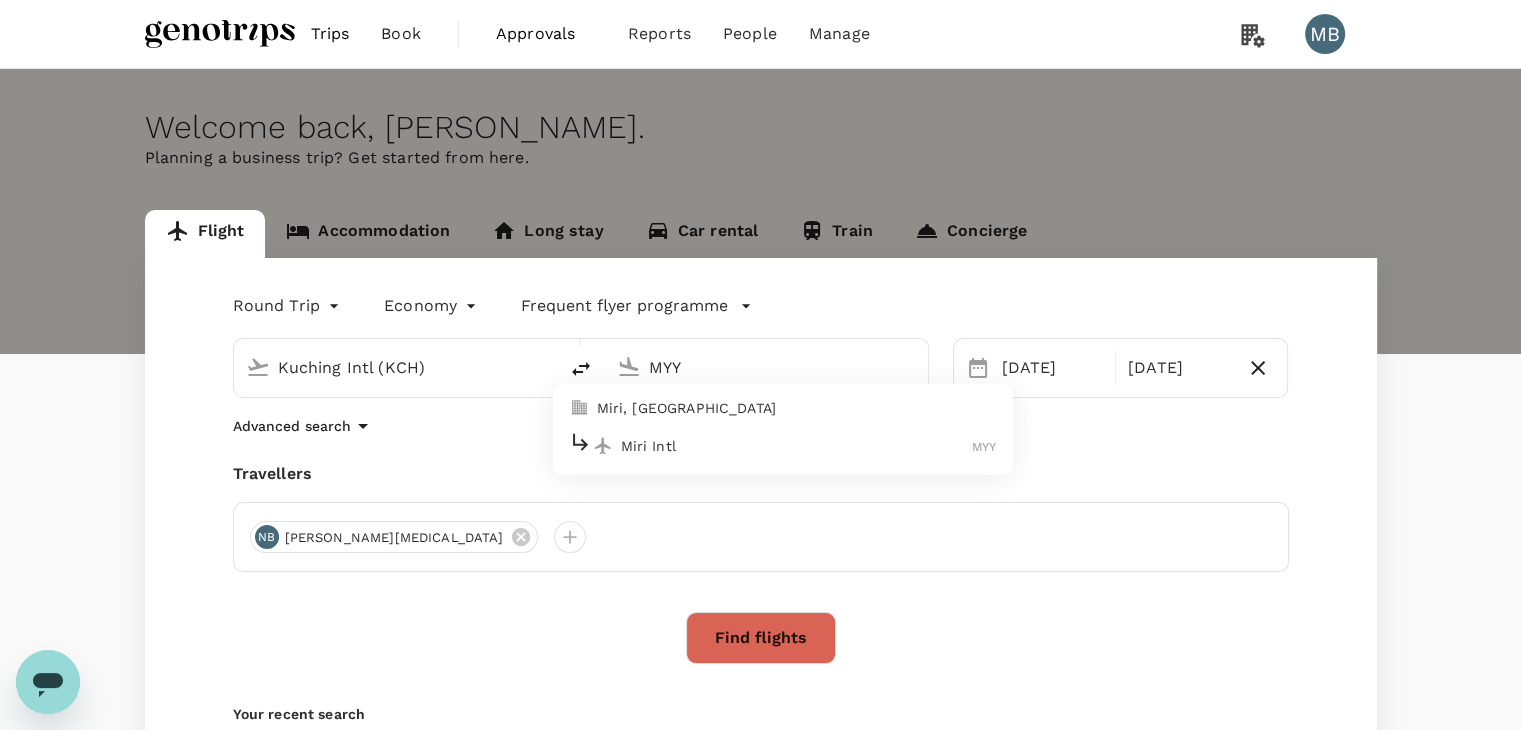 click on "Miri Intl" at bounding box center (797, 446) 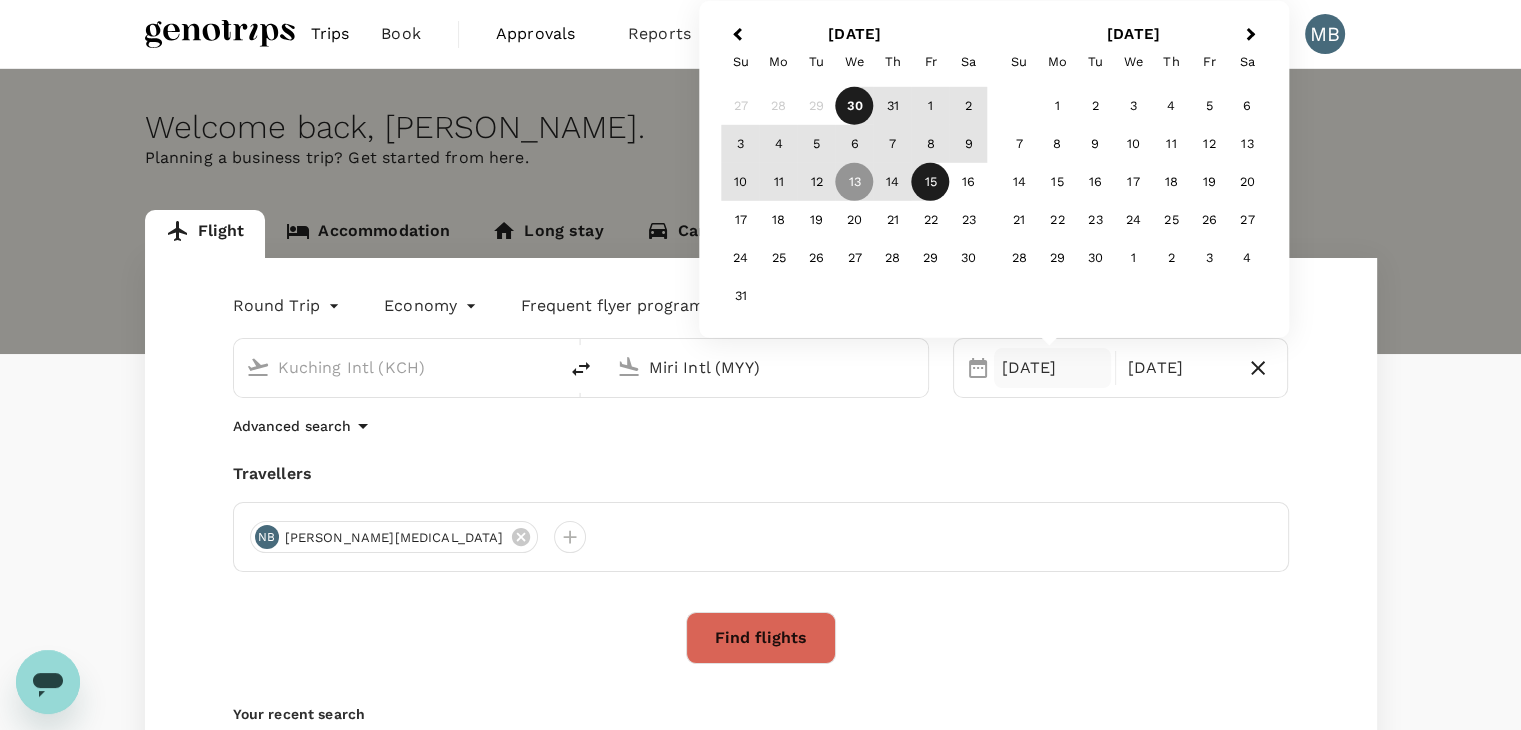 type on "Miri Intl (MYY)" 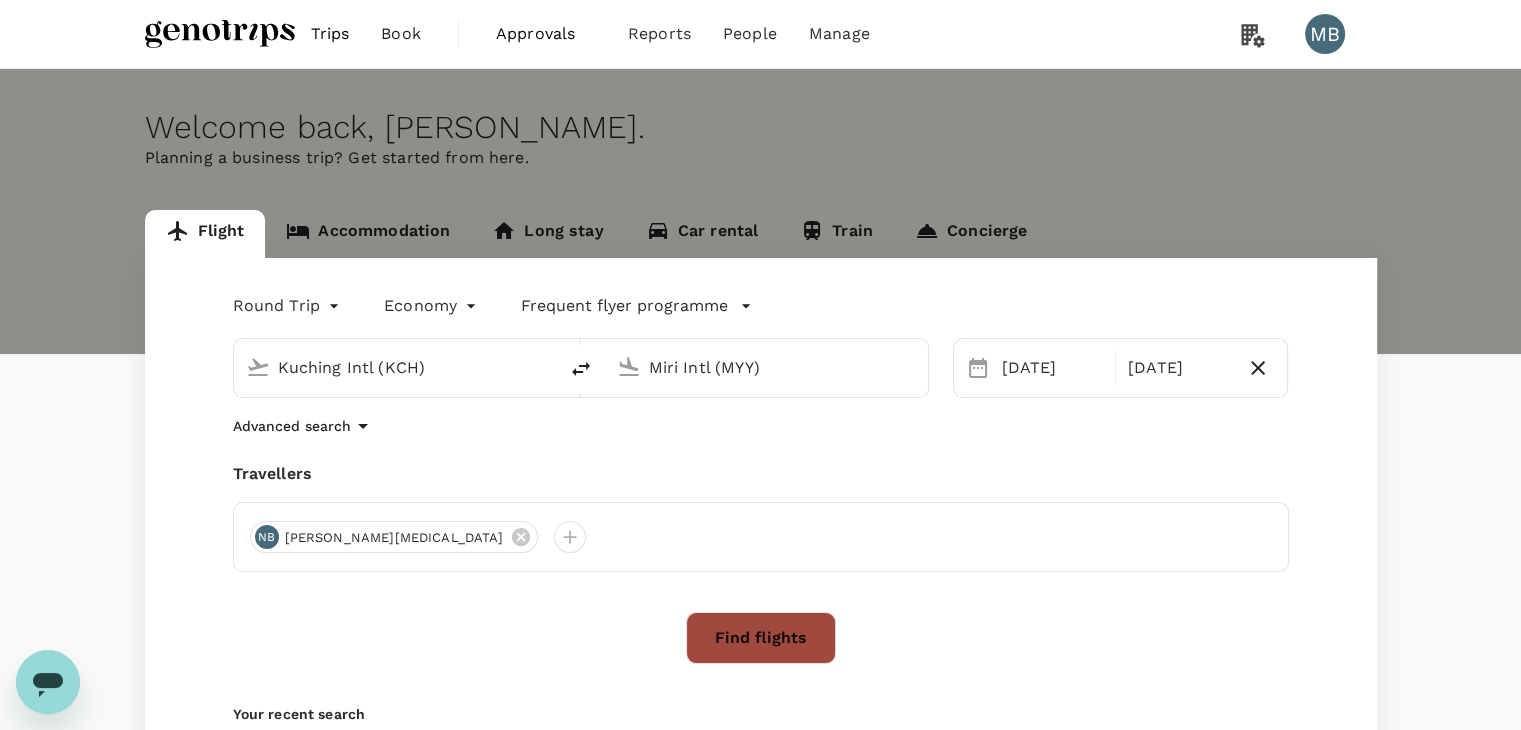 click on "Find flights" at bounding box center (761, 638) 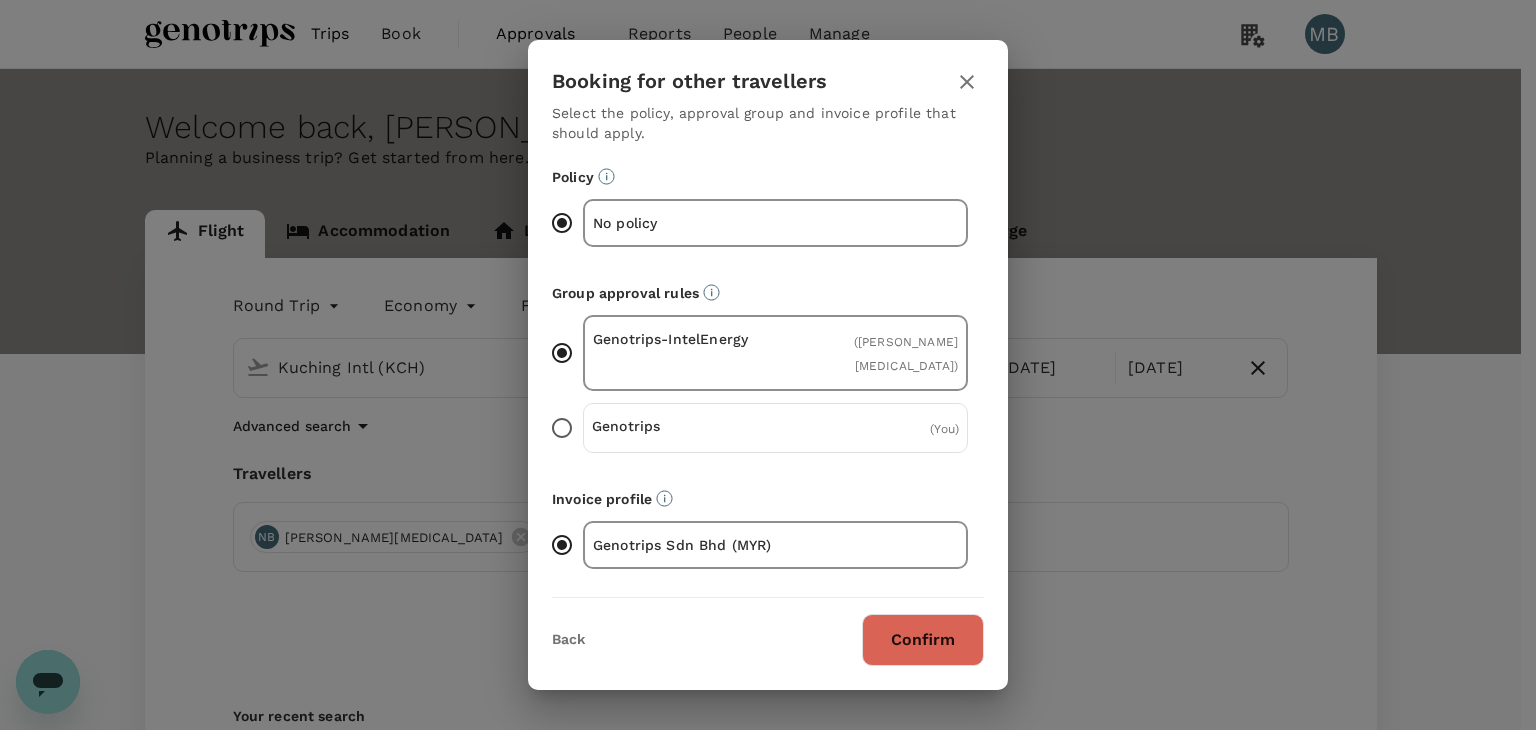 click on "Genotrips ( You )" at bounding box center (562, 428) 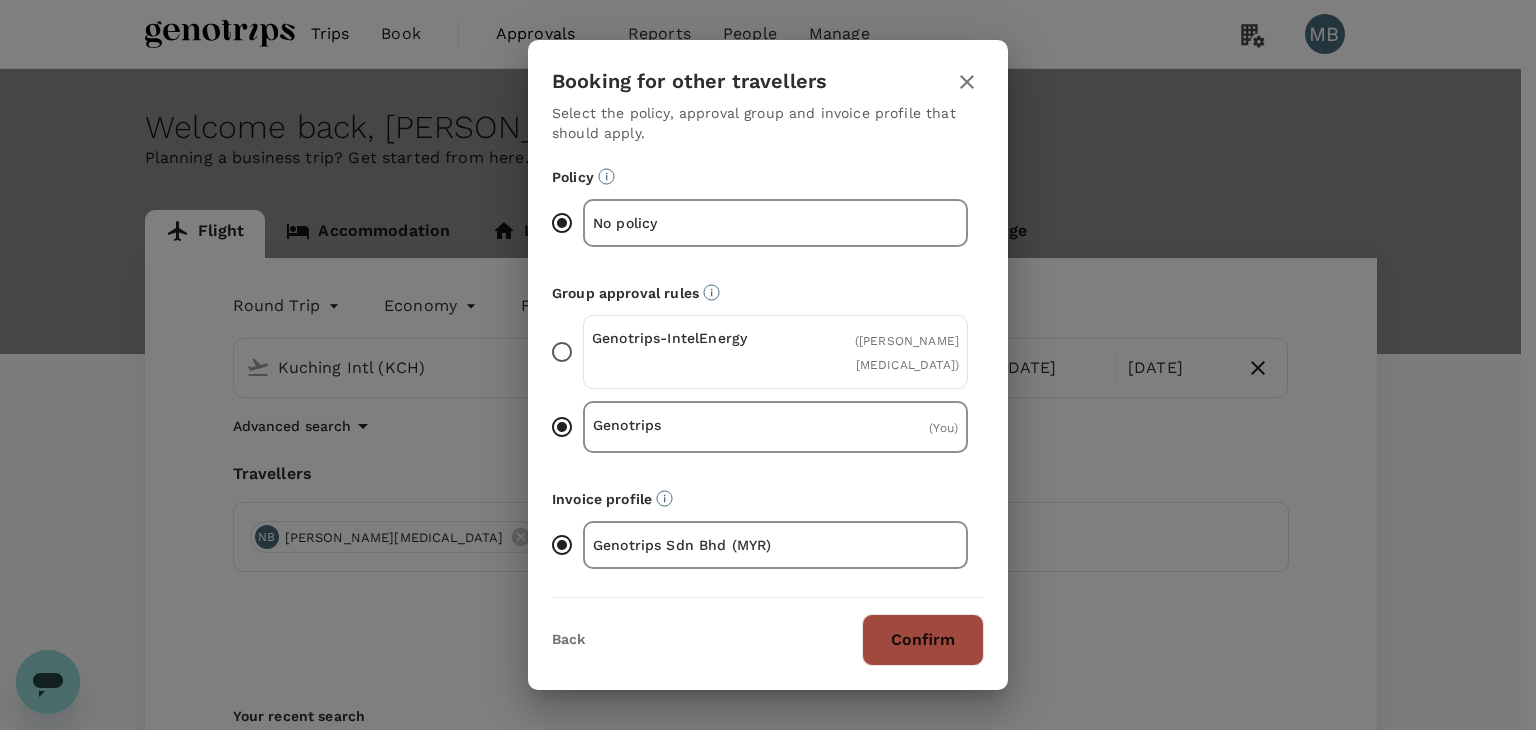 click on "Confirm" at bounding box center [923, 640] 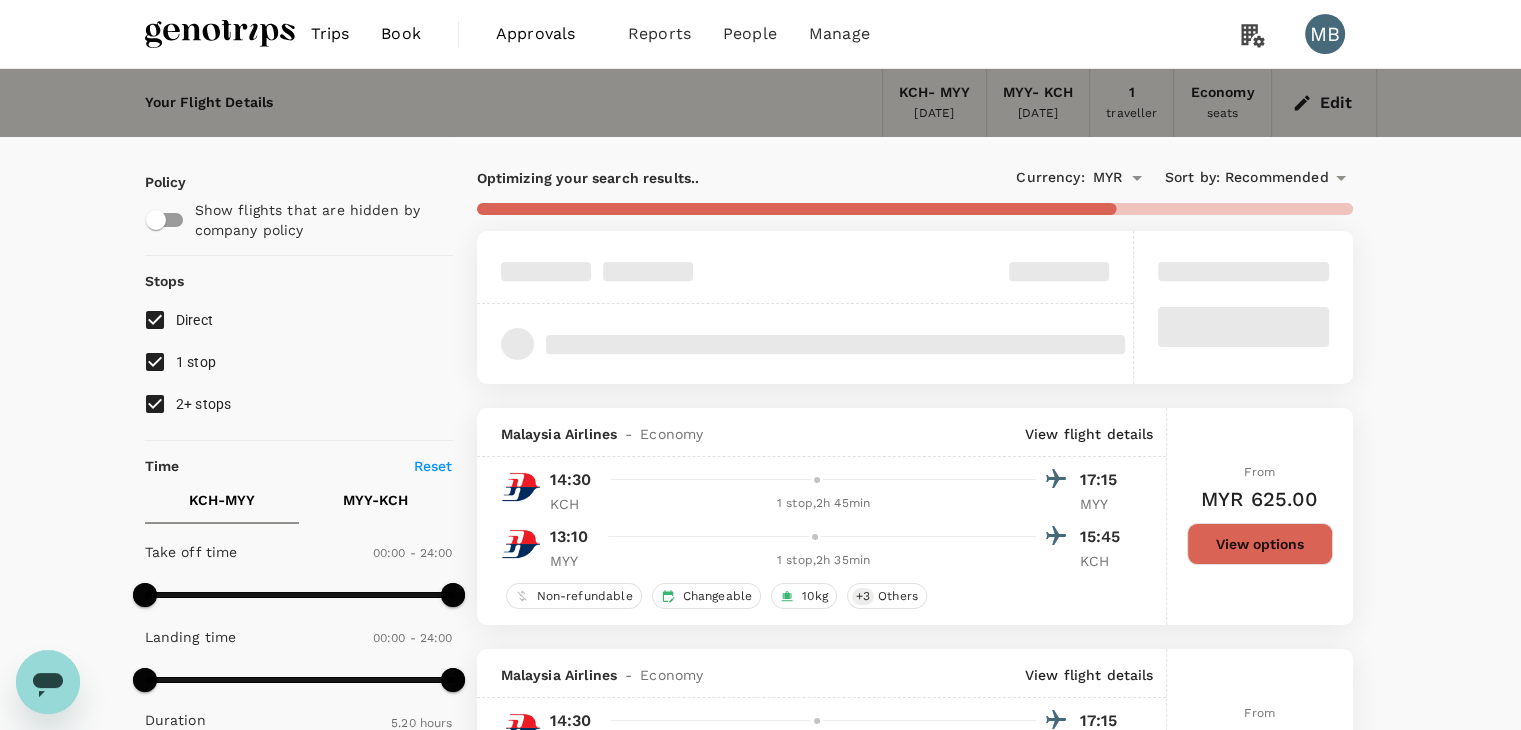 type on "595" 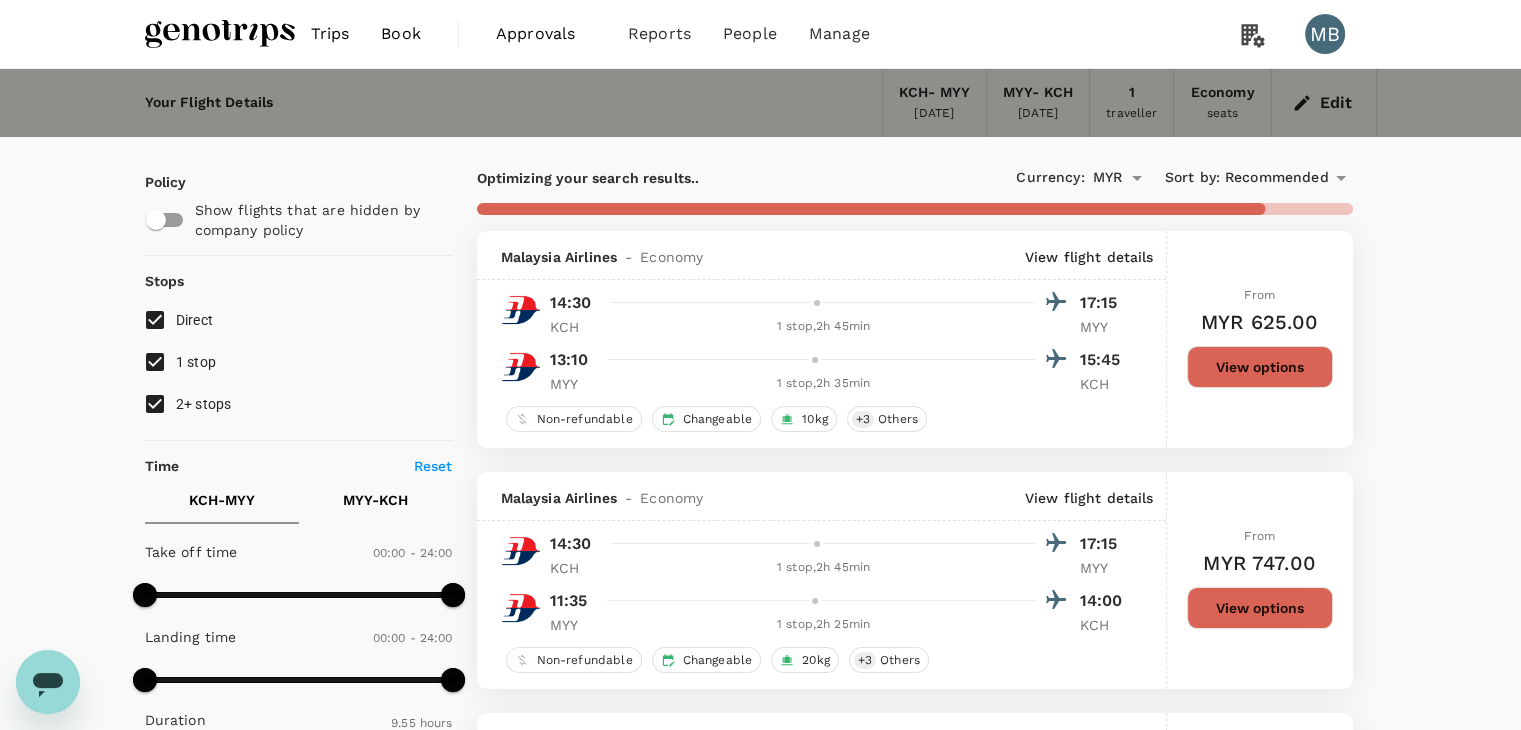 click on "1 stop" at bounding box center [155, 362] 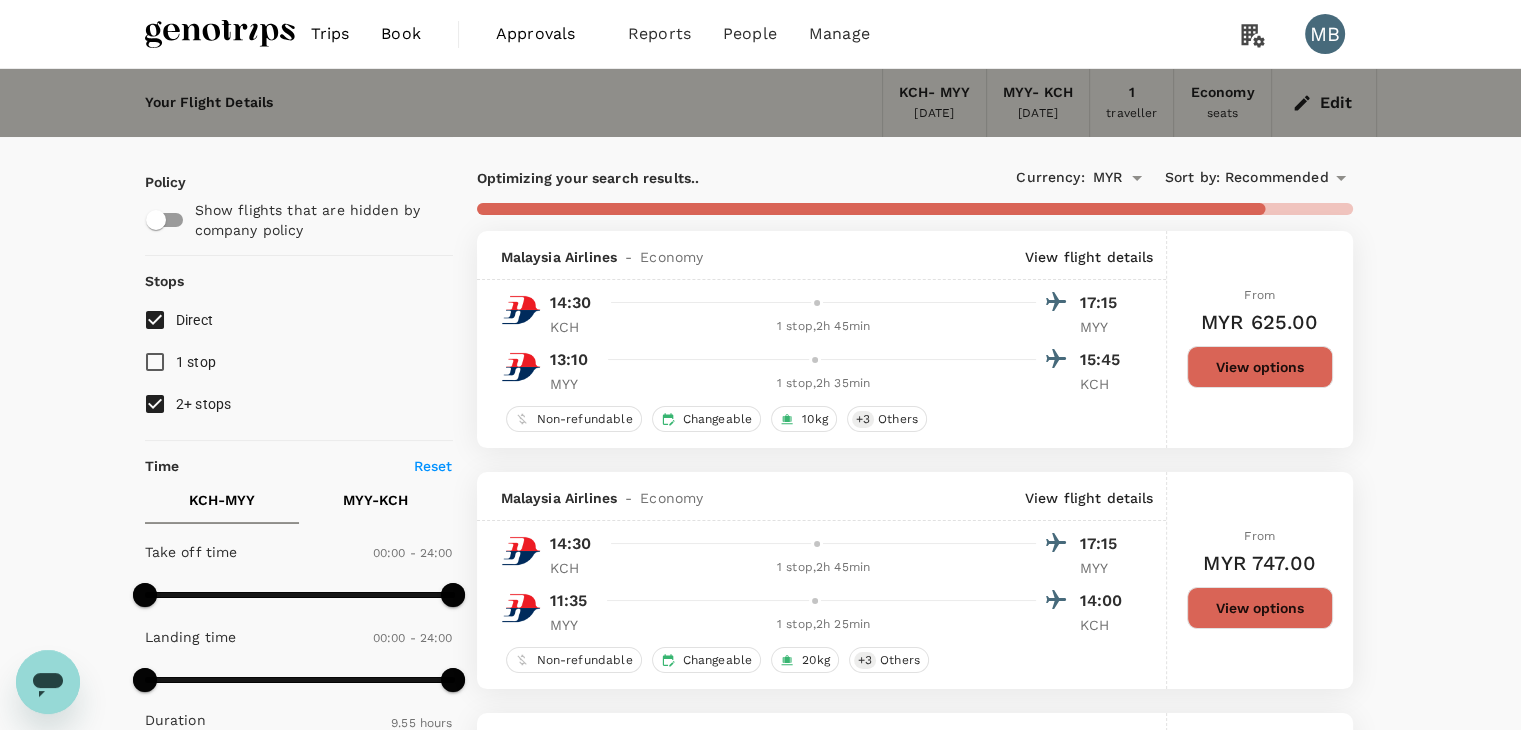 click on "2+ stops" at bounding box center (155, 404) 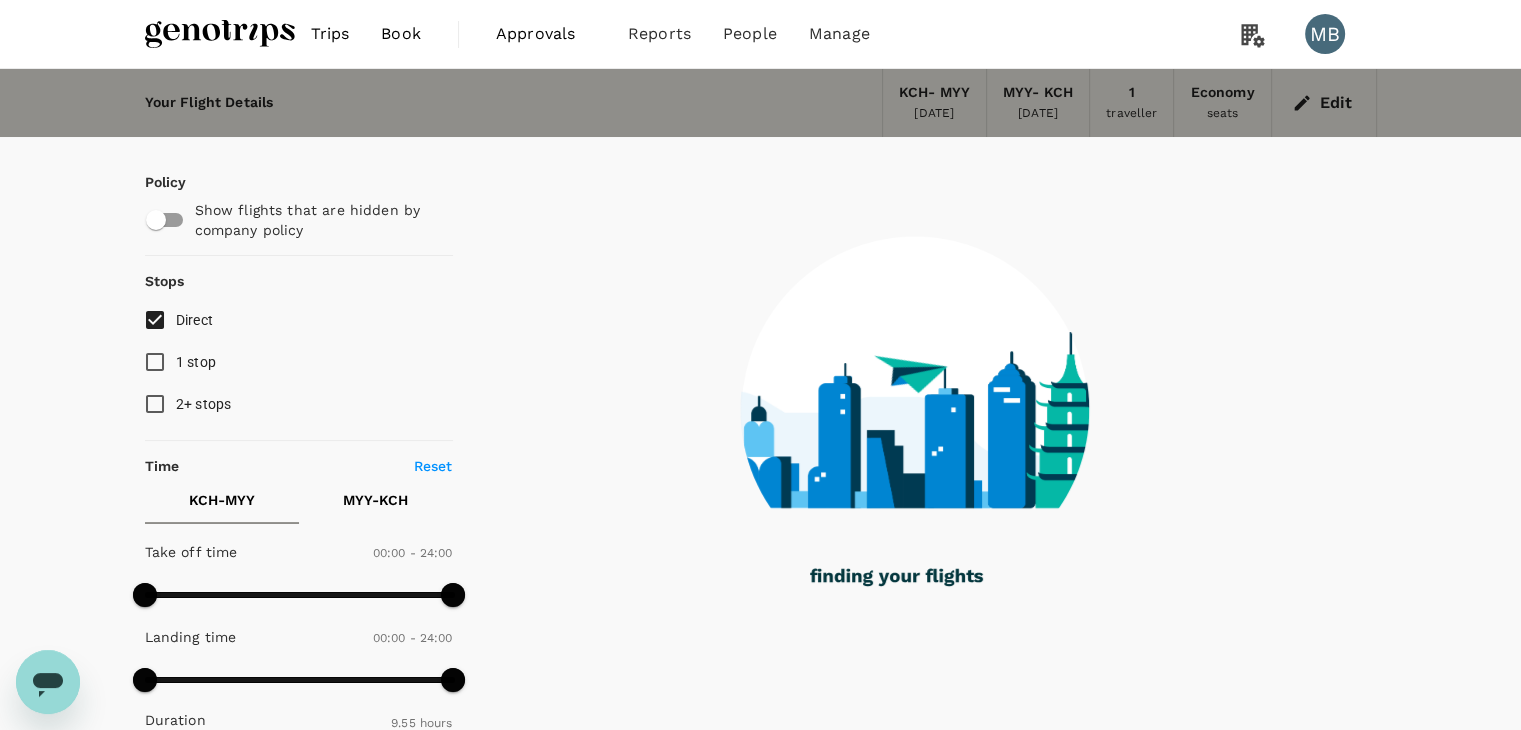 checkbox on "false" 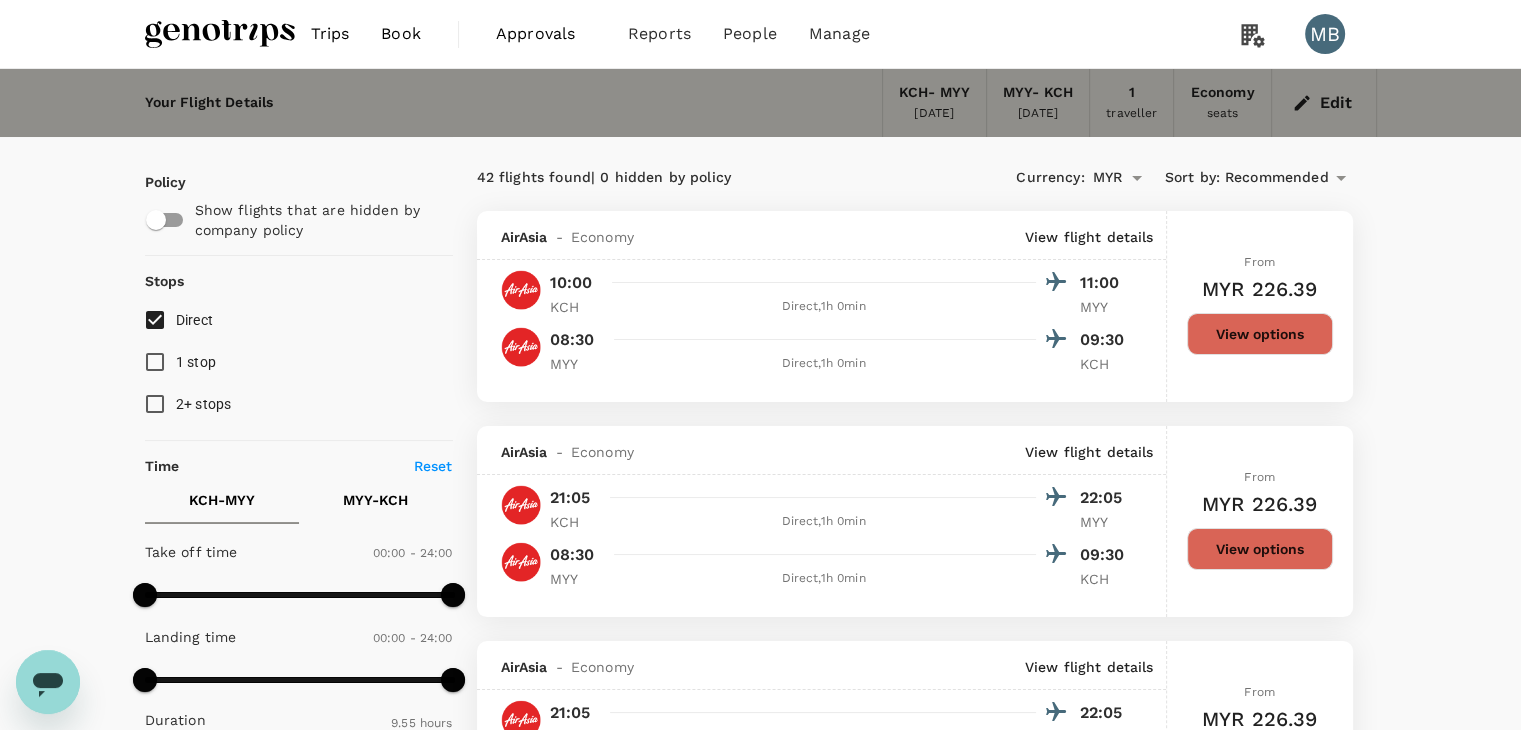 scroll, scrollTop: 0, scrollLeft: 0, axis: both 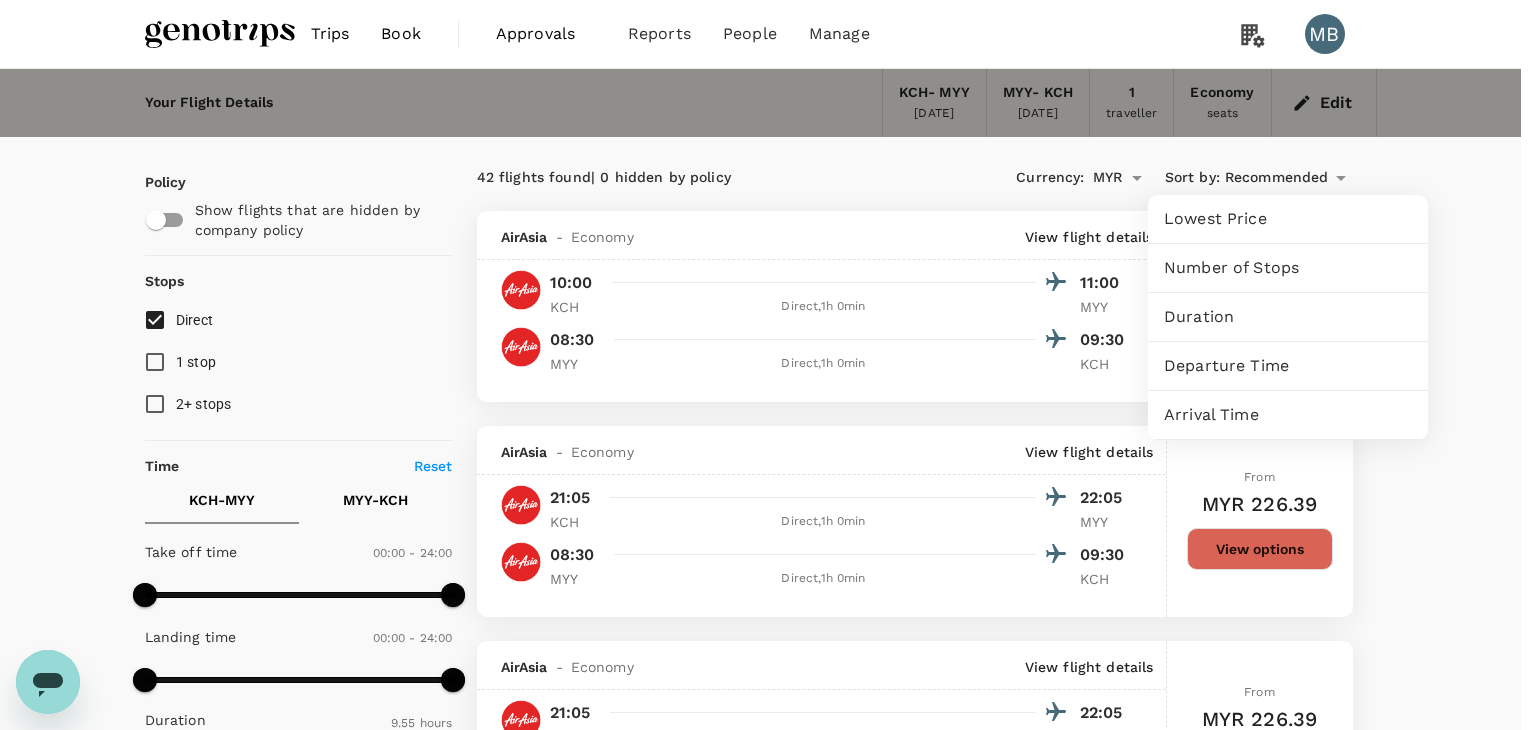click on "Departure Time" at bounding box center (1288, 366) 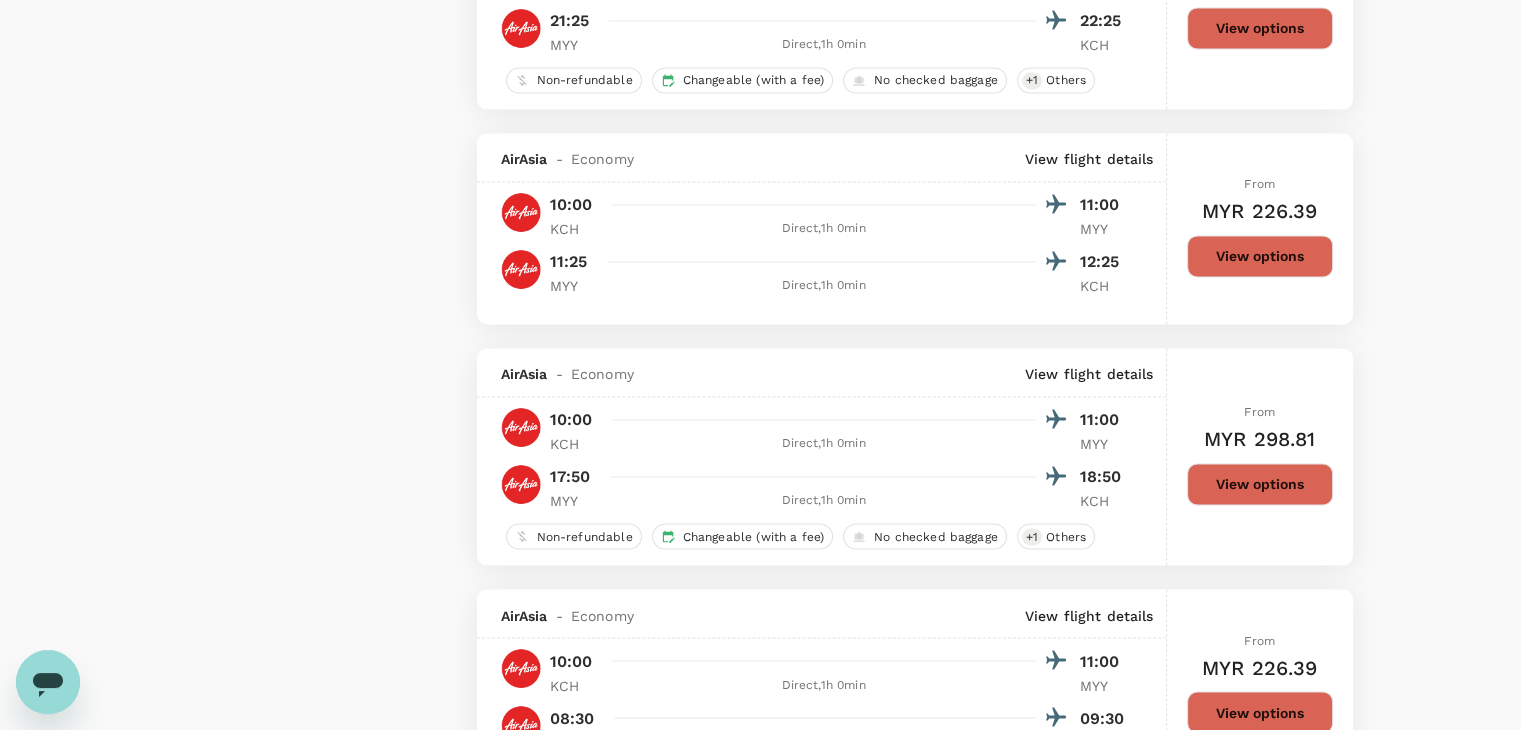 scroll, scrollTop: 3300, scrollLeft: 0, axis: vertical 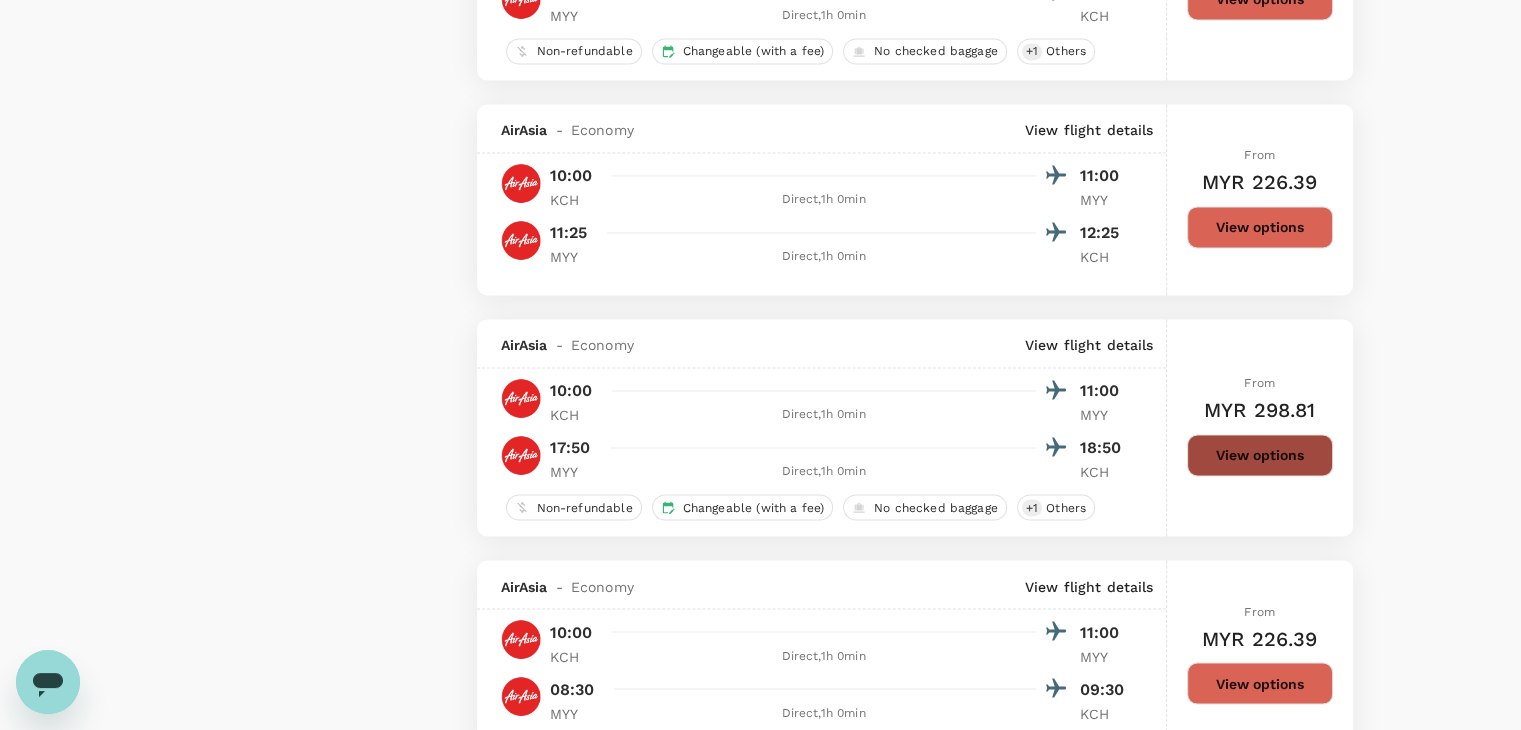 click on "View options" at bounding box center [1260, 455] 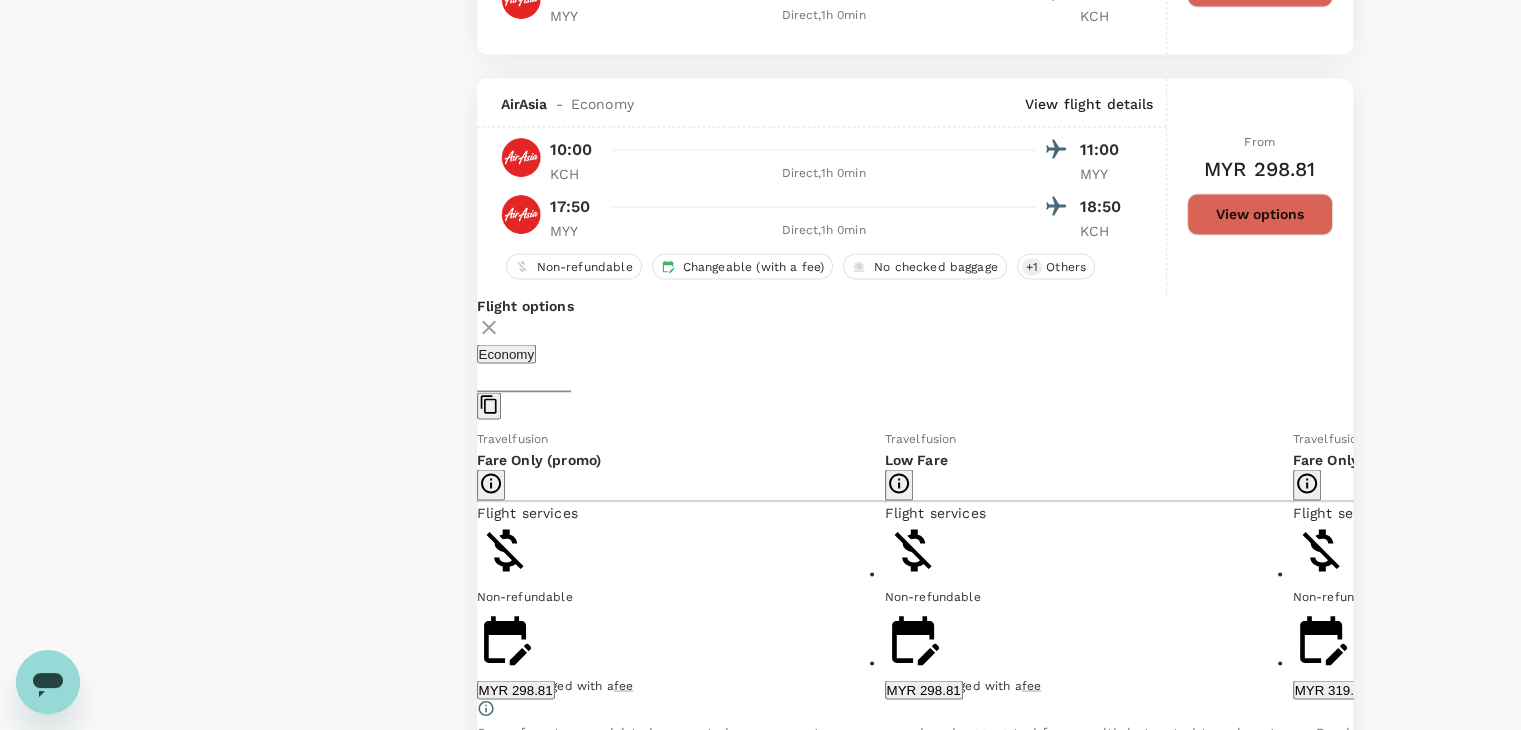 scroll, scrollTop: 3631, scrollLeft: 0, axis: vertical 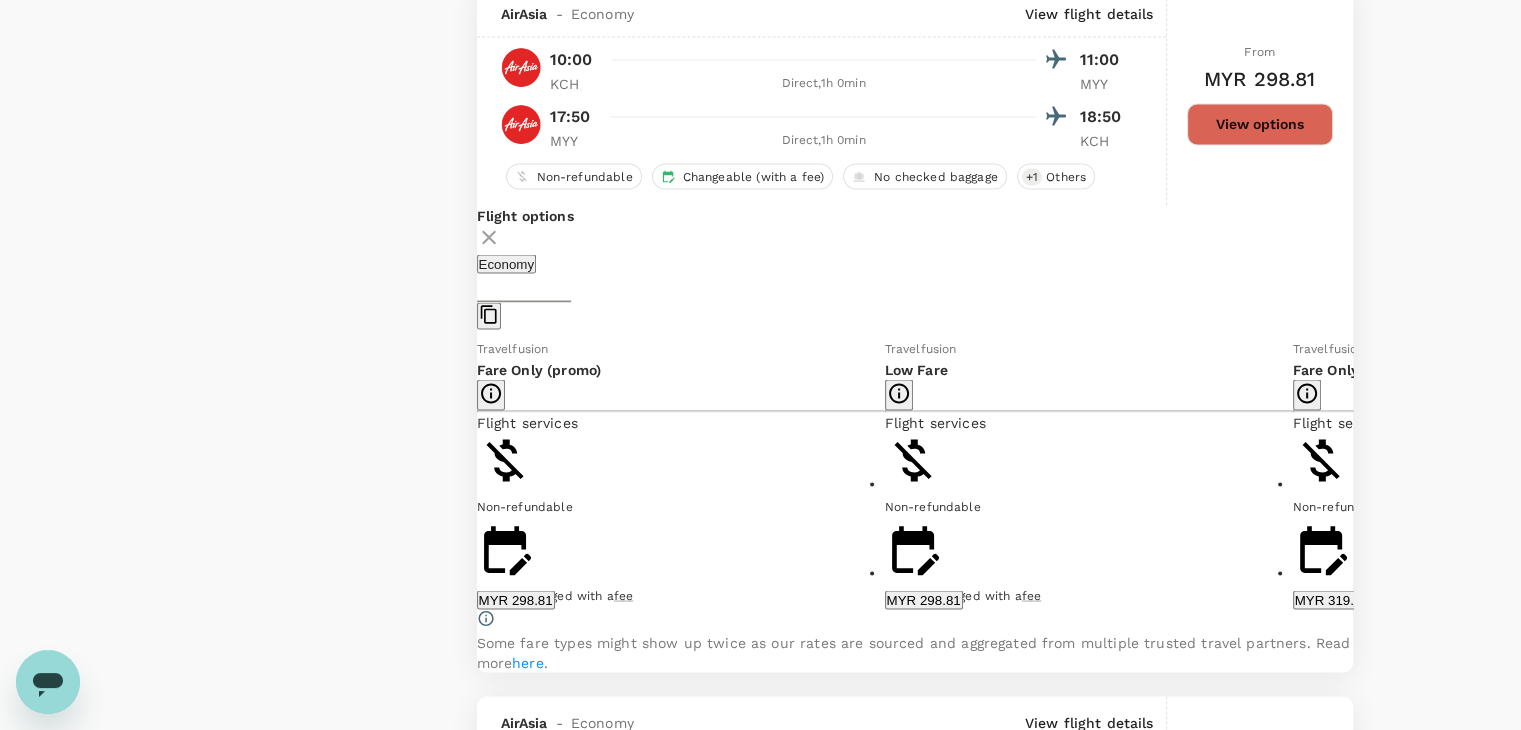 click on "MYR 298.81" at bounding box center (516, 599) 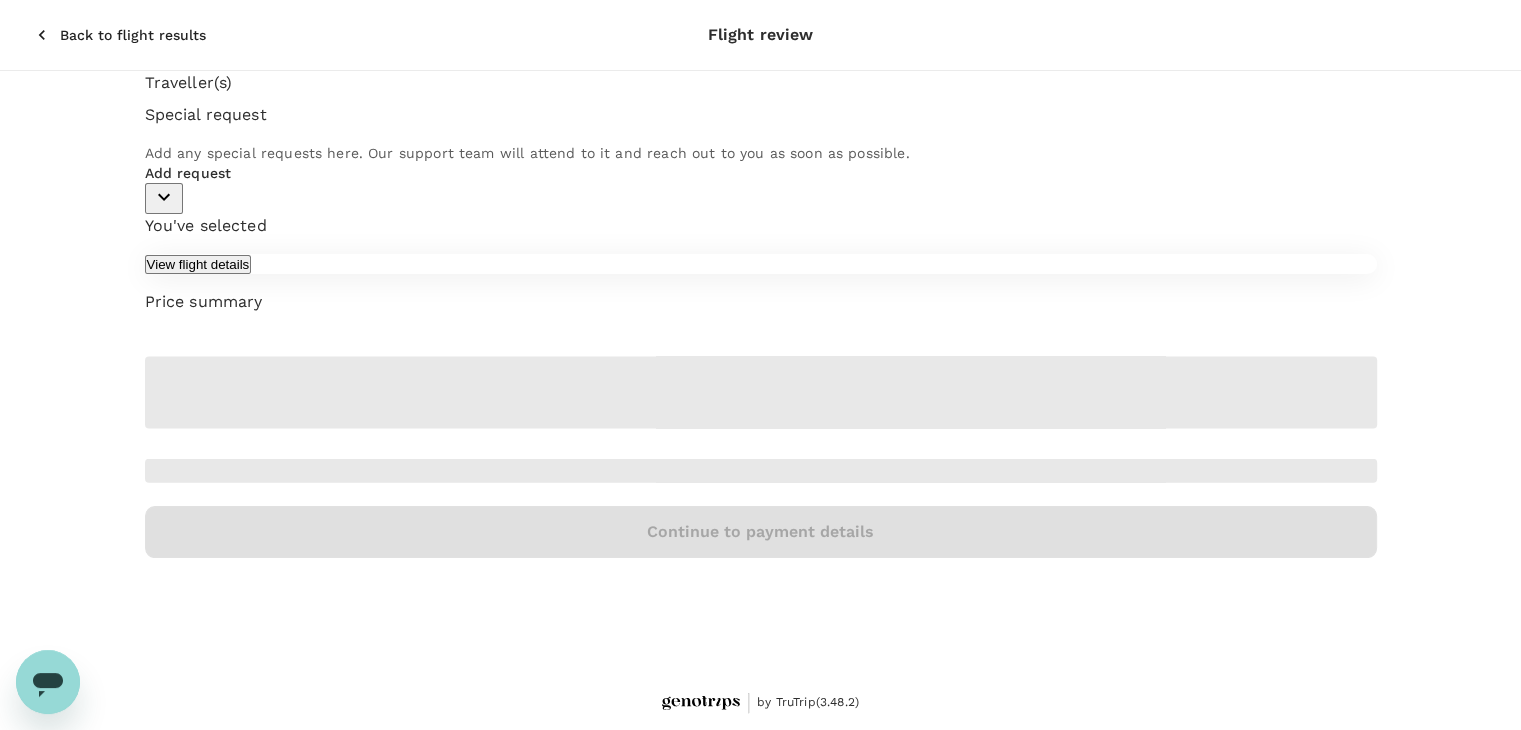 scroll, scrollTop: 0, scrollLeft: 0, axis: both 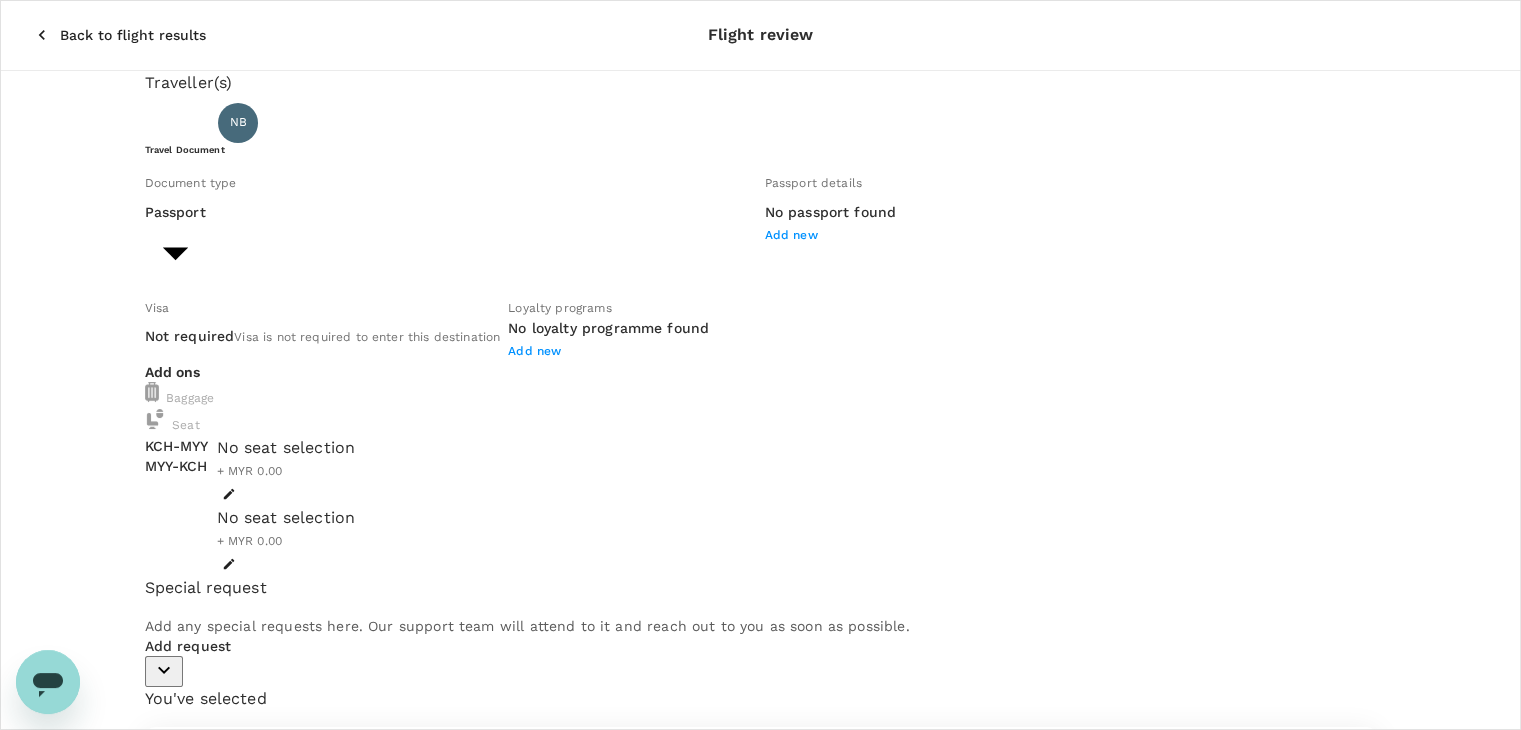 click 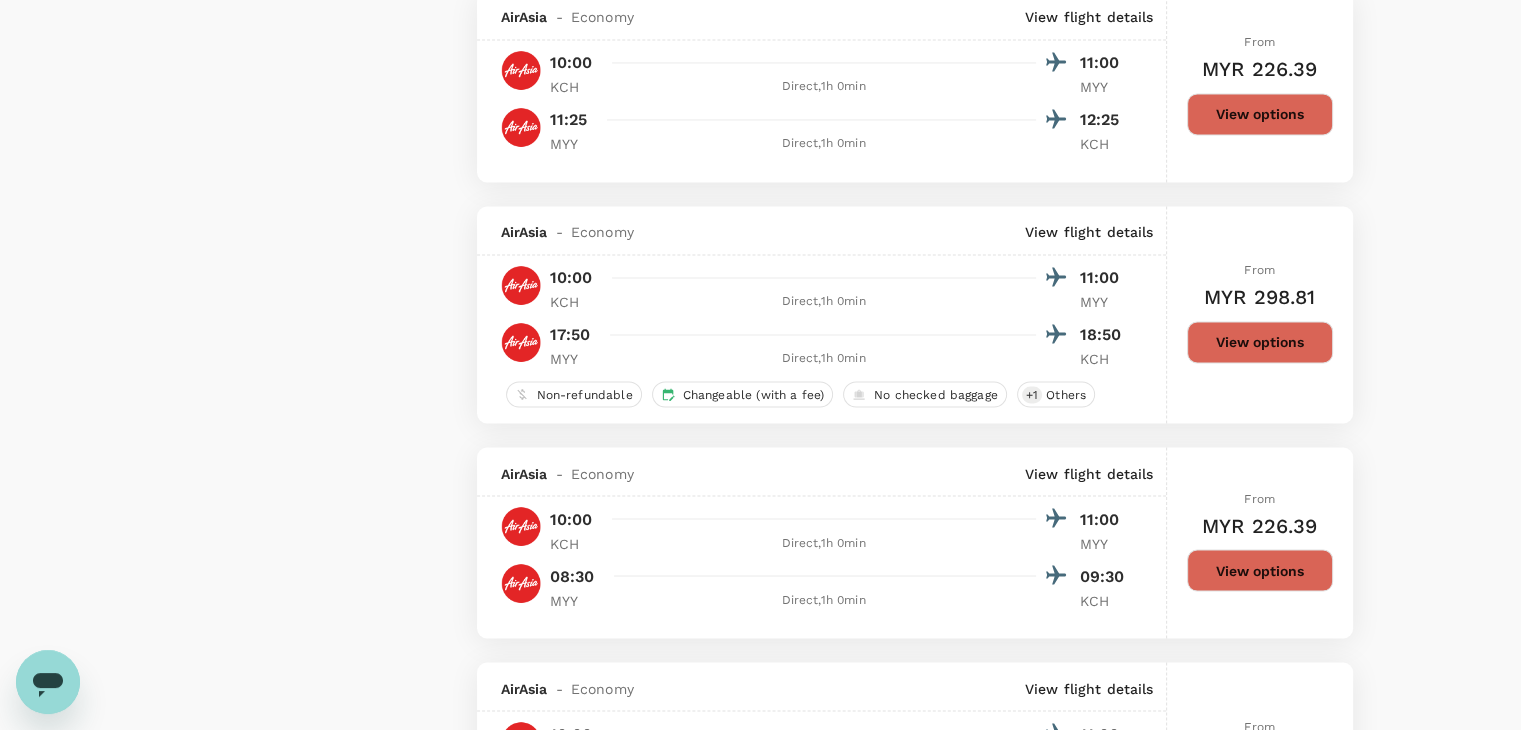 scroll, scrollTop: 3313, scrollLeft: 0, axis: vertical 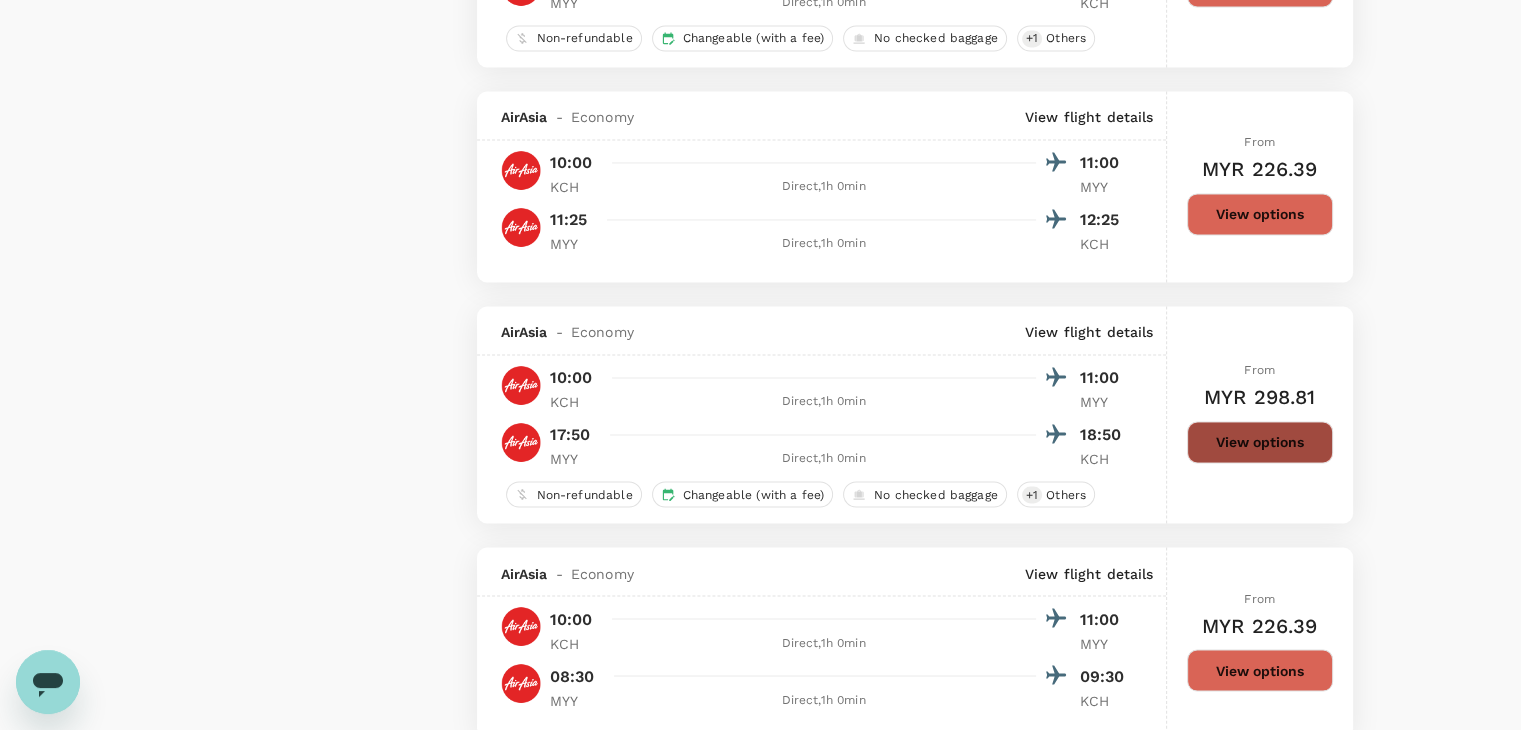 click on "View options" at bounding box center (1260, 442) 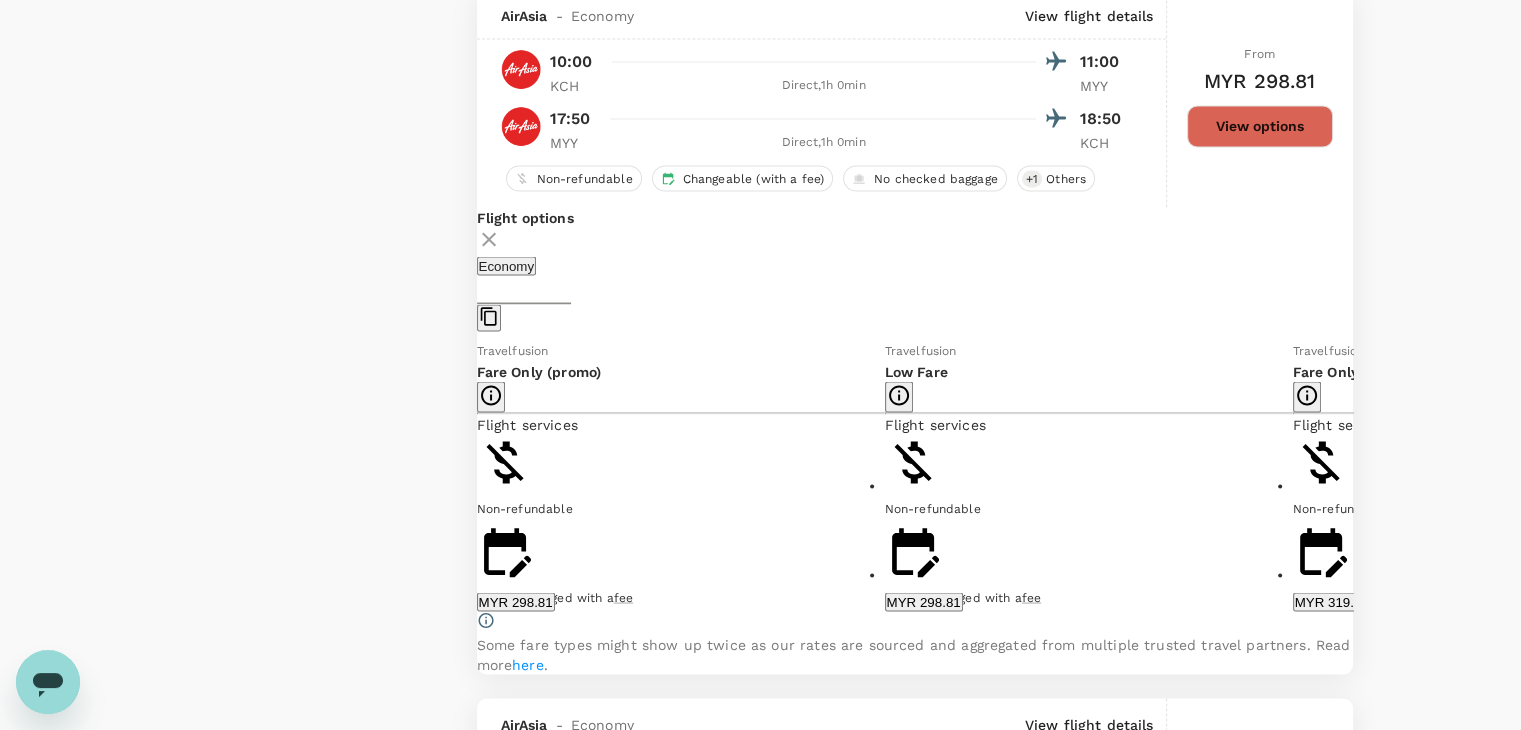scroll, scrollTop: 3631, scrollLeft: 0, axis: vertical 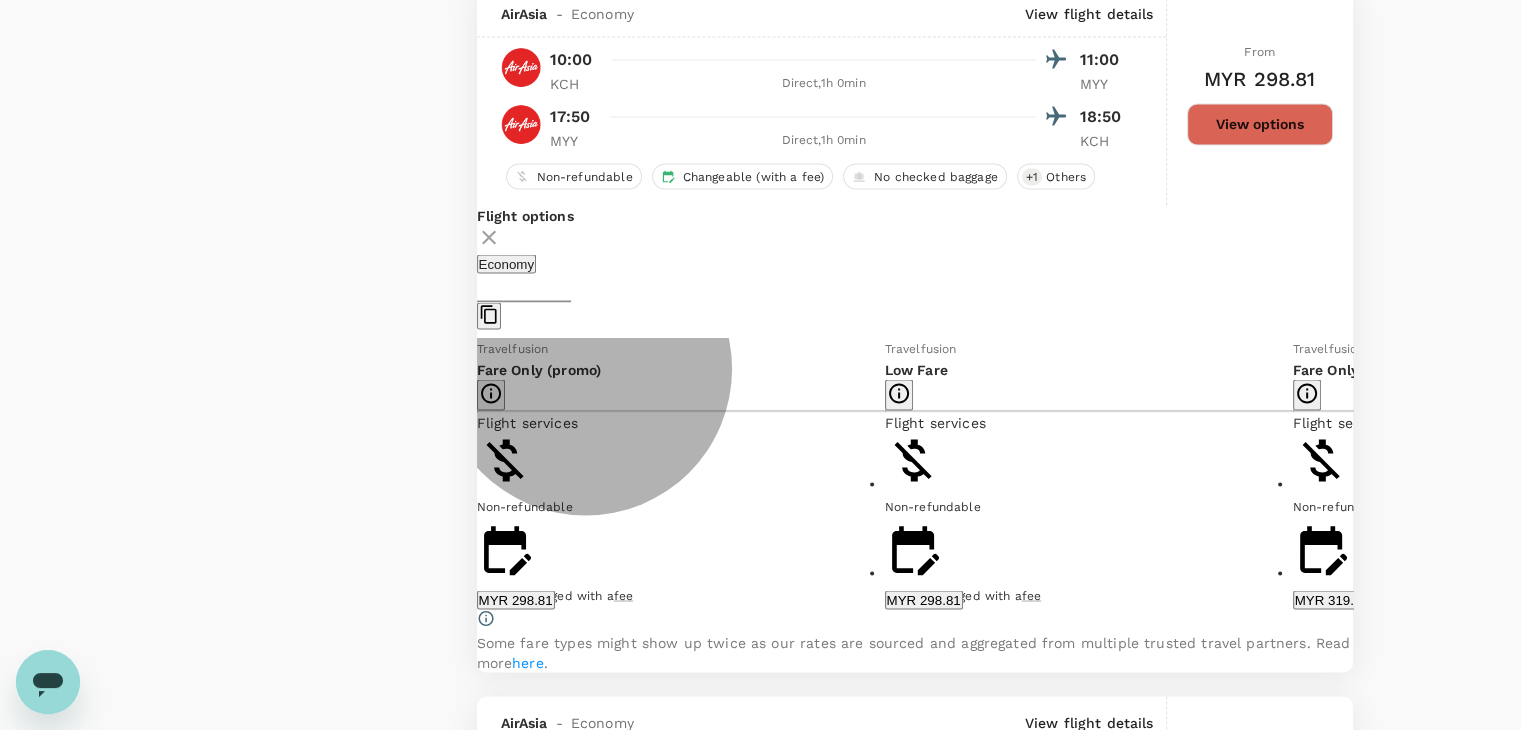 click on "MYR 298.81" at bounding box center [924, 599] 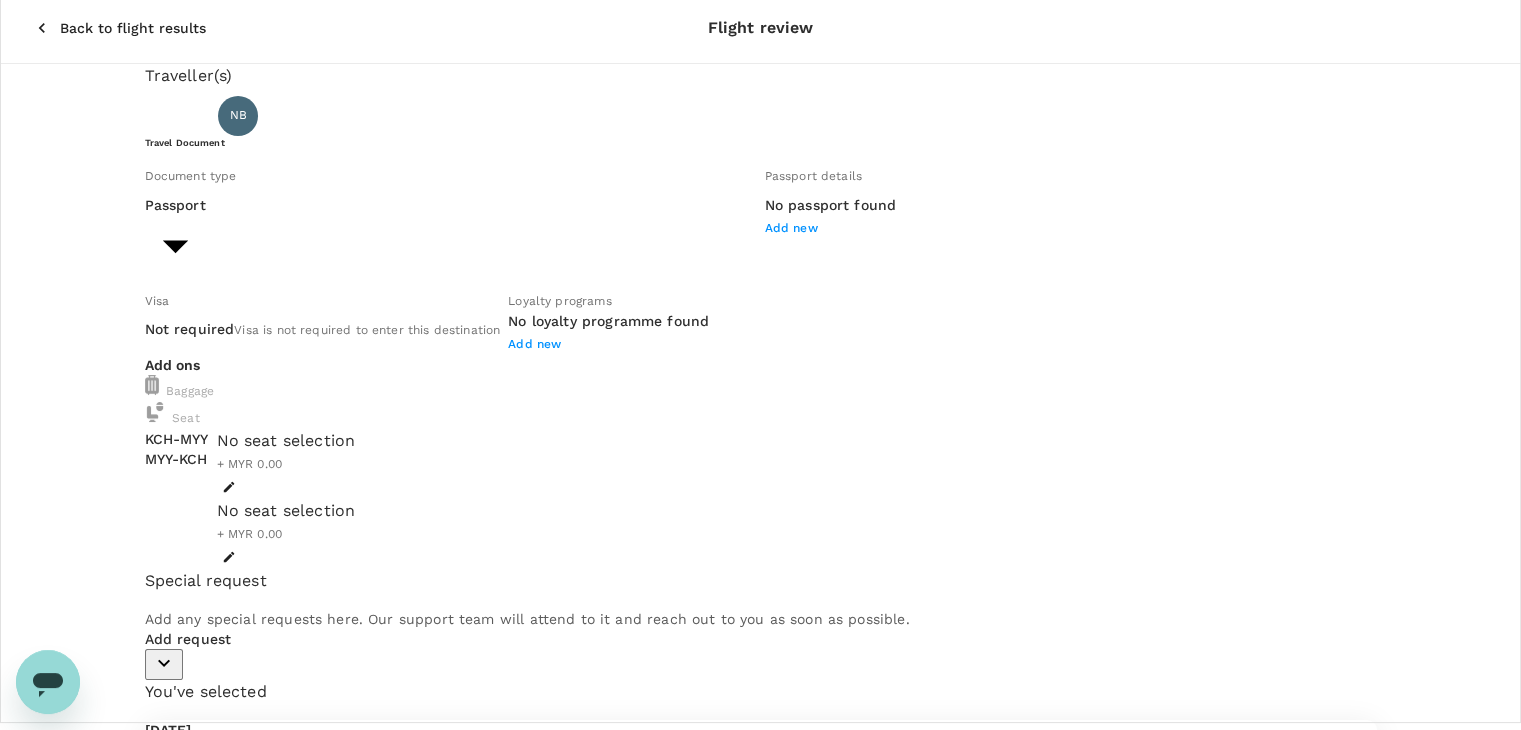 scroll, scrollTop: 0, scrollLeft: 0, axis: both 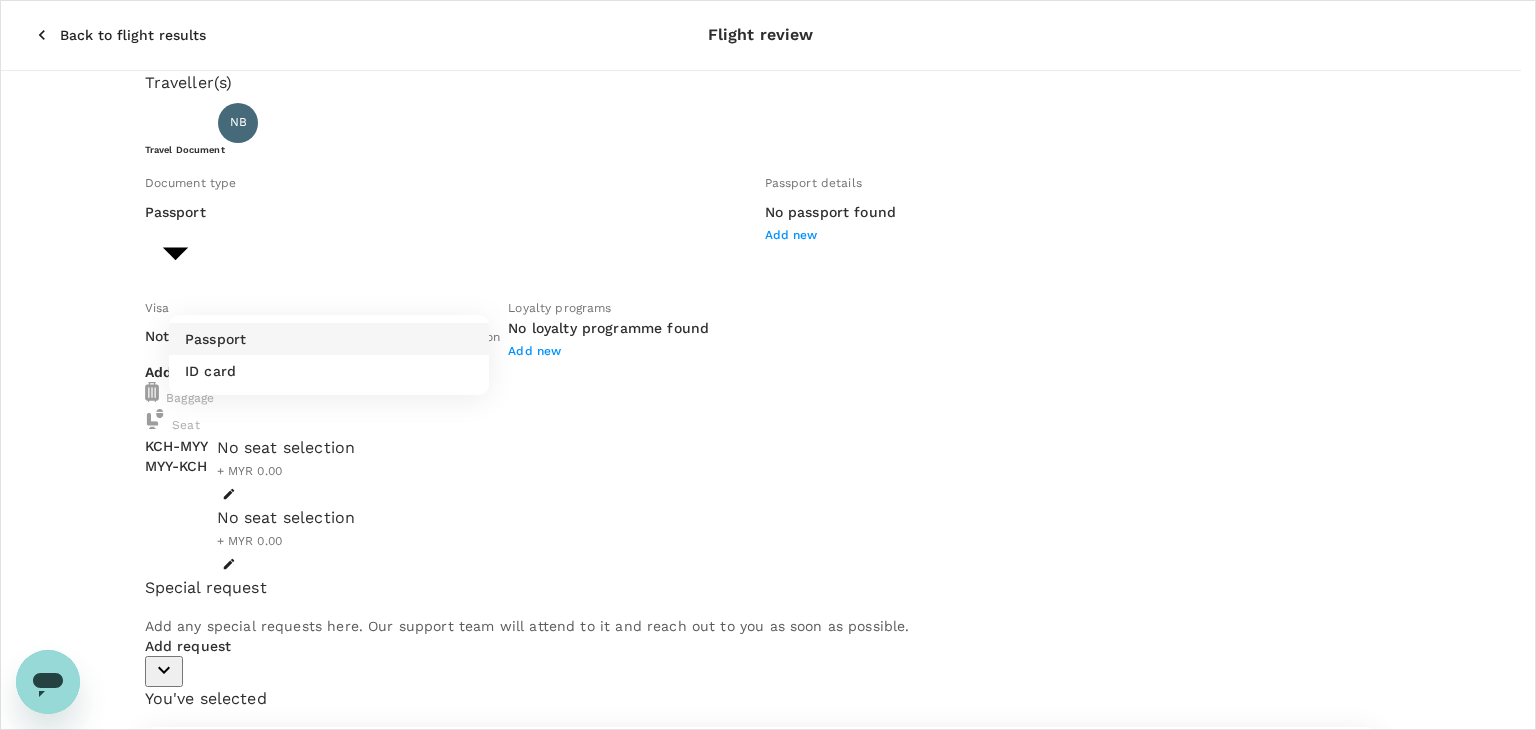 click on "Back to flight results Flight review Traveller(s) Traveller   1 : NB NUR YASMIN   BINTI ABDULLAH Travel Document Document type Passport Passport ​ Passport details No passport found Add new Visa Not required Visa is not required to enter this destination Loyalty programs No loyalty programme found Add new Add ons Baggage Seat KCH  -  MYY MYY  -  KCH No seat selection + MYR 0.00 No seat selection + MYR 0.00 Special request Add any special requests here. Our support team will attend to it and reach out to you as soon as possible. Add request You've selected Wednesday, 13 Aug 2025 10:00 11:00 KCH Direct ,  1h 0min MYY Friday, 15 Aug 2025 17:50 18:50 MYY Direct ,  1h 0min KCH View flight details Price summary Total fare (1 traveller(s)) MYR 288.81 Air fare MYR 288.81 Baggage fee MYR 0.00 Seat fee MYR 0.00 Service fee MYR 10.00 Total MYR 298.81 Continue to payment details Some travellers require a valid travel document to proceed with this booking by TruTrip  ( 3.48.2   ) View details Edit Add new Passport" at bounding box center [768, 688] 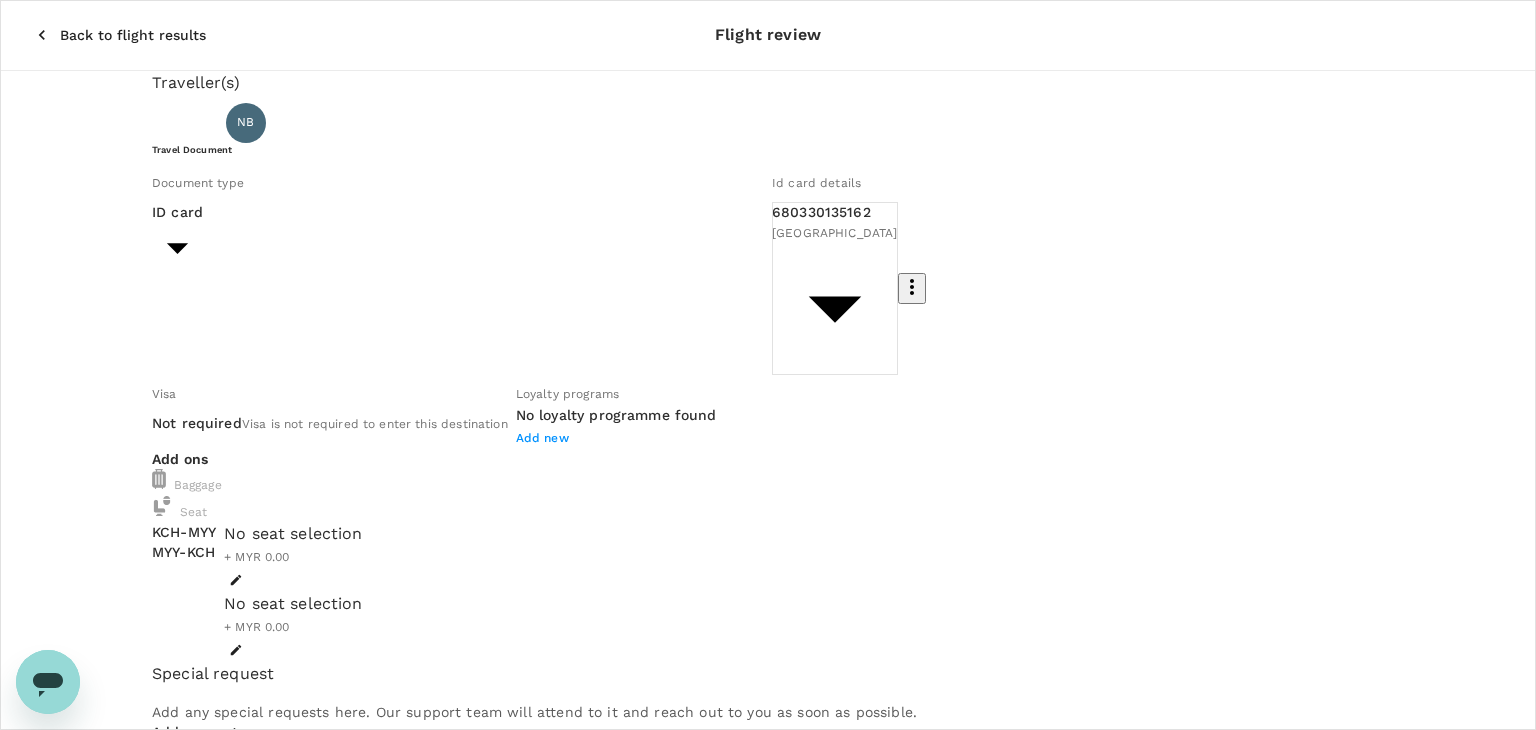 type on "Id card" 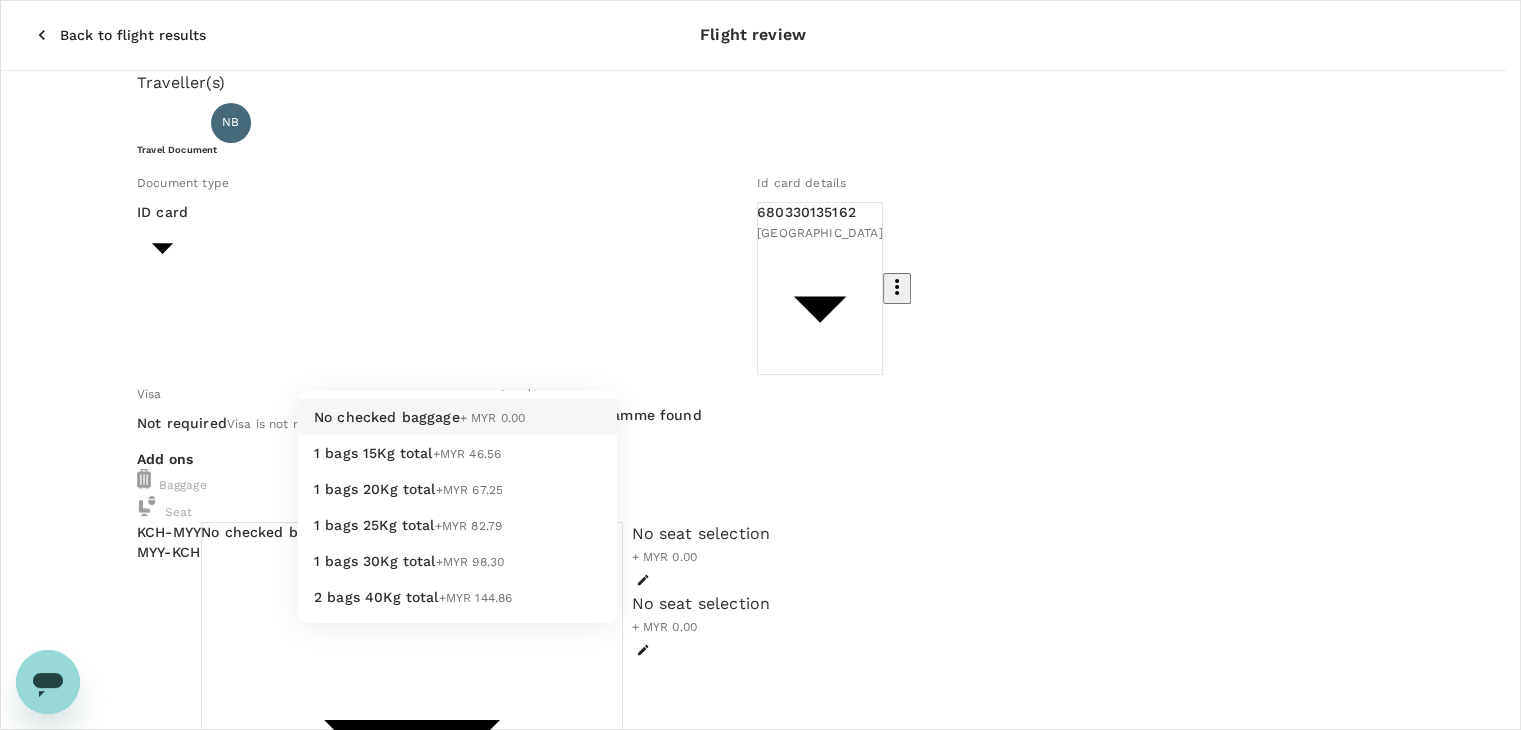 click on "Back to flight results Flight review Traveller(s) Traveller   1 : NB NUR YASMIN   BINTI ABDULLAH Travel Document Document type ID card Id card ​ Id card details 680330135162 Malaysia 9f008751-c455-4f88-a9b3-75480c6974cc ​ Visa Not required Visa is not required to enter this destination Loyalty programs No loyalty programme found Add new Add ons Baggage Seat KCH  -  MYY MYY  -  KCH No checked baggage + MYR 0.00 ​ No checked baggage + MYR 0.00 ​ No seat selection + MYR 0.00 No seat selection + MYR 0.00 Special request Add any special requests here. Our support team will attend to it and reach out to you as soon as possible. Add request You've selected Wednesday, 13 Aug 2025 10:00 11:00 KCH Direct ,  1h 0min MYY Friday, 15 Aug 2025 17:50 18:50 MYY Direct ,  1h 0min KCH View flight details Price summary Total fare (1 traveller(s)) MYR 288.81 Air fare MYR 288.81 Baggage fee MYR 0.00 Seat fee MYR 0.00 Service fee MYR 10.00 Total MYR 298.81 Continue to payment details by TruTrip  ( 3.48.2   ) Edit Add new" at bounding box center (760, 1101) 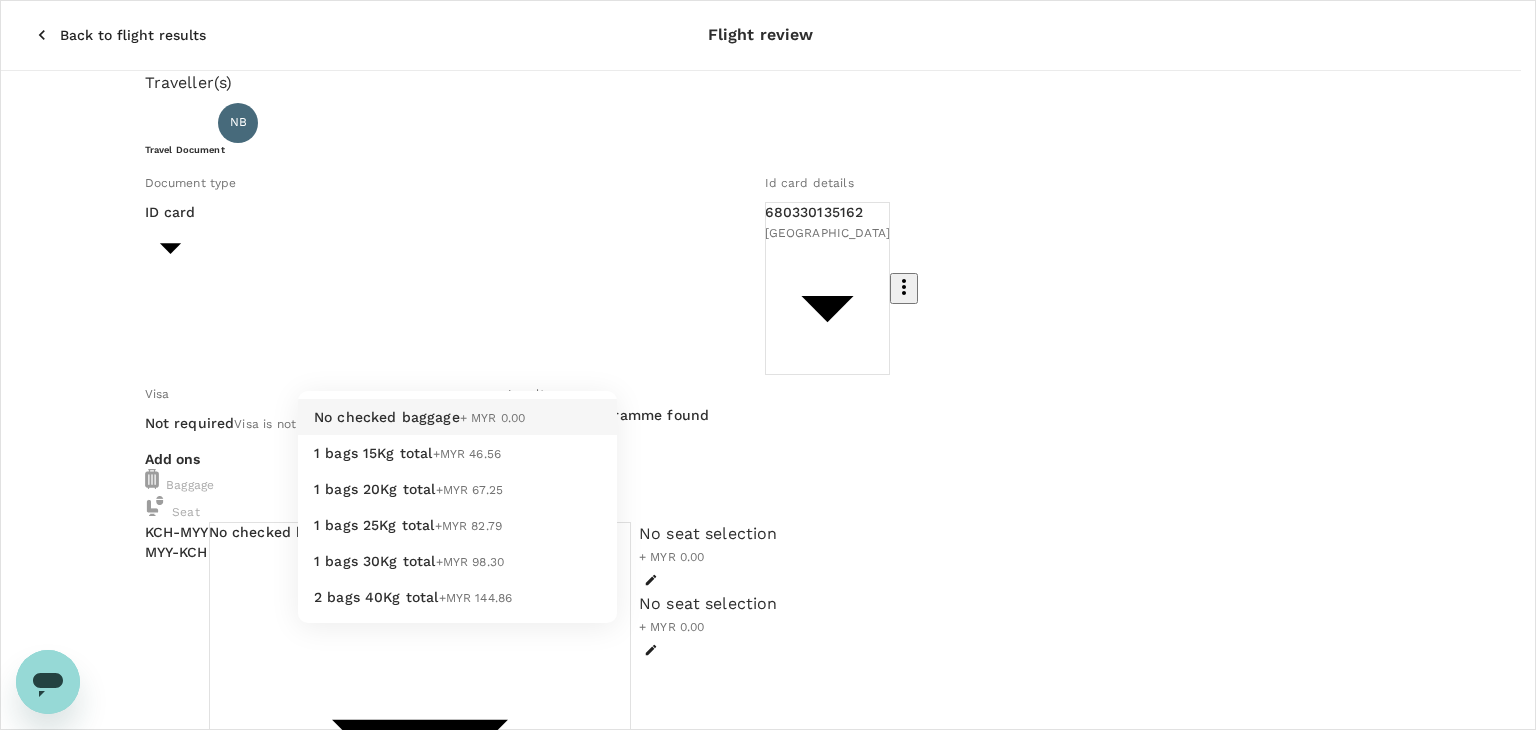 click on "+MYR 67.25" at bounding box center [470, 490] 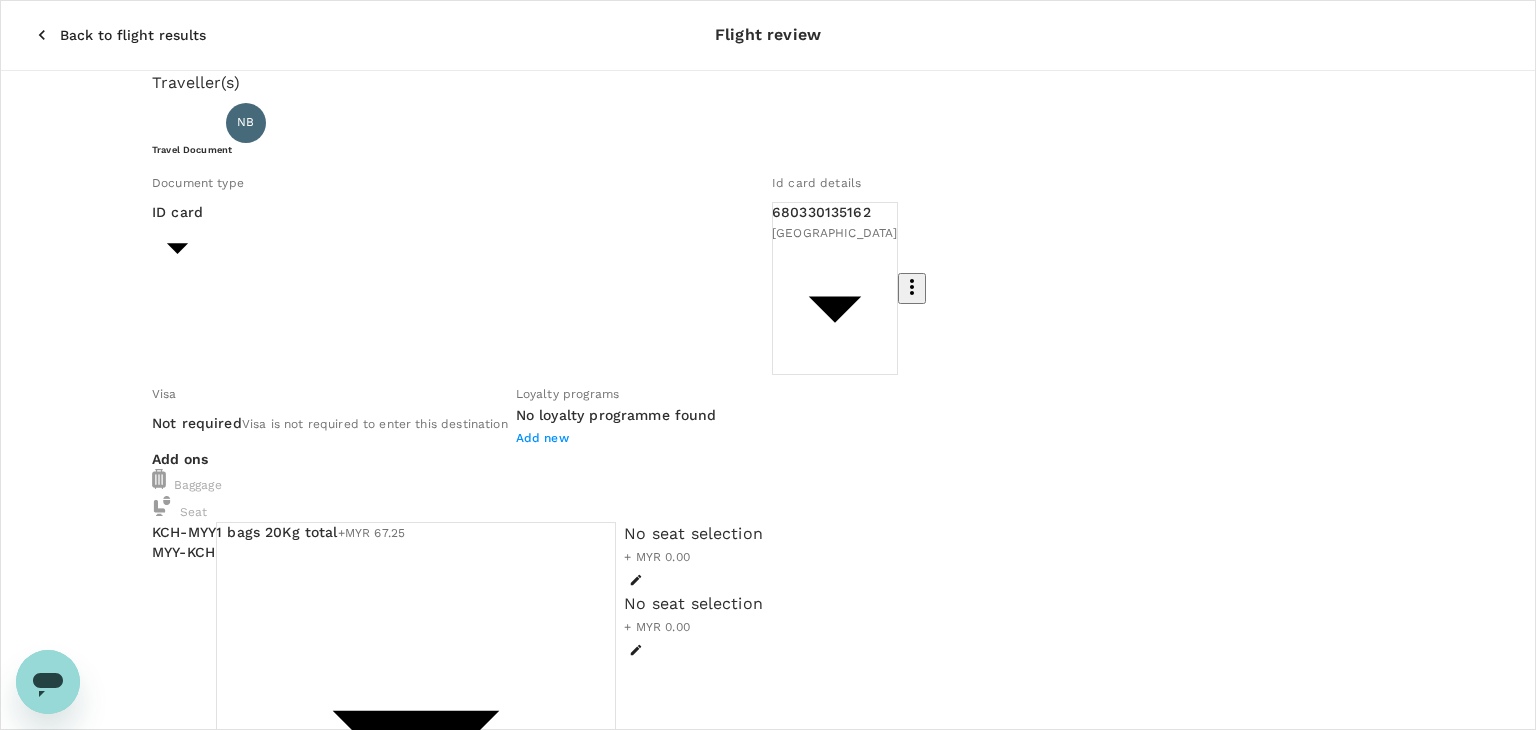 type on "2 - 67.25" 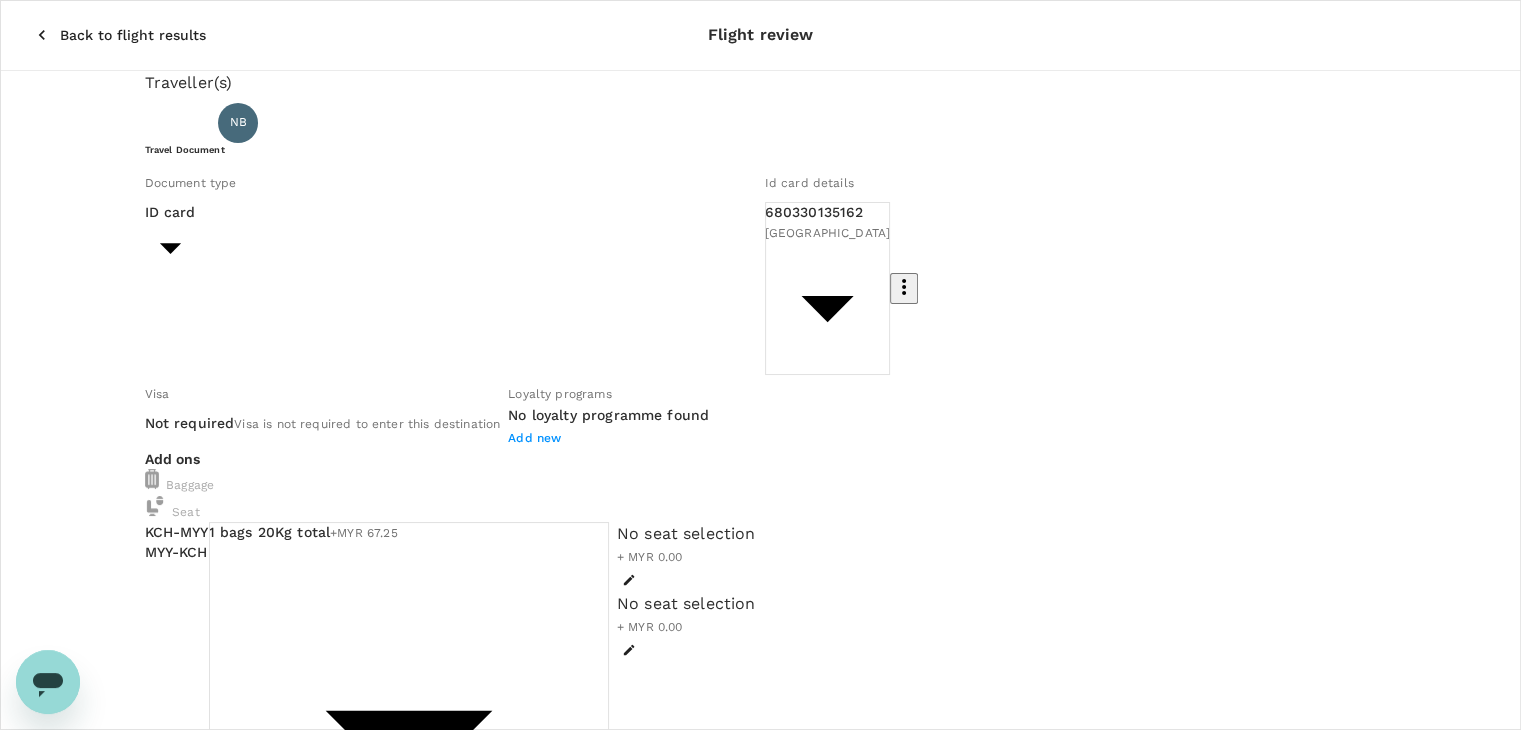click on "Back to flight results Flight review Traveller(s) Traveller   1 : NB NUR YASMIN   BINTI ABDULLAH Travel Document Document type ID card Id card ​ Id card details 680330135162 Malaysia 9f008751-c455-4f88-a9b3-75480c6974cc ​ Visa Not required Visa is not required to enter this destination Loyalty programs No loyalty programme found Add new Add ons Baggage Seat KCH  -  MYY MYY  -  KCH 1 bags 20Kg total +MYR 67.25 2 - 67.25 ​ No checked baggage + MYR 0.00 ​ No seat selection + MYR 0.00 No seat selection + MYR 0.00 Special request Add any special requests here. Our support team will attend to it and reach out to you as soon as possible. Add request You've selected Wednesday, 13 Aug 2025 10:00 11:00 KCH Direct ,  1h 0min MYY Friday, 15 Aug 2025 17:50 18:50 MYY Direct ,  1h 0min KCH View flight details Price summary Total fare (1 traveller(s)) MYR 288.81 Air fare MYR 288.81 Baggage fee MYR 0.00 Seat fee MYR 0.00 Service fee MYR 10.00 Total MYR 298.81 Continue to payment details by TruTrip  ( 3.48.2   ) Edit" at bounding box center [760, 1079] 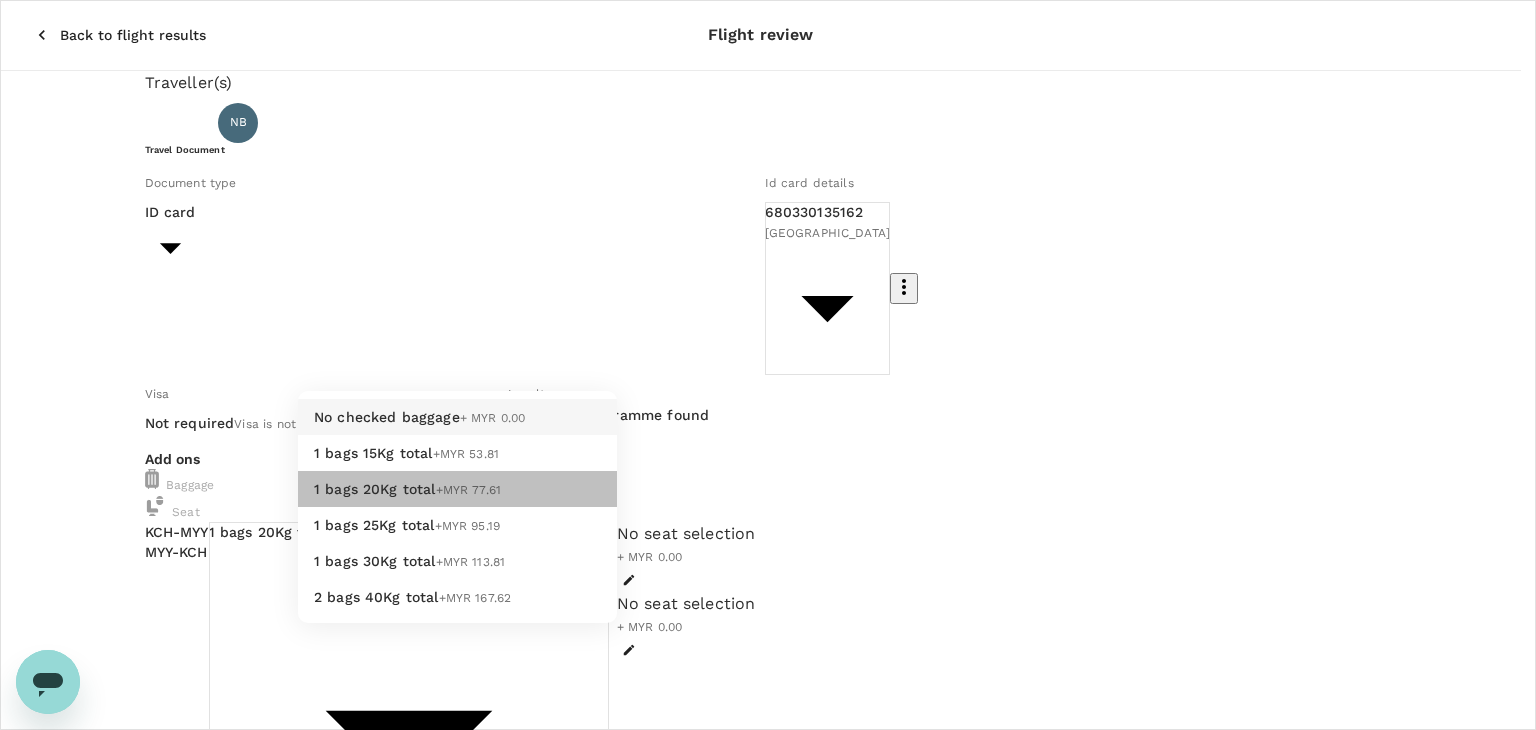 click on "+MYR 77.61" at bounding box center [469, 490] 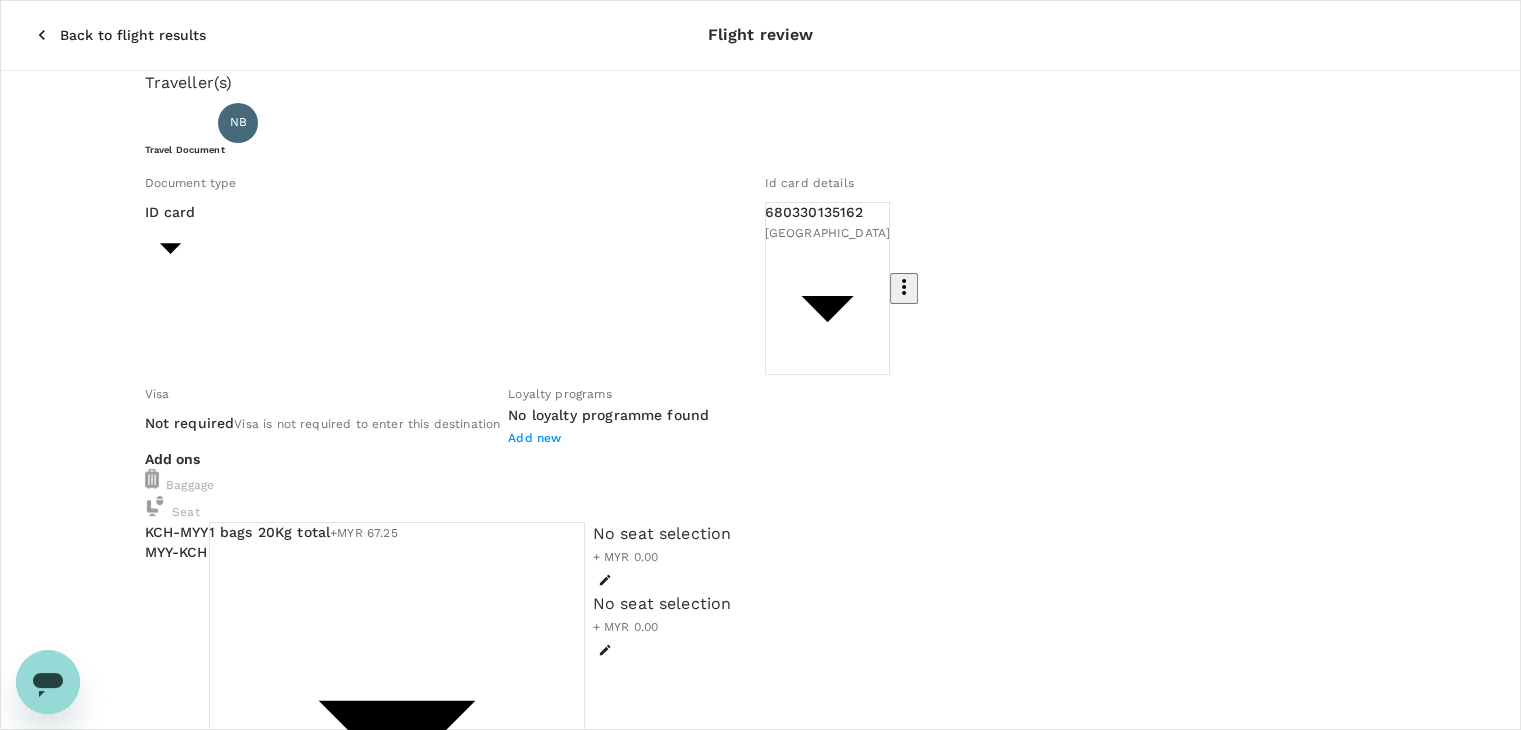 click 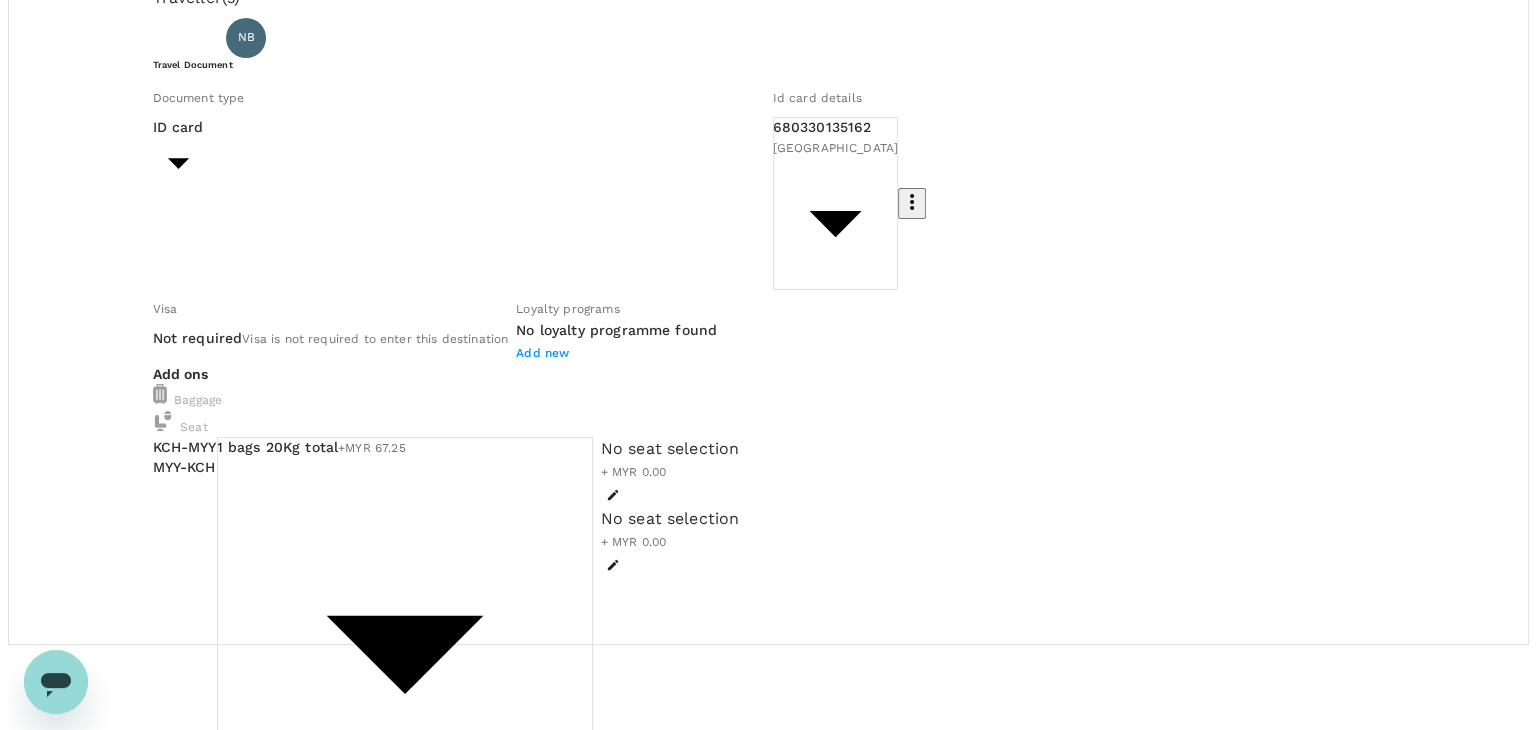 scroll, scrollTop: 184, scrollLeft: 0, axis: vertical 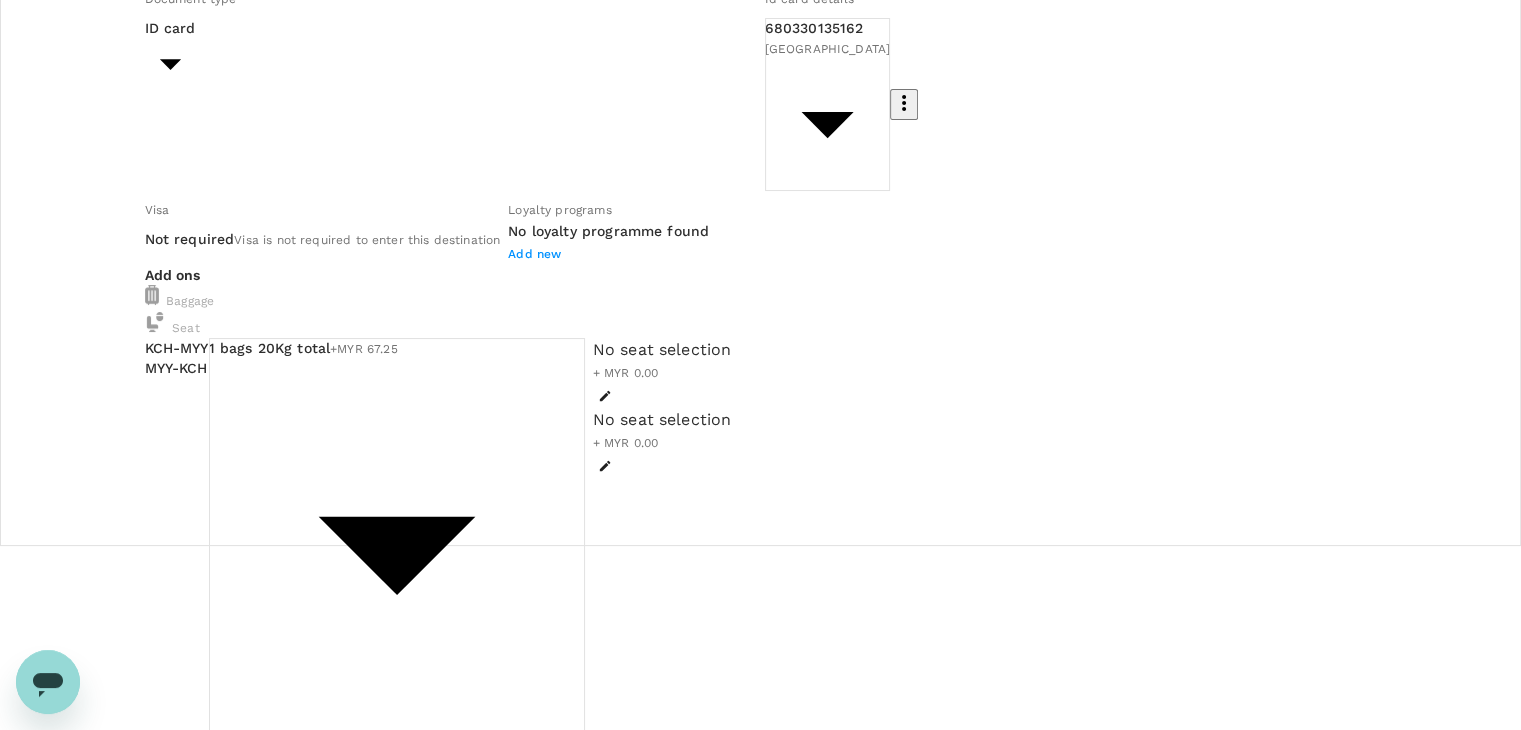 click on "Continue to payment details" at bounding box center (761, 1848) 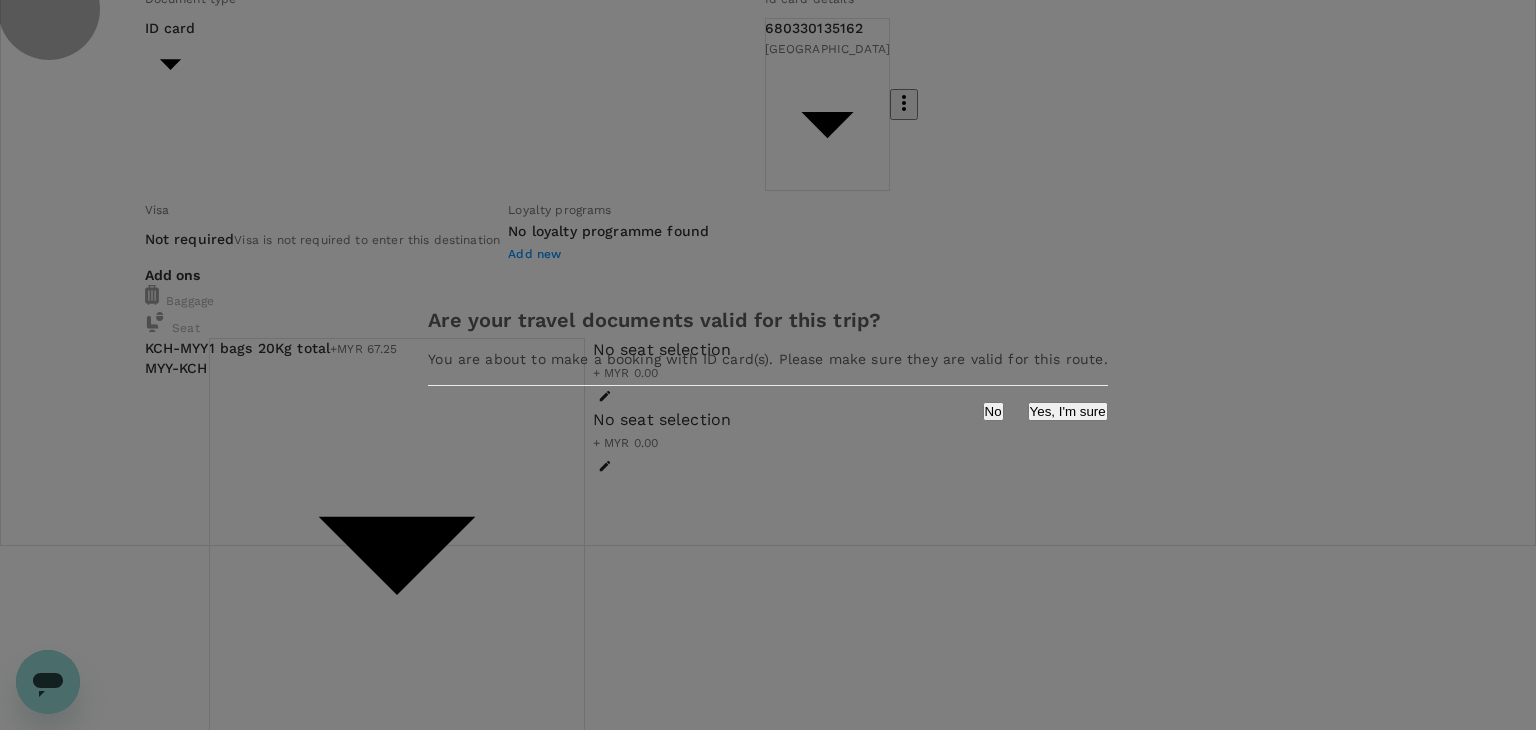 click on "Yes, I'm sure" at bounding box center [1068, 411] 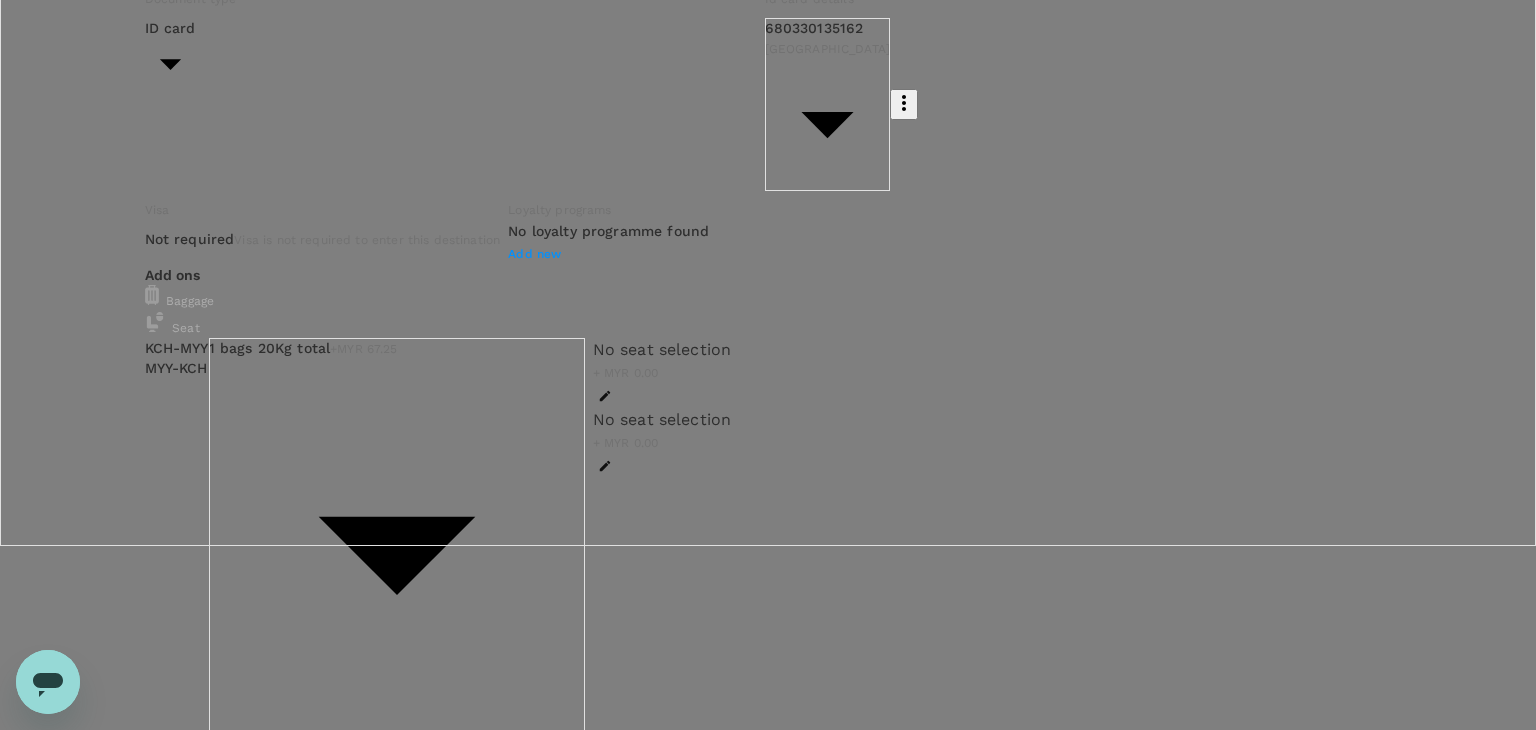 scroll, scrollTop: 209, scrollLeft: 0, axis: vertical 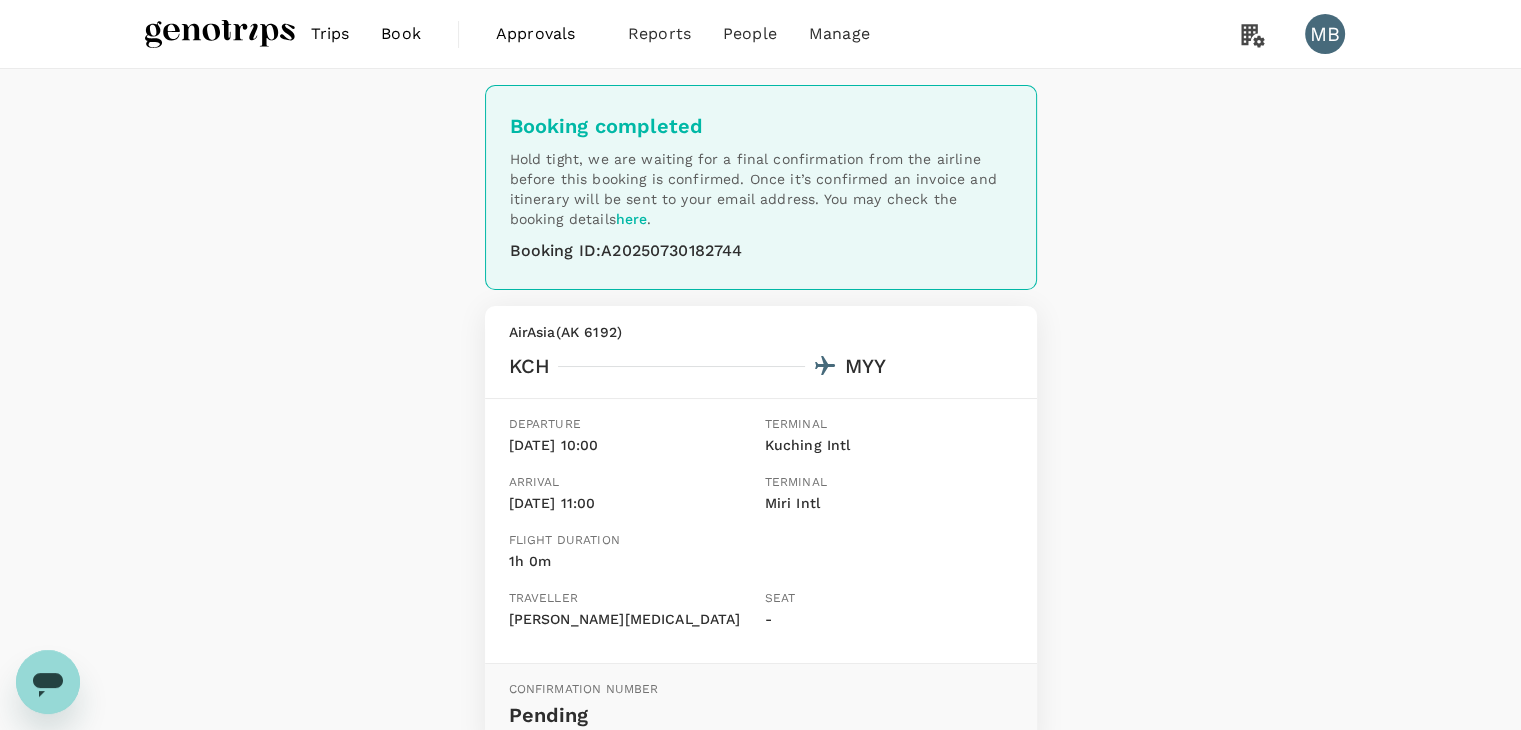 click at bounding box center (220, 34) 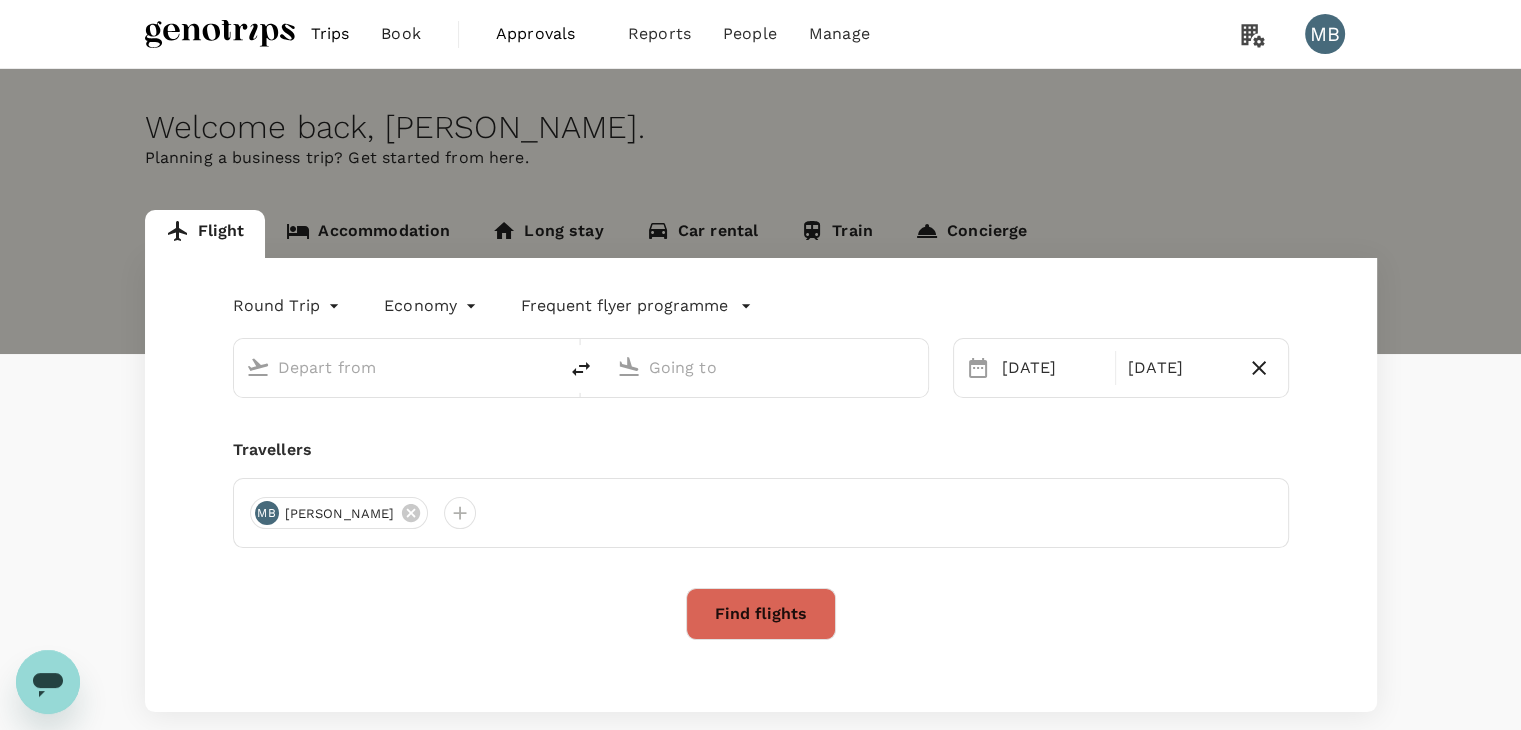 type on "Kuching Intl (KCH)" 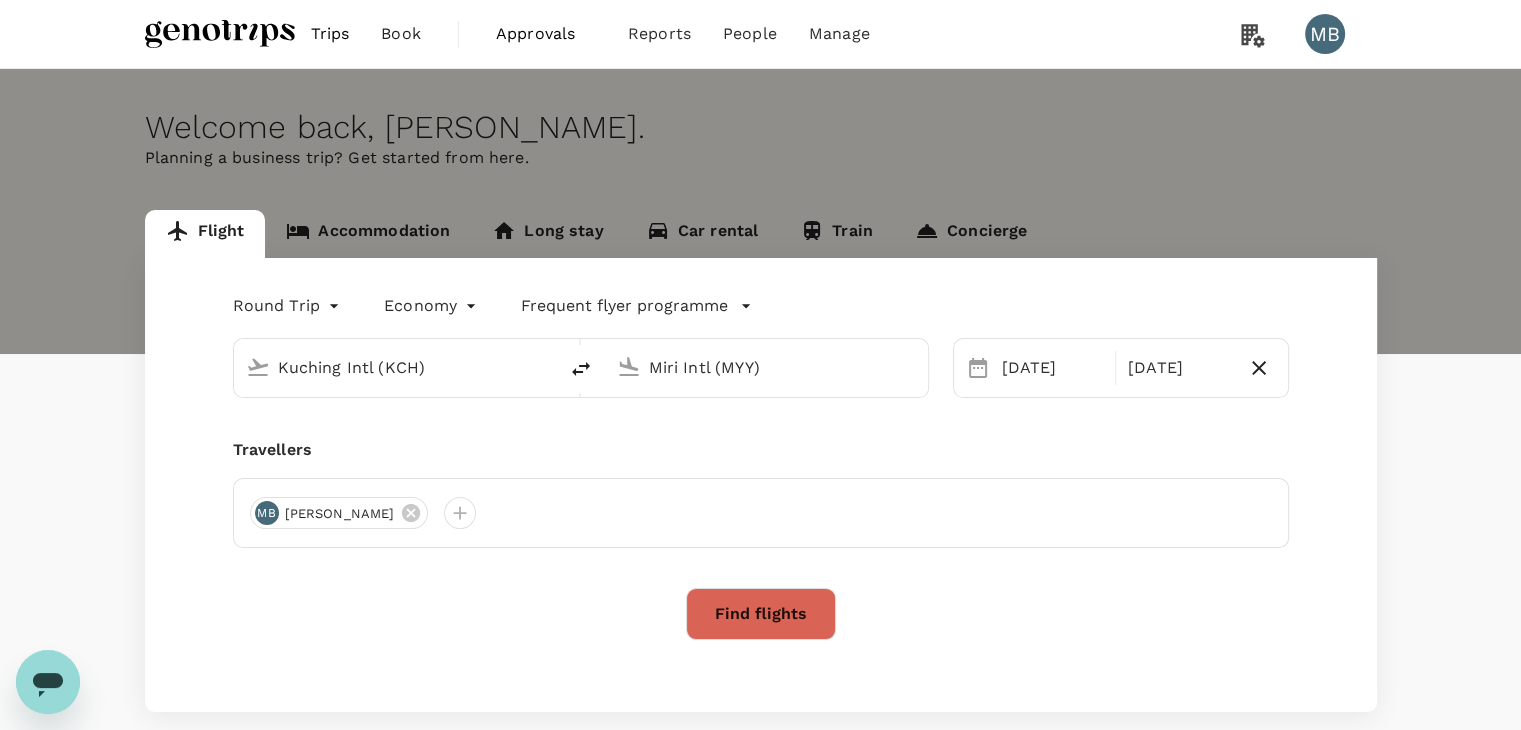 type 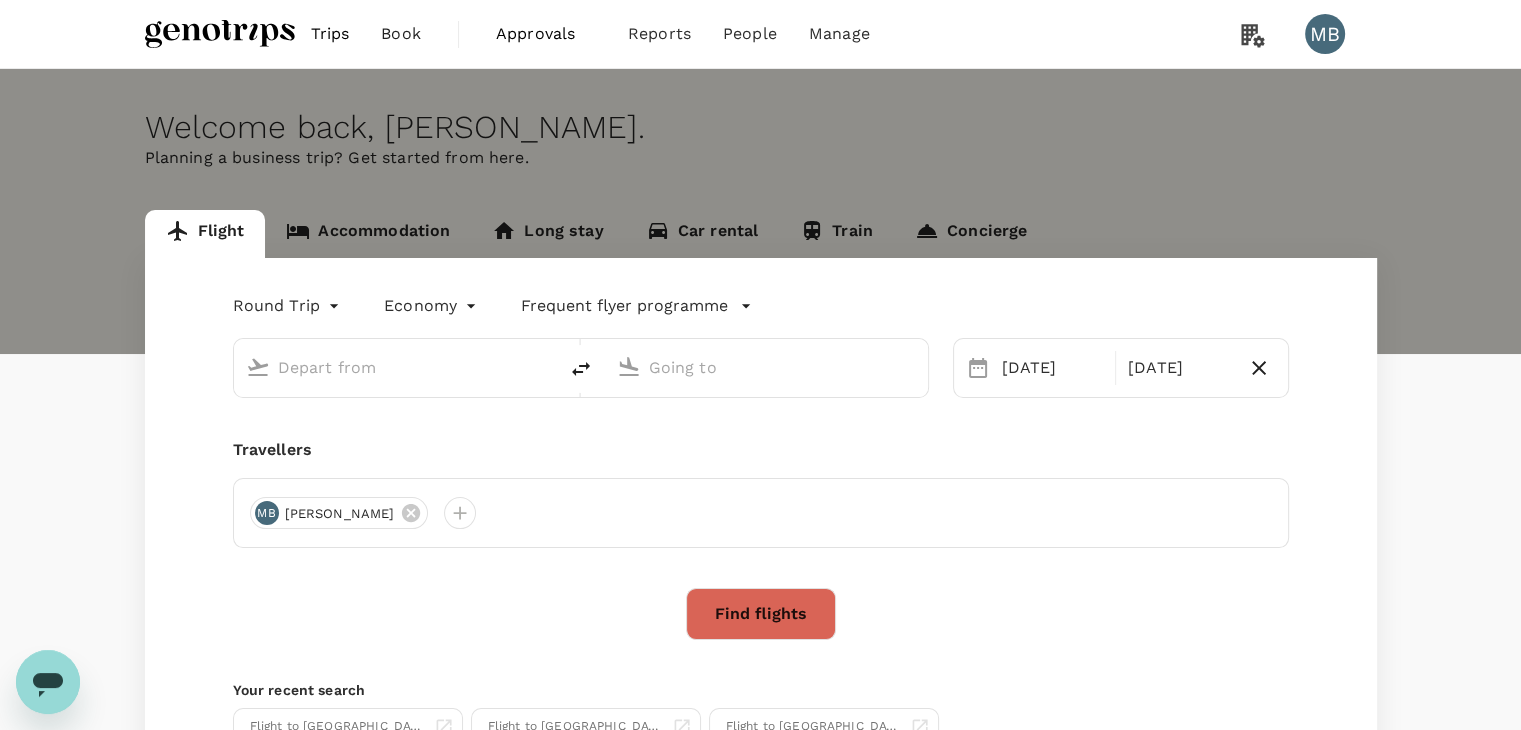 type on "Kuching Intl (KCH)" 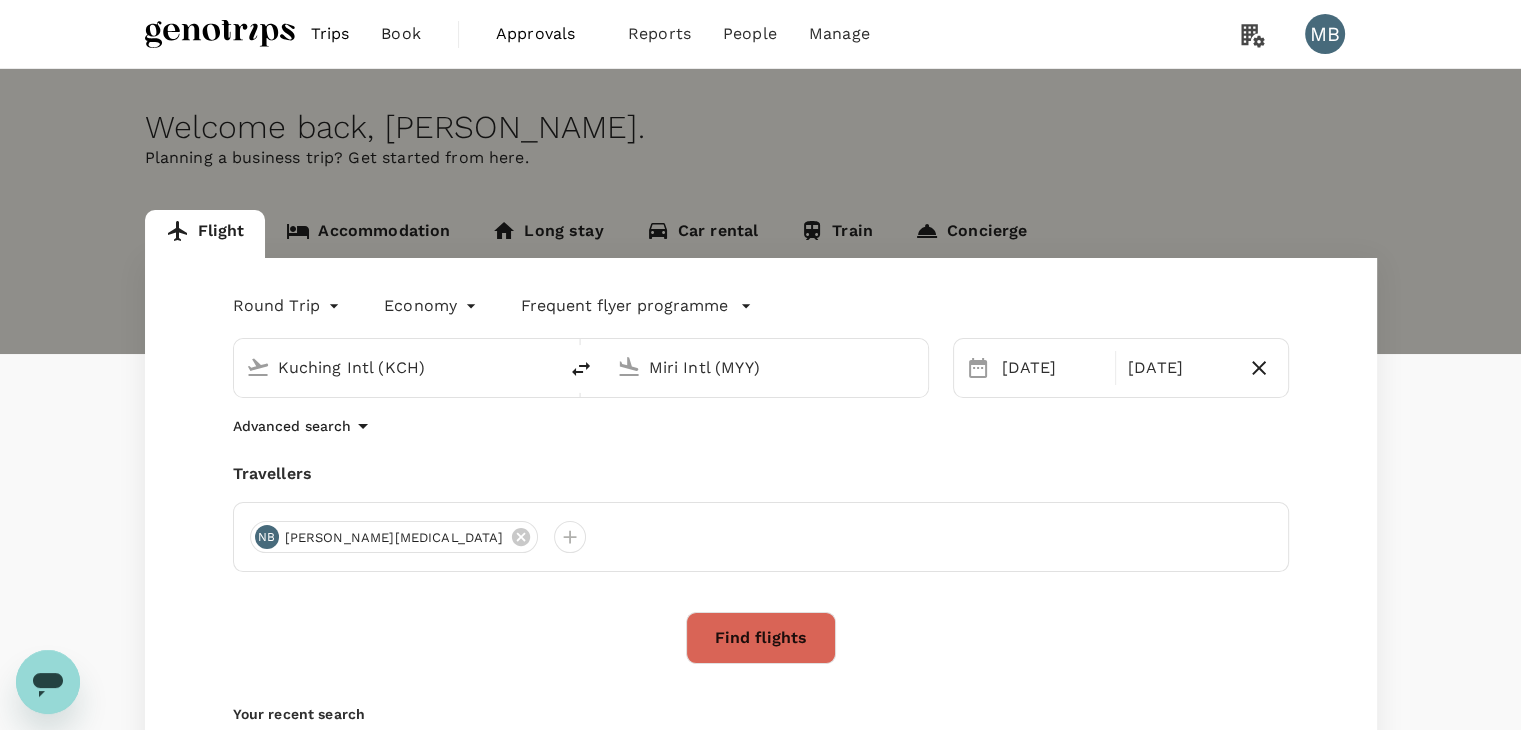 click on "Kuching Intl (KCH)" at bounding box center [396, 367] 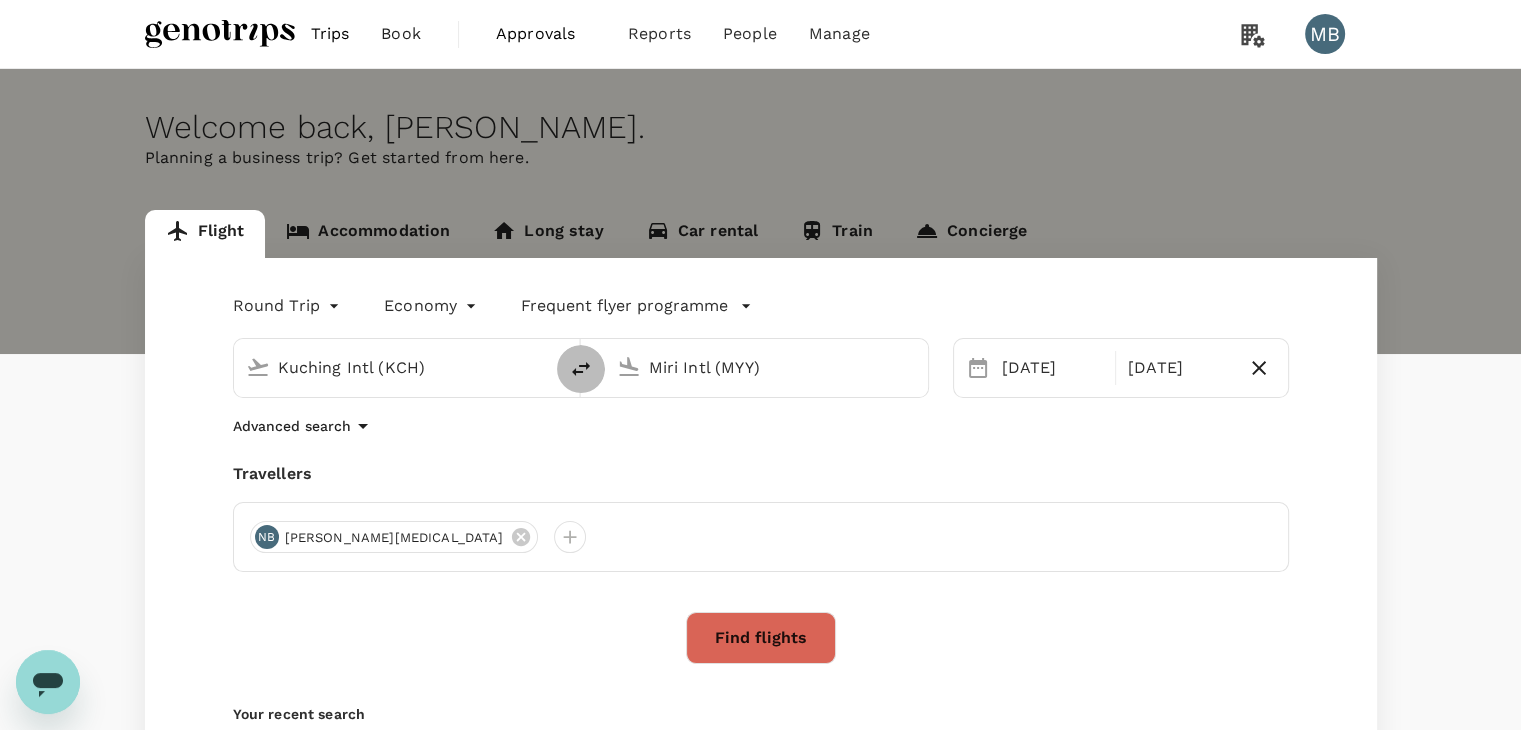 click 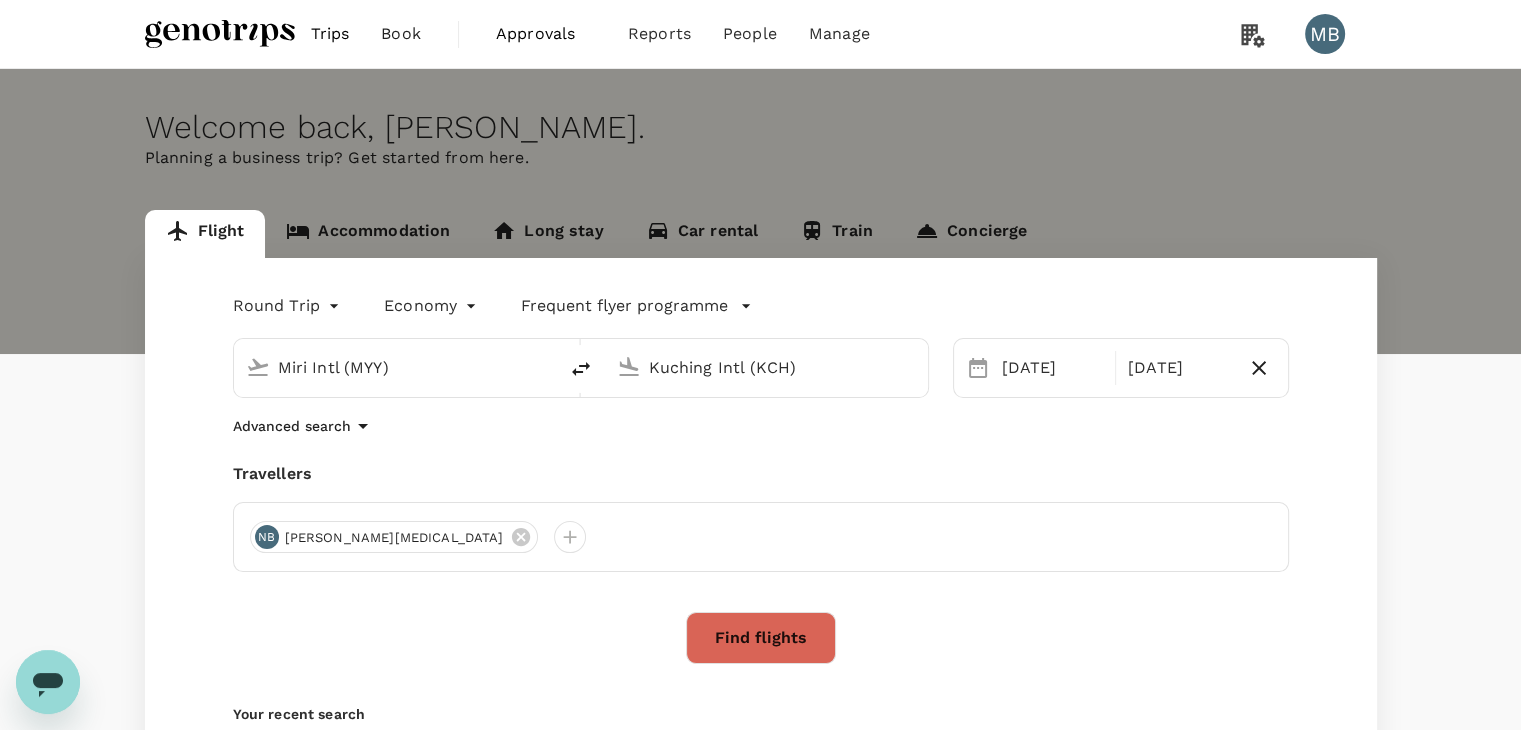 click on "Kuching Intl (KCH)" at bounding box center [767, 367] 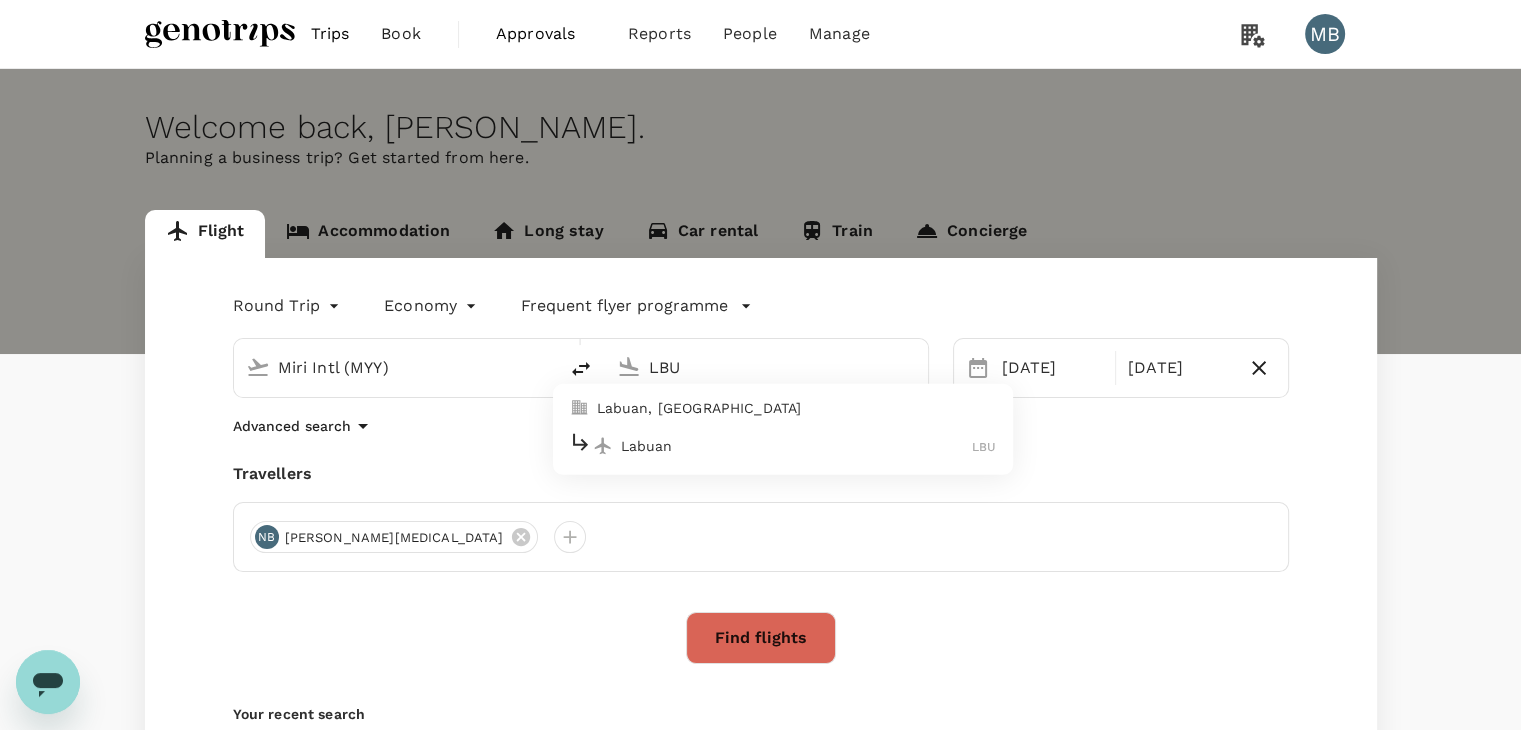 click on "Labuan" at bounding box center (797, 446) 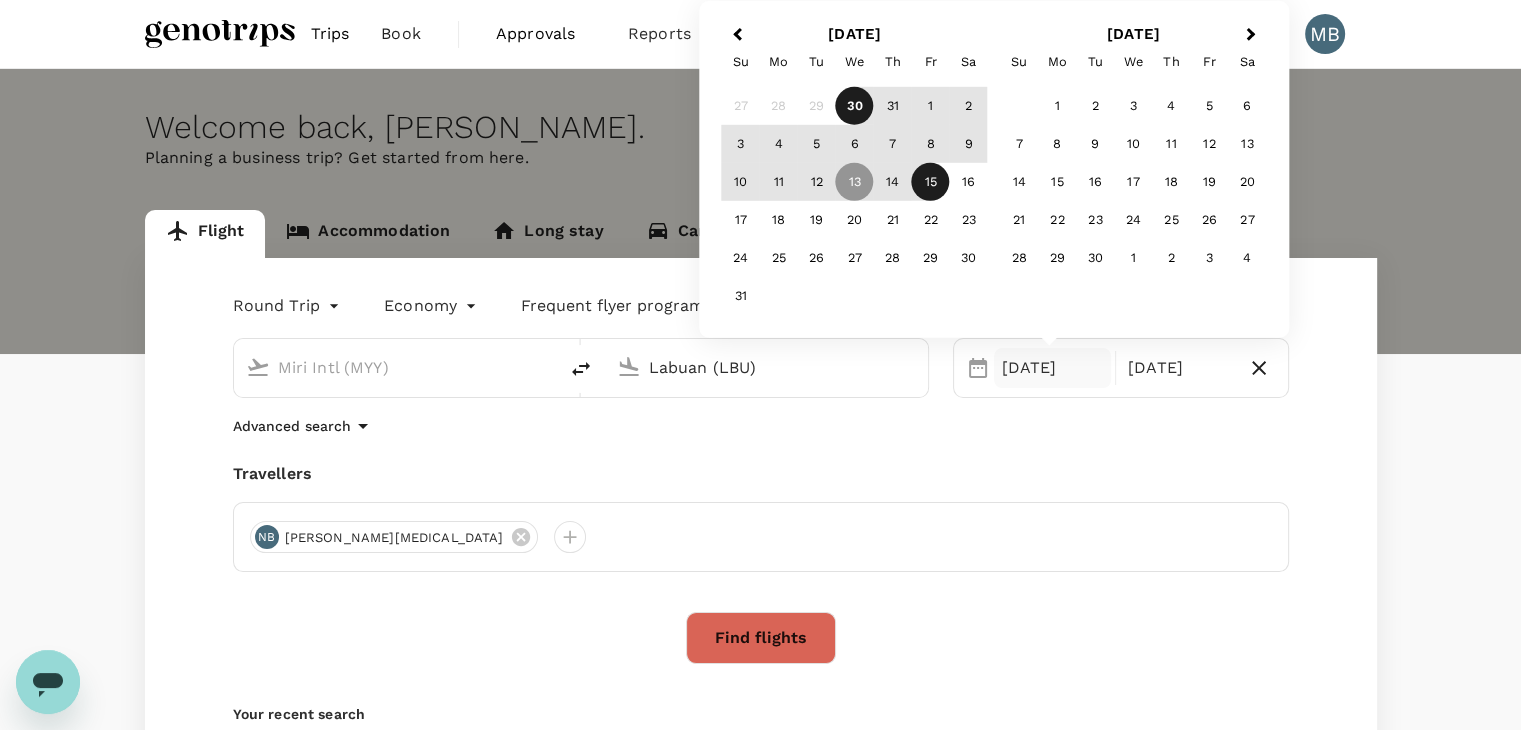 type on "Labuan (LBU)" 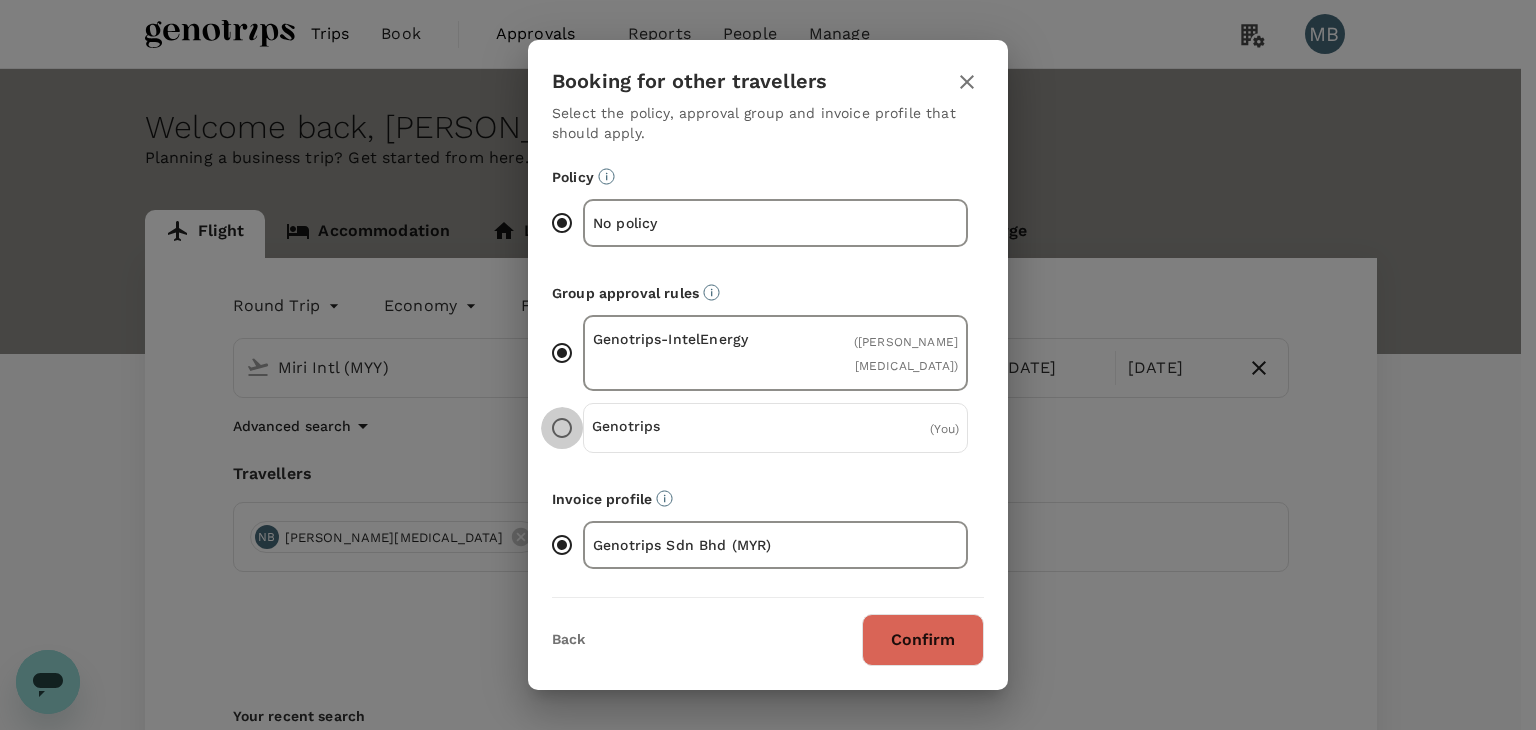 click on "Genotrips ( You )" at bounding box center [562, 428] 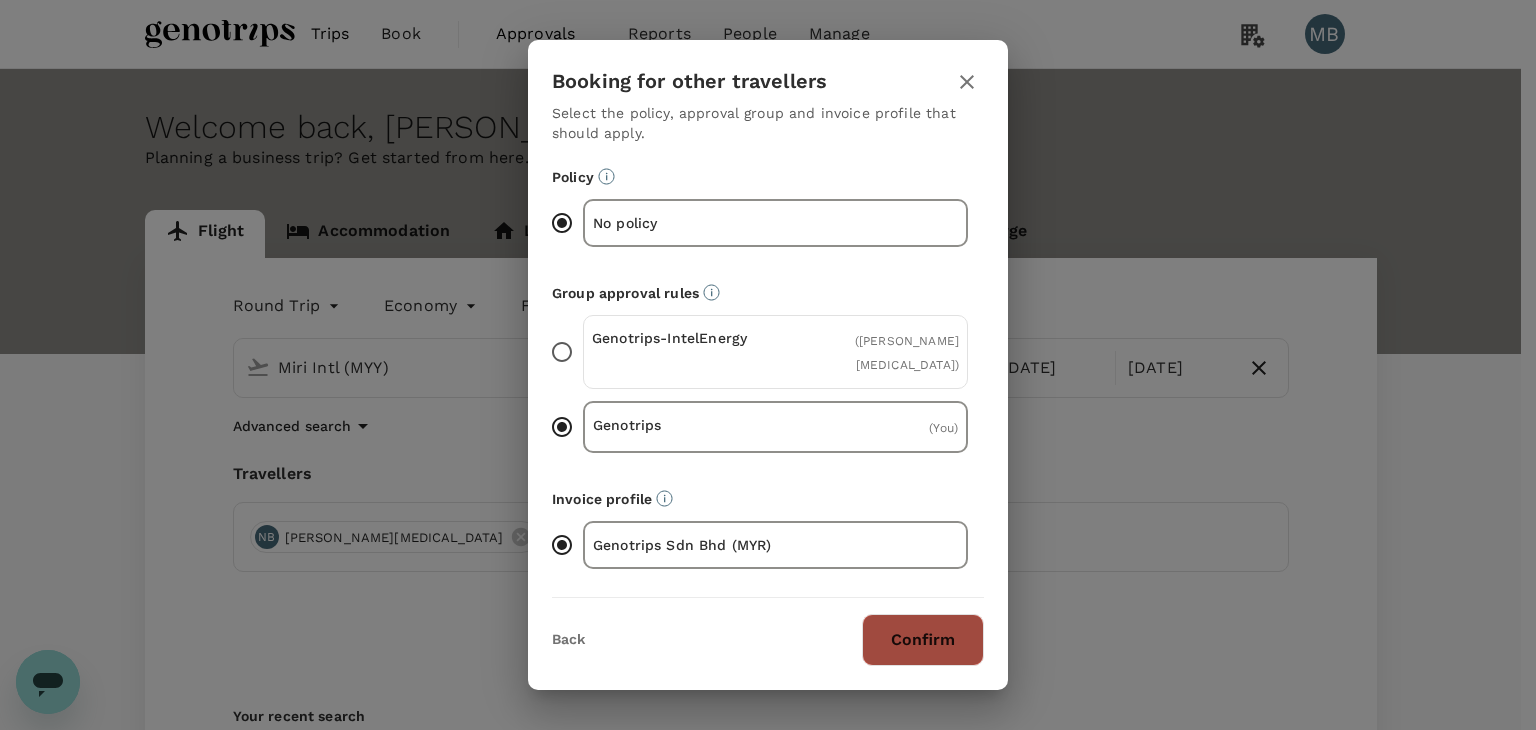 click on "Confirm" at bounding box center (923, 640) 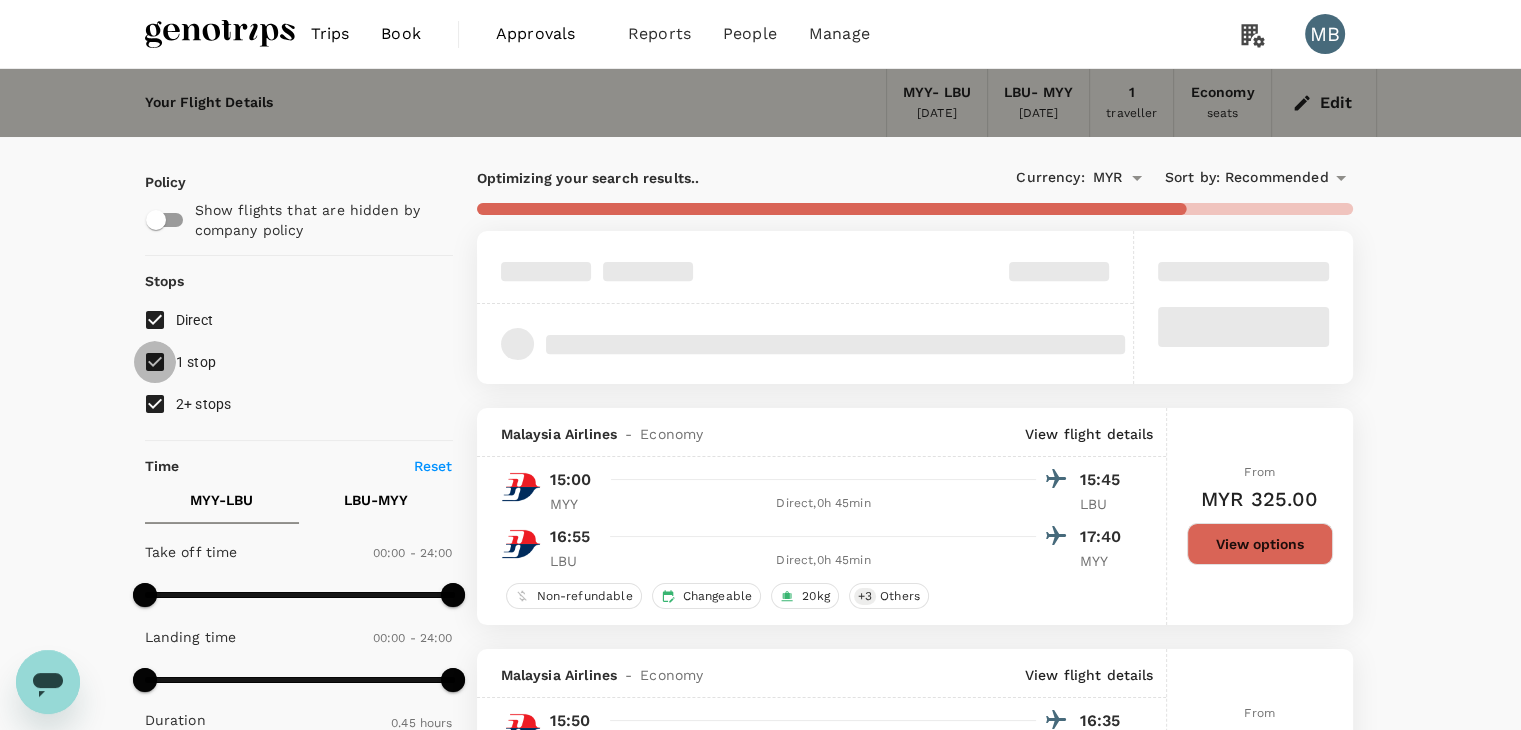click on "1 stop" at bounding box center (155, 362) 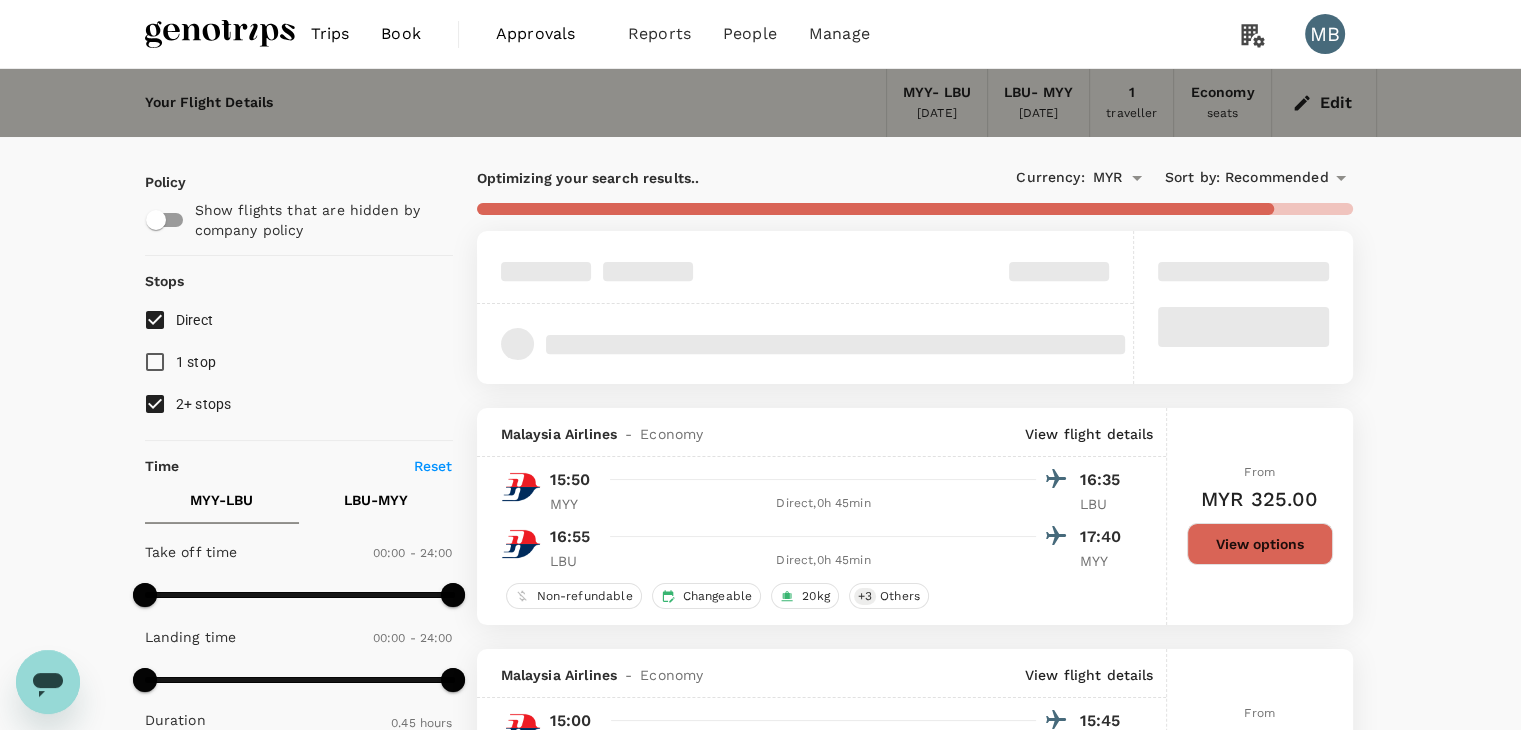 click on "2+ stops" at bounding box center [155, 404] 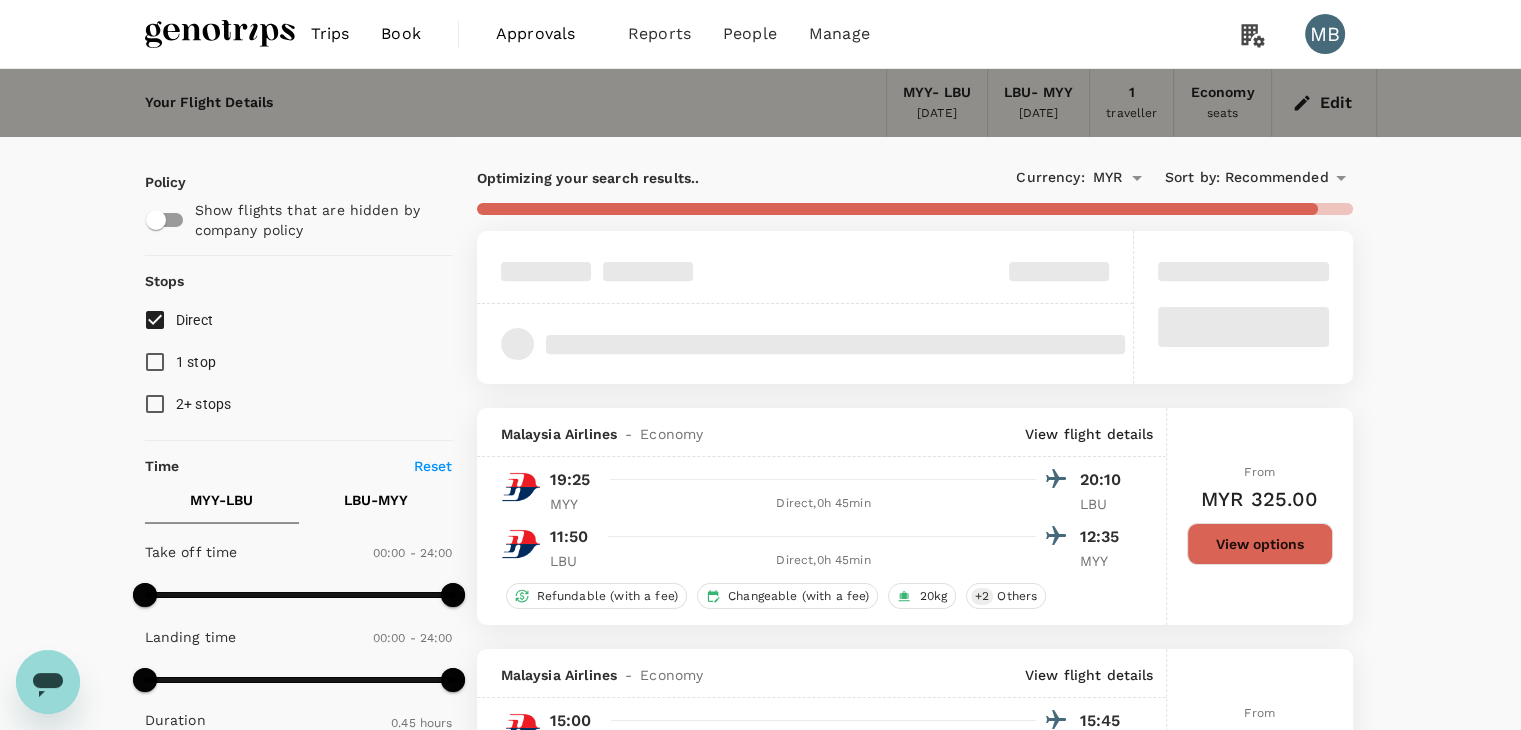 click on "Recommended" at bounding box center [1277, 178] 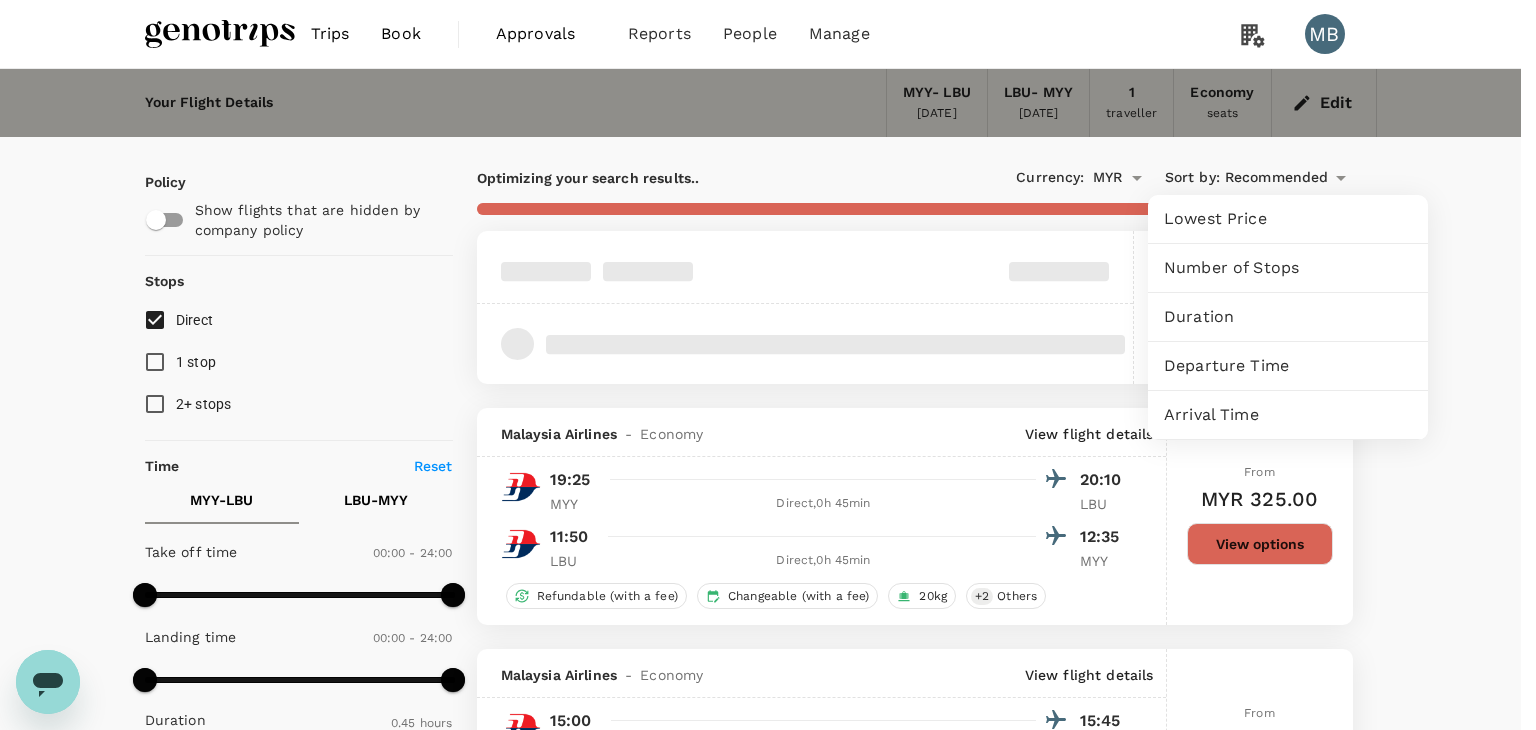 click on "Departure Time" at bounding box center (1288, 366) 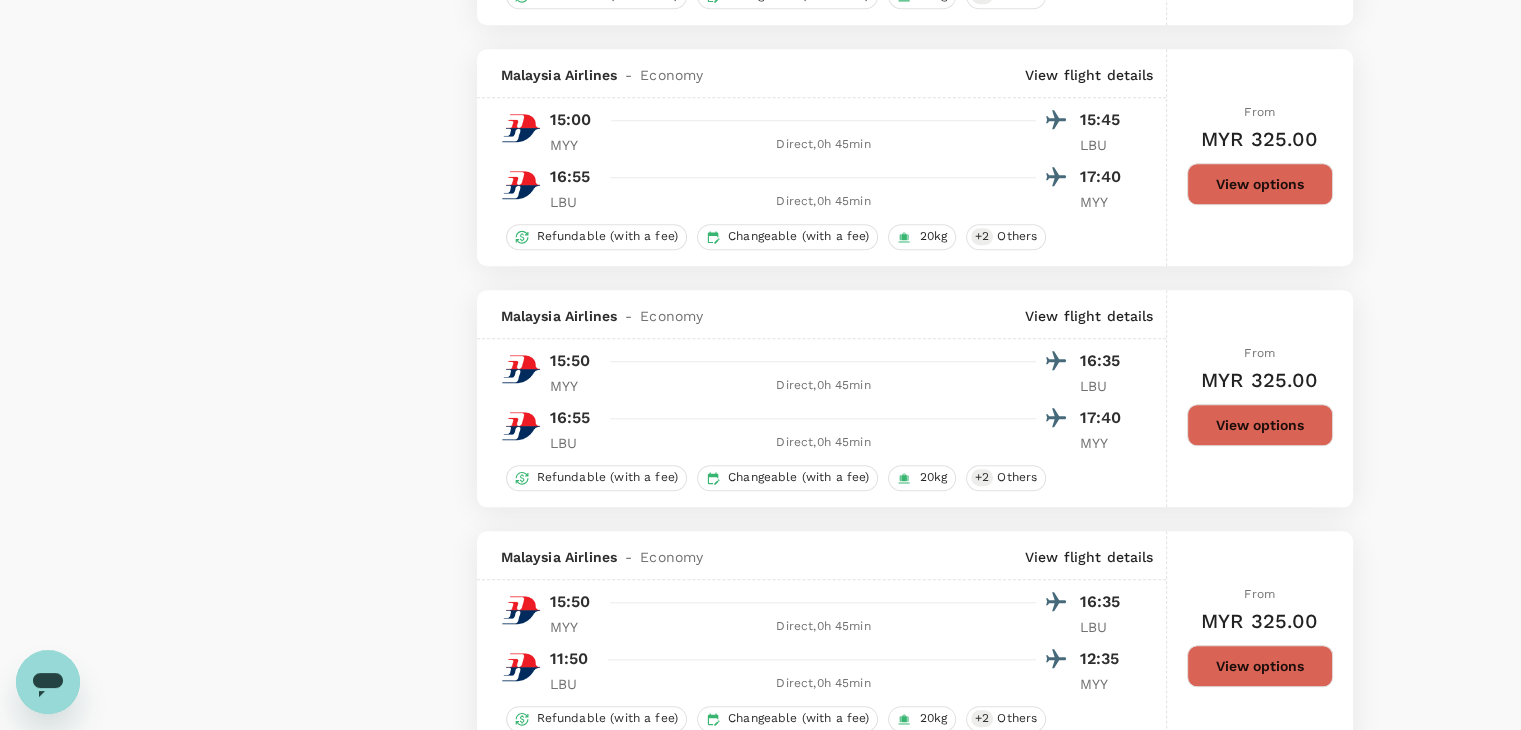 scroll, scrollTop: 1900, scrollLeft: 0, axis: vertical 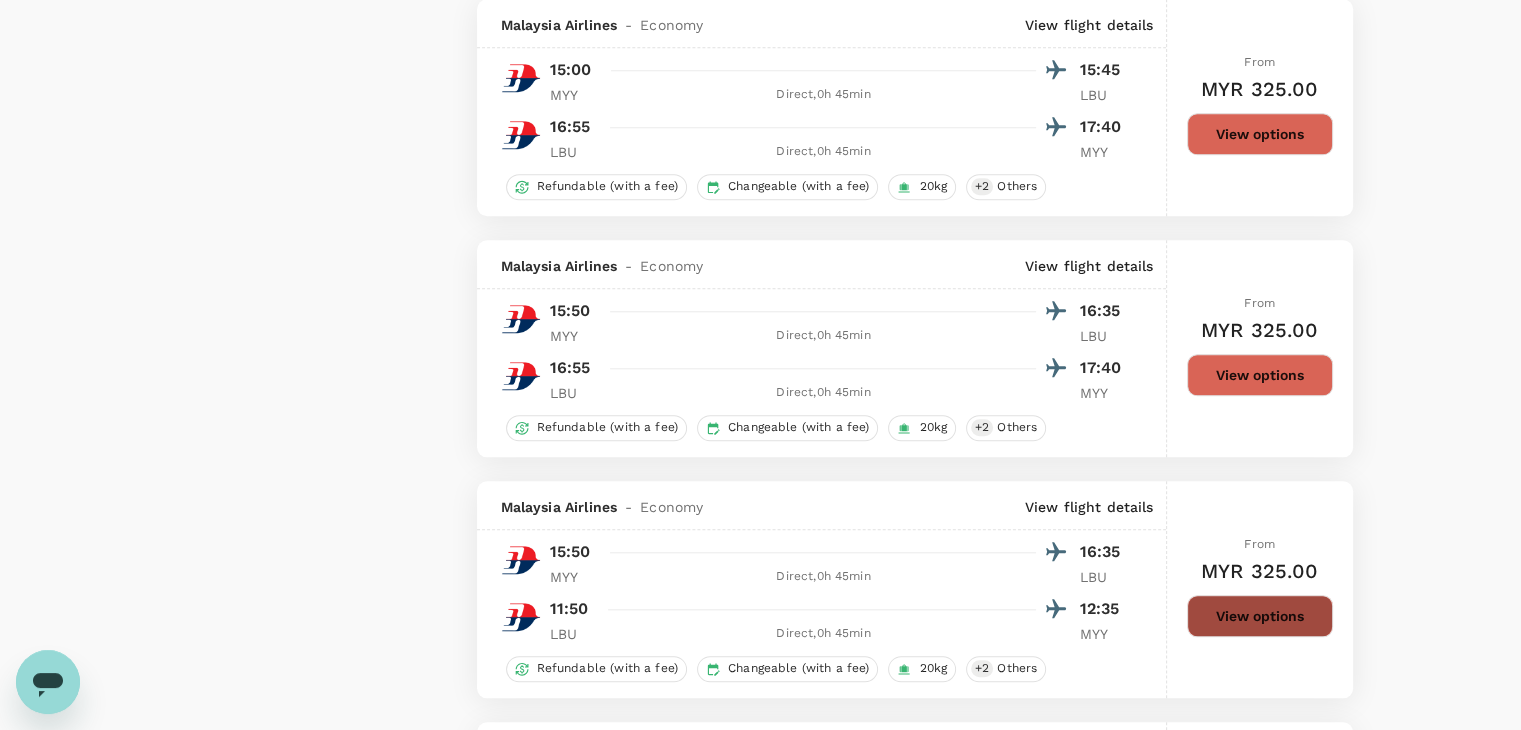 click on "View options" at bounding box center [1260, 616] 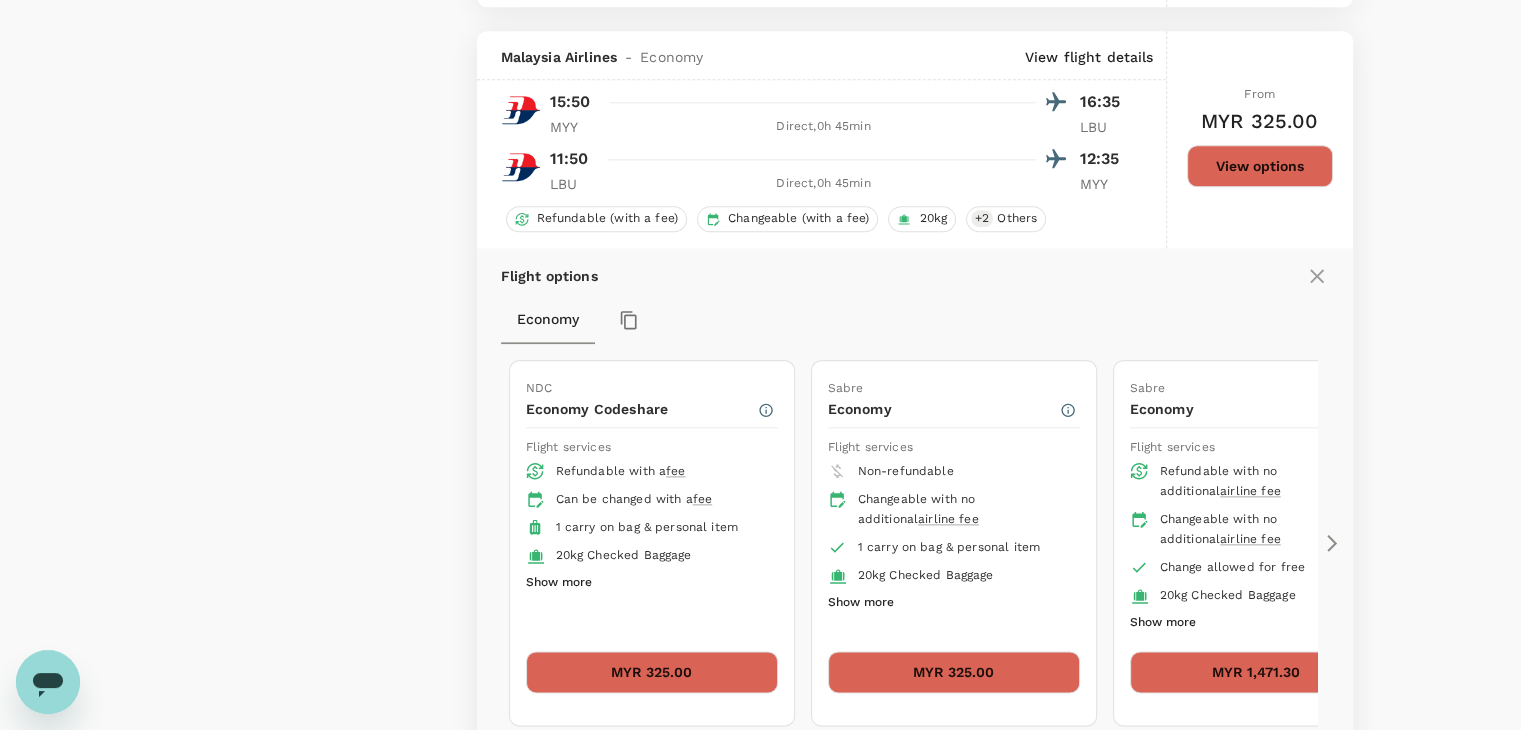 scroll, scrollTop: 2385, scrollLeft: 0, axis: vertical 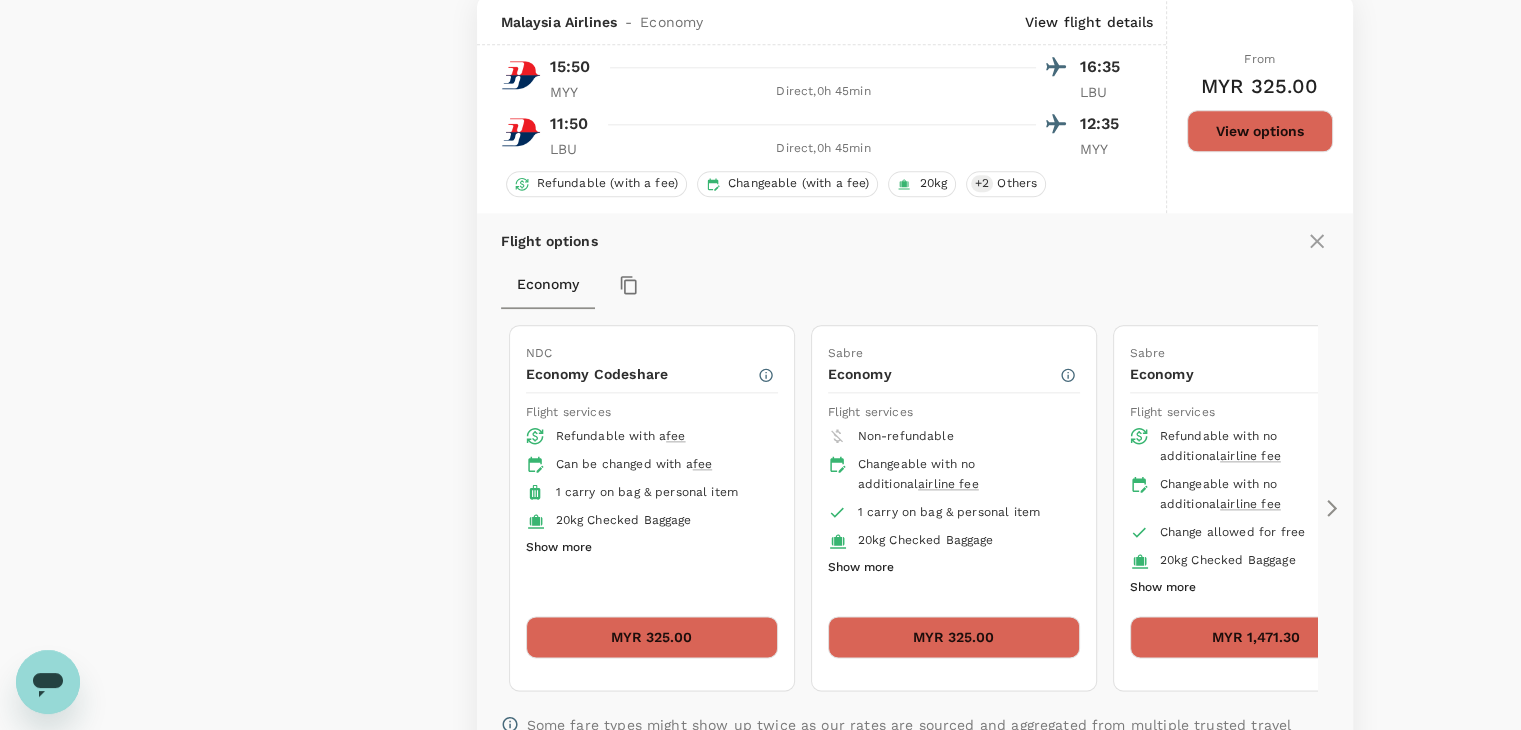 click on "Show more" at bounding box center (861, 568) 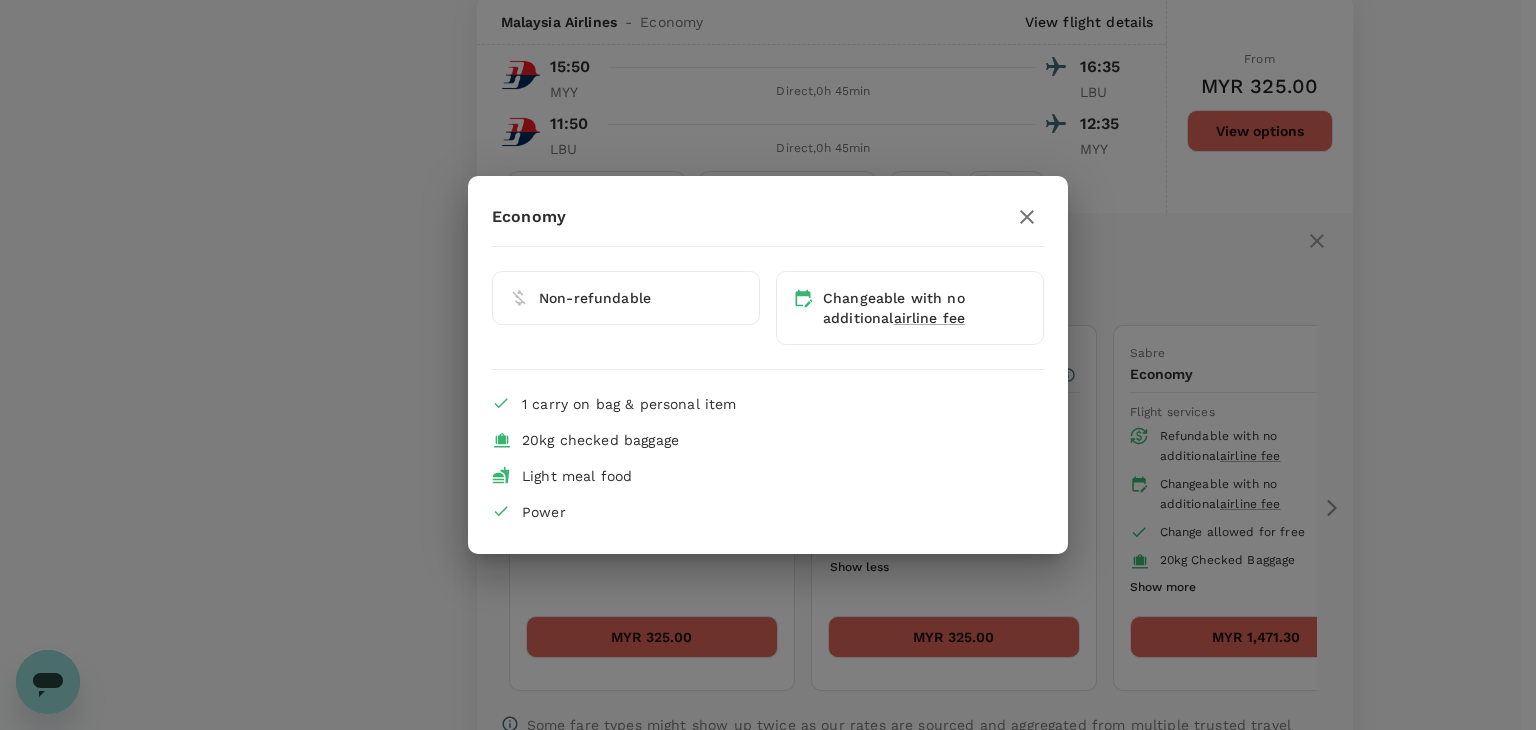 click 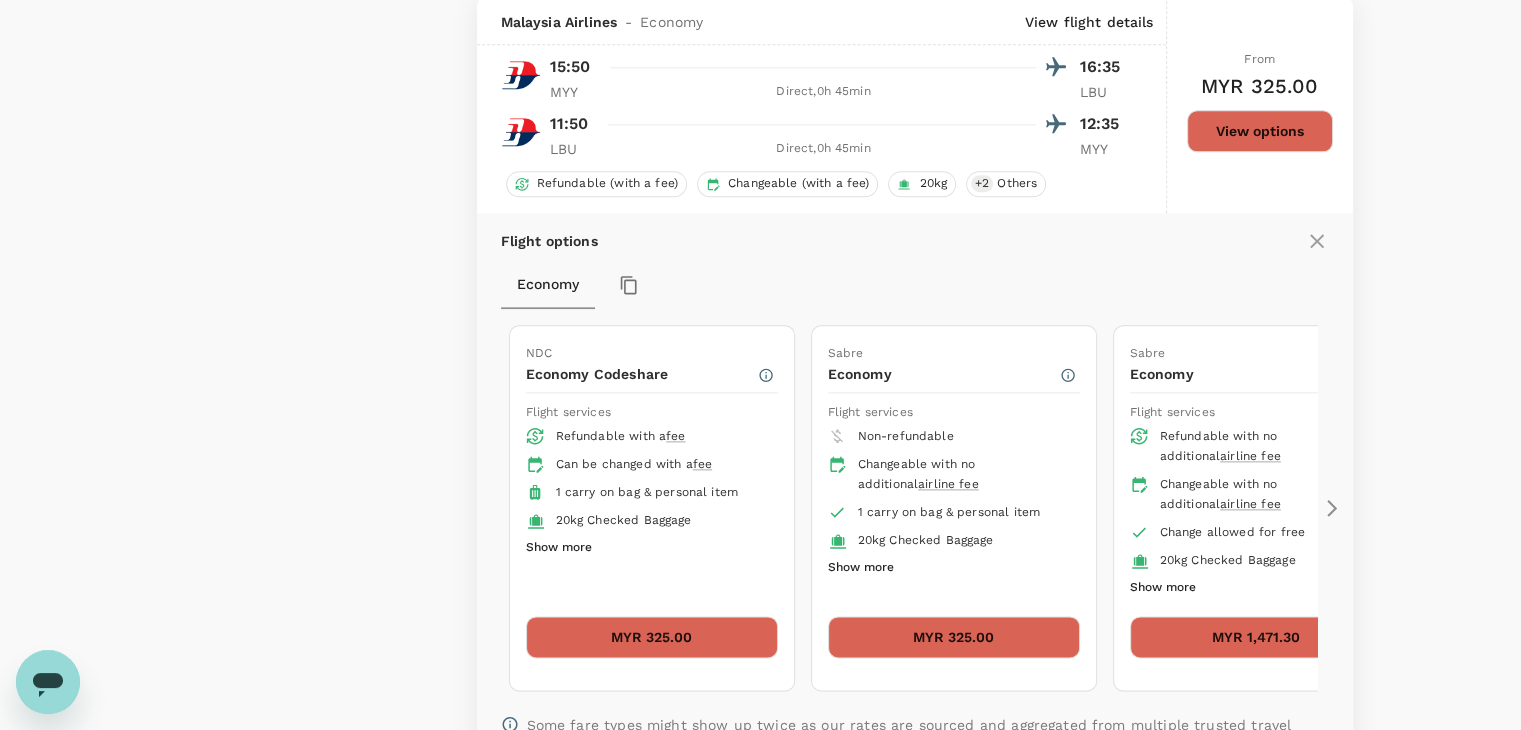 click on "Show more" at bounding box center (559, 548) 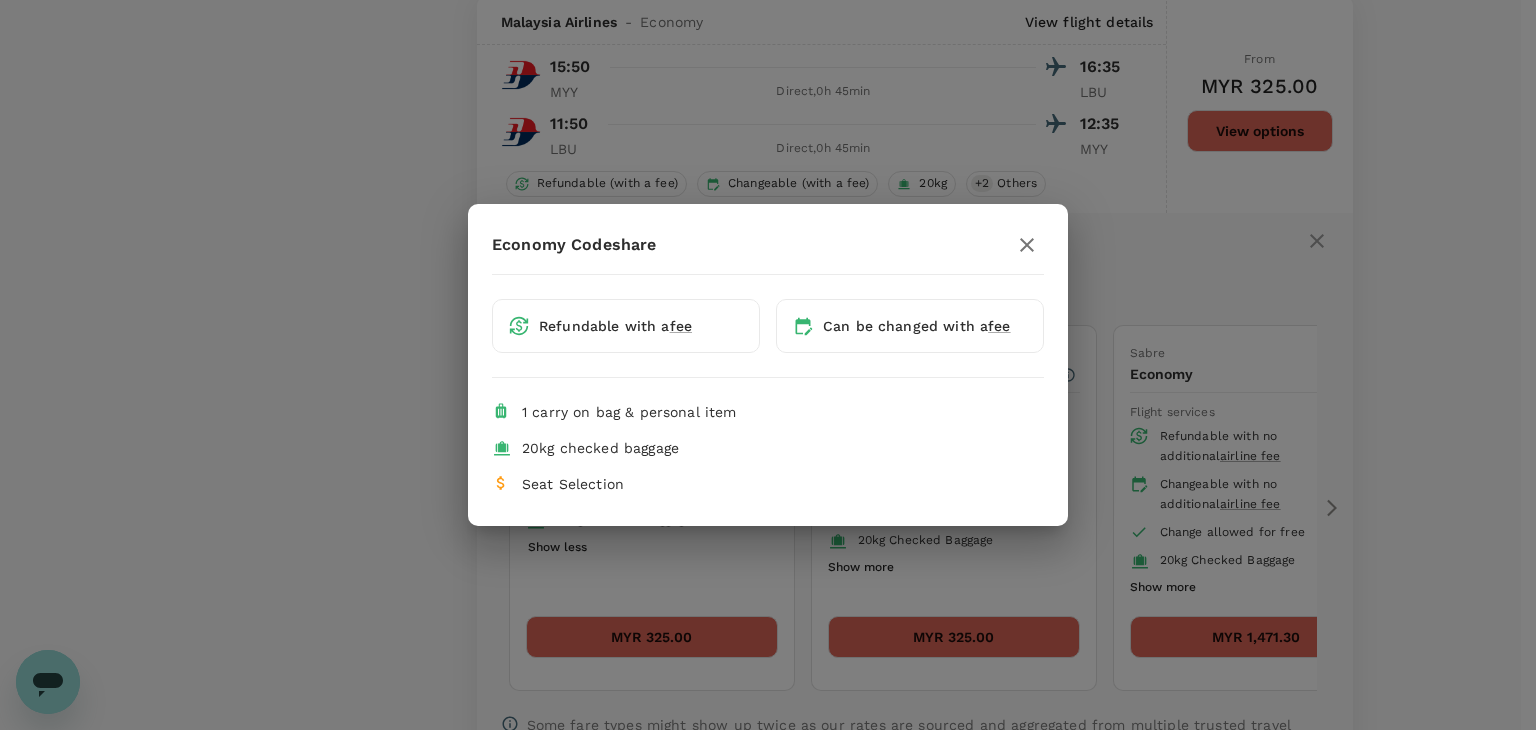 click 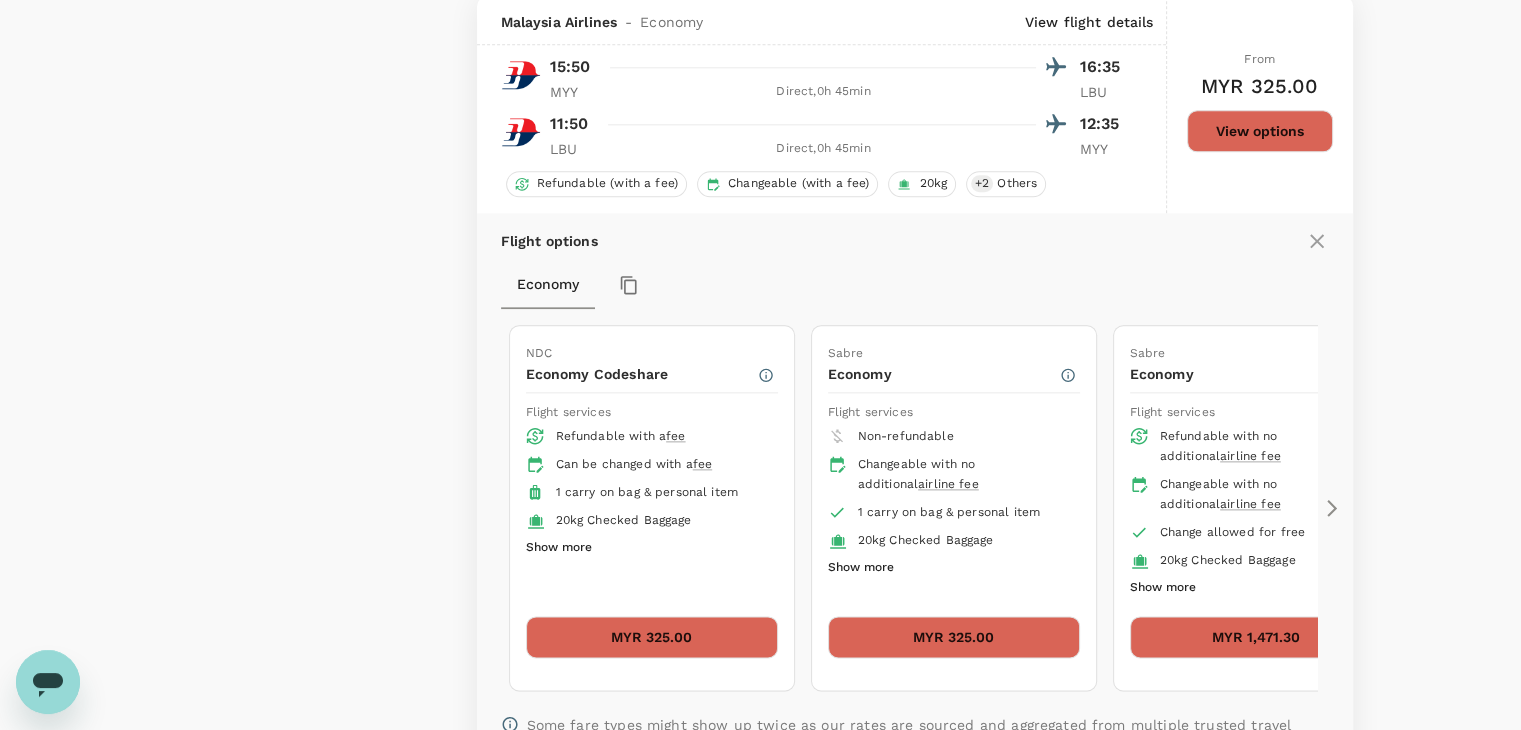 click on "MYR 325.00" at bounding box center [652, 637] 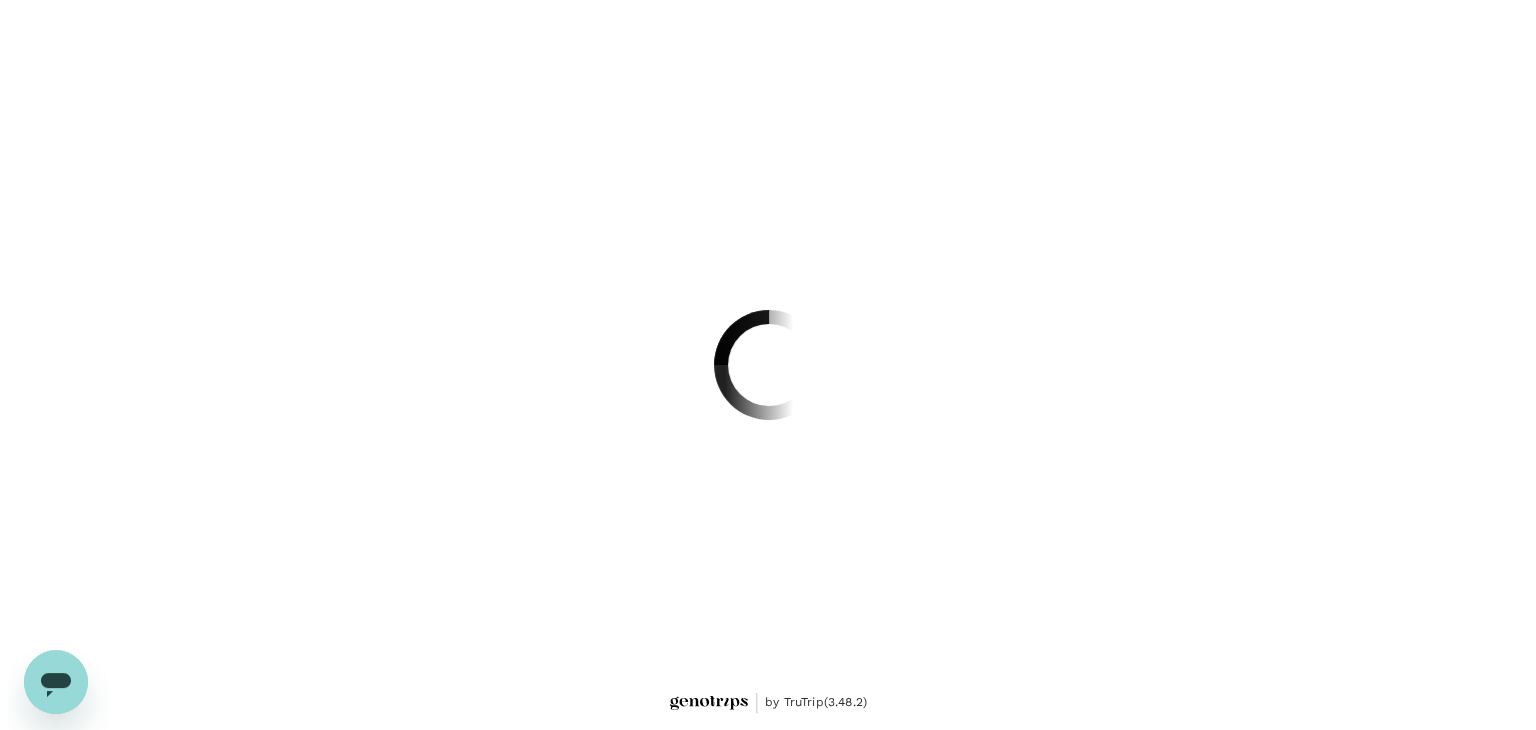 scroll, scrollTop: 0, scrollLeft: 0, axis: both 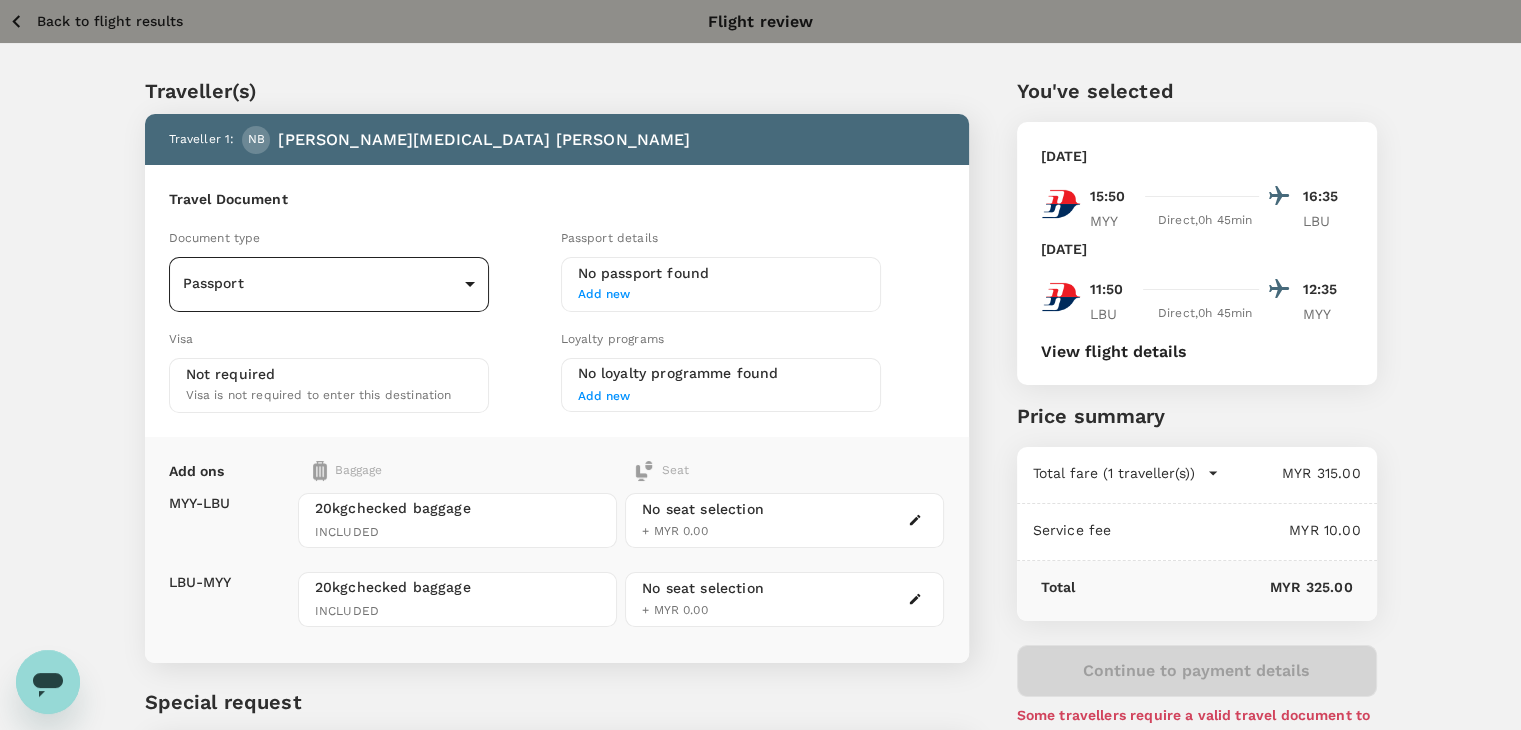 click on "Back to flight results Flight review Traveller(s) Traveller   1 : NB NUR YASMIN   BINTI ABDULLAH Travel Document Document type Passport Passport ​ Passport details No passport found Add new Visa Not required Visa is not required to enter this destination Loyalty programs No loyalty programme found Add new Add ons Baggage Seat MYY  -  LBU LBU  -  MYY 20kg  checked baggage INCLUDED 20kg  checked baggage INCLUDED No seat selection + MYR 0.00 No seat selection + MYR 0.00 Special request Add any special requests here. Our support team will attend to it and reach out to you as soon as possible. Add request You've selected Wednesday, 13 Aug 2025 15:50 16:35 MYY Direct ,  0h 45min LBU Friday, 15 Aug 2025 11:50 12:35 LBU Direct ,  0h 45min MYY View flight details Price summary Total fare (1 traveller(s)) MYR 315.00 Air fare MYR 315.00 Baggage fee MYR 0.00 Seat fee MYR 0.00 Service fee MYR 10.00 Total MYR 325.00 Continue to payment details Some travellers require a valid travel document to proceed with this booking )" at bounding box center [760, 458] 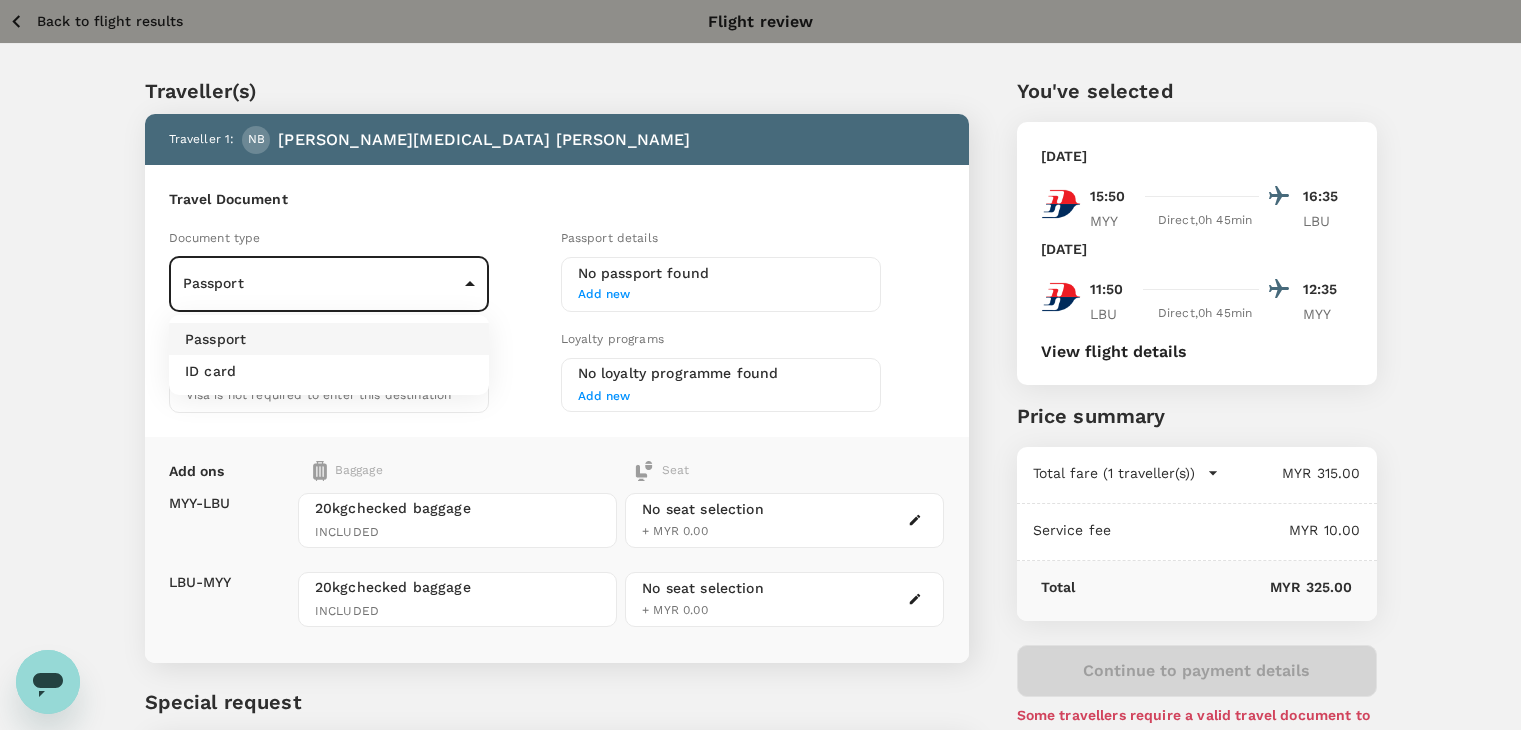 click on "ID card" at bounding box center [329, 371] 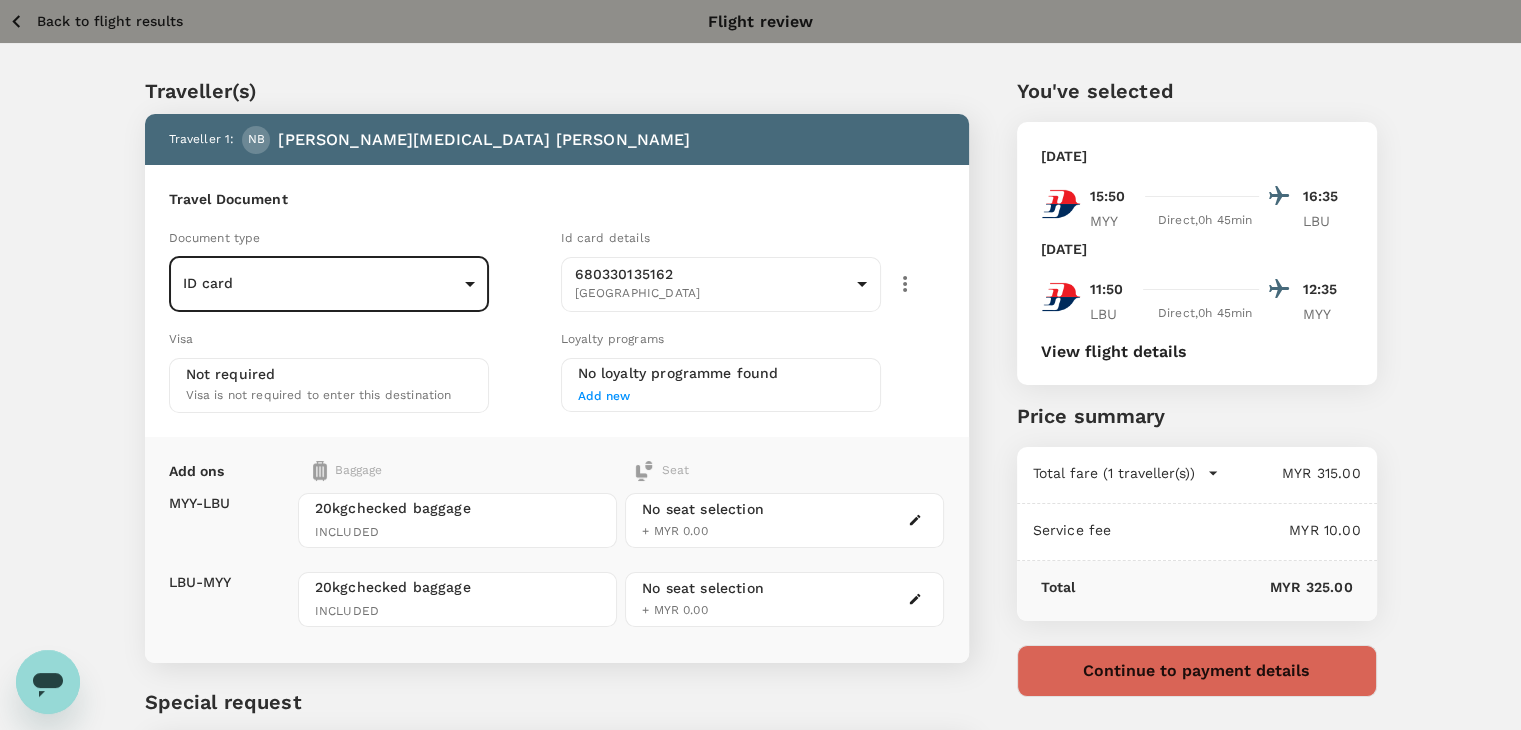 click on "Continue to payment details" at bounding box center [1197, 671] 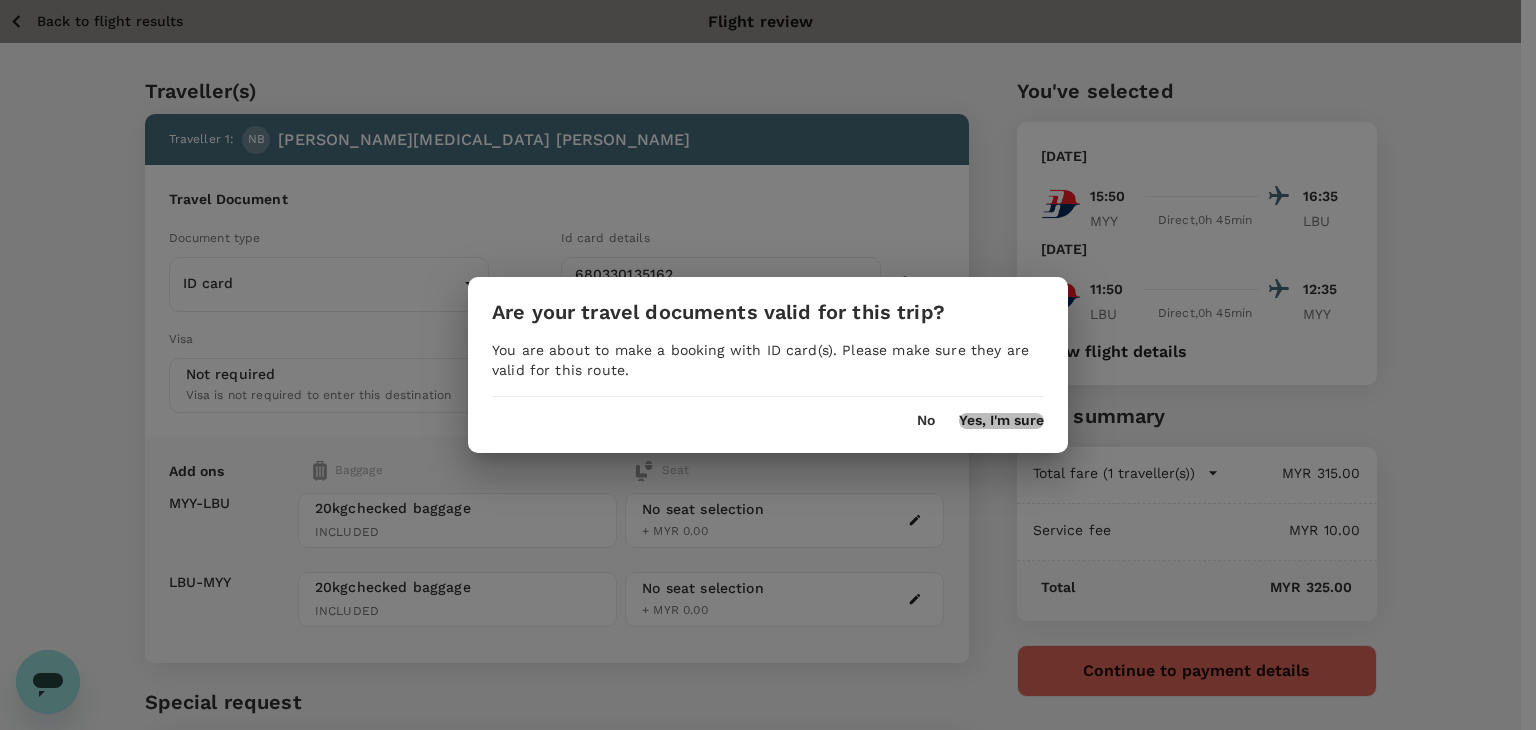 click on "Yes, I'm sure" at bounding box center (1001, 421) 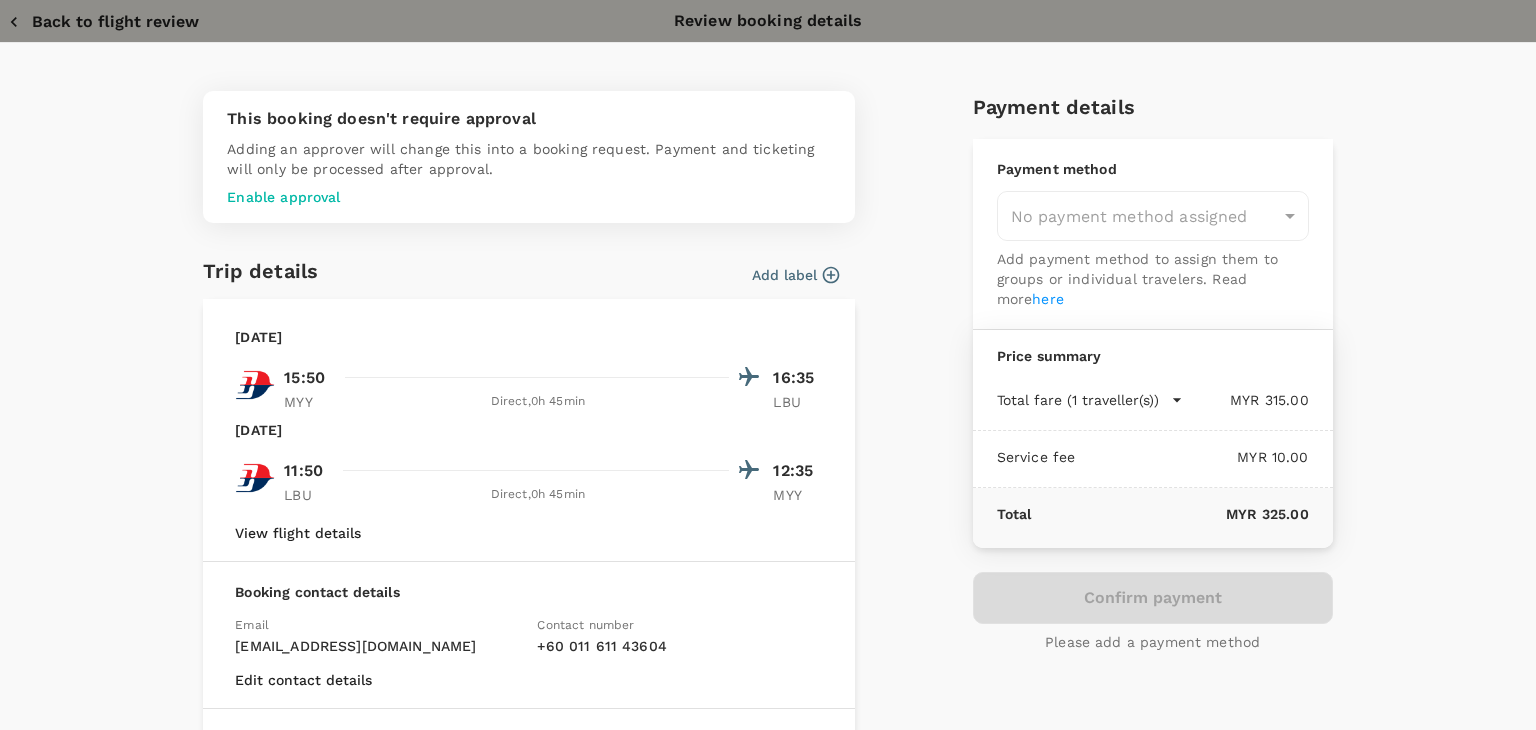 type on "9c05dd7c-68fd-49f4-a2f8-4cbf92da61d2" 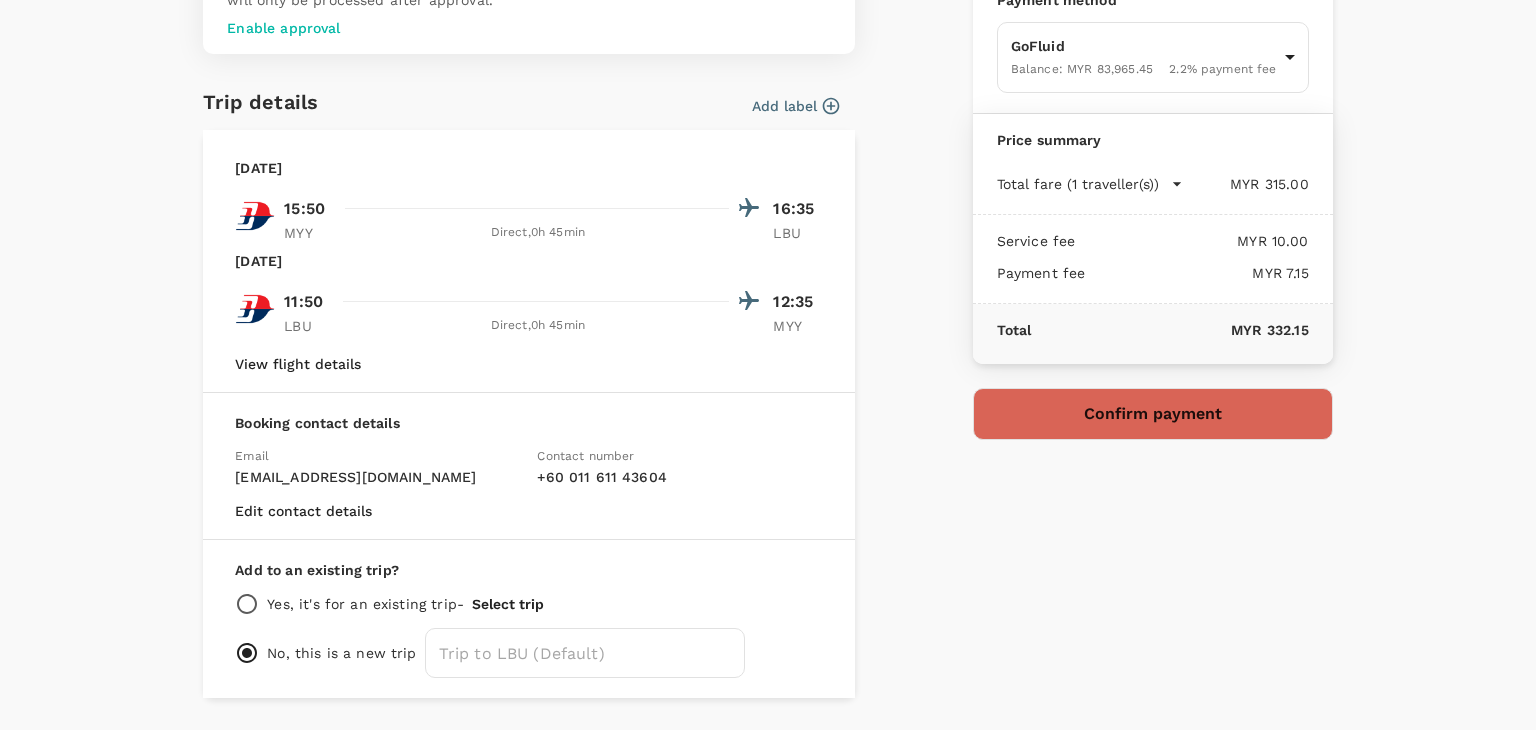 scroll, scrollTop: 200, scrollLeft: 0, axis: vertical 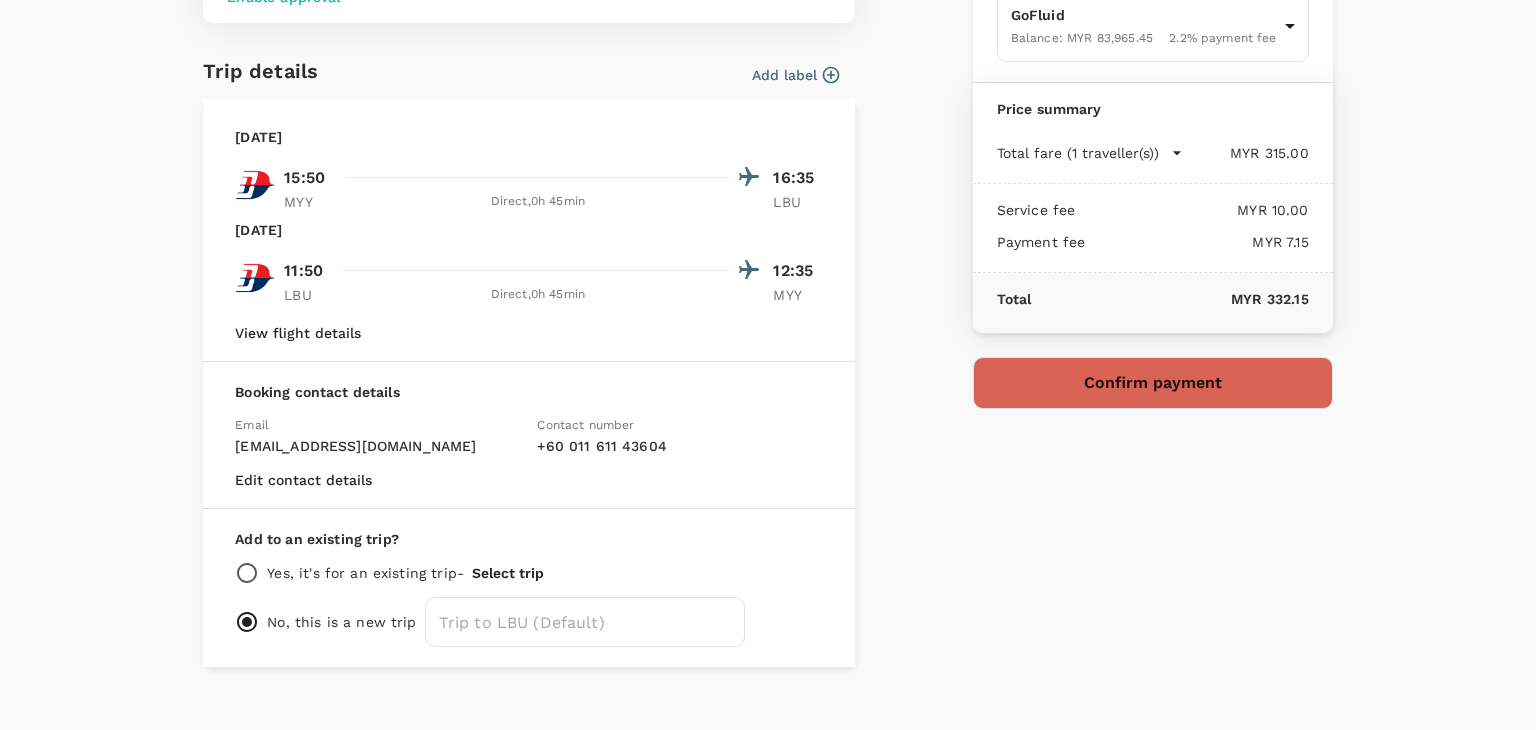 click on "Confirm payment" at bounding box center (1153, 383) 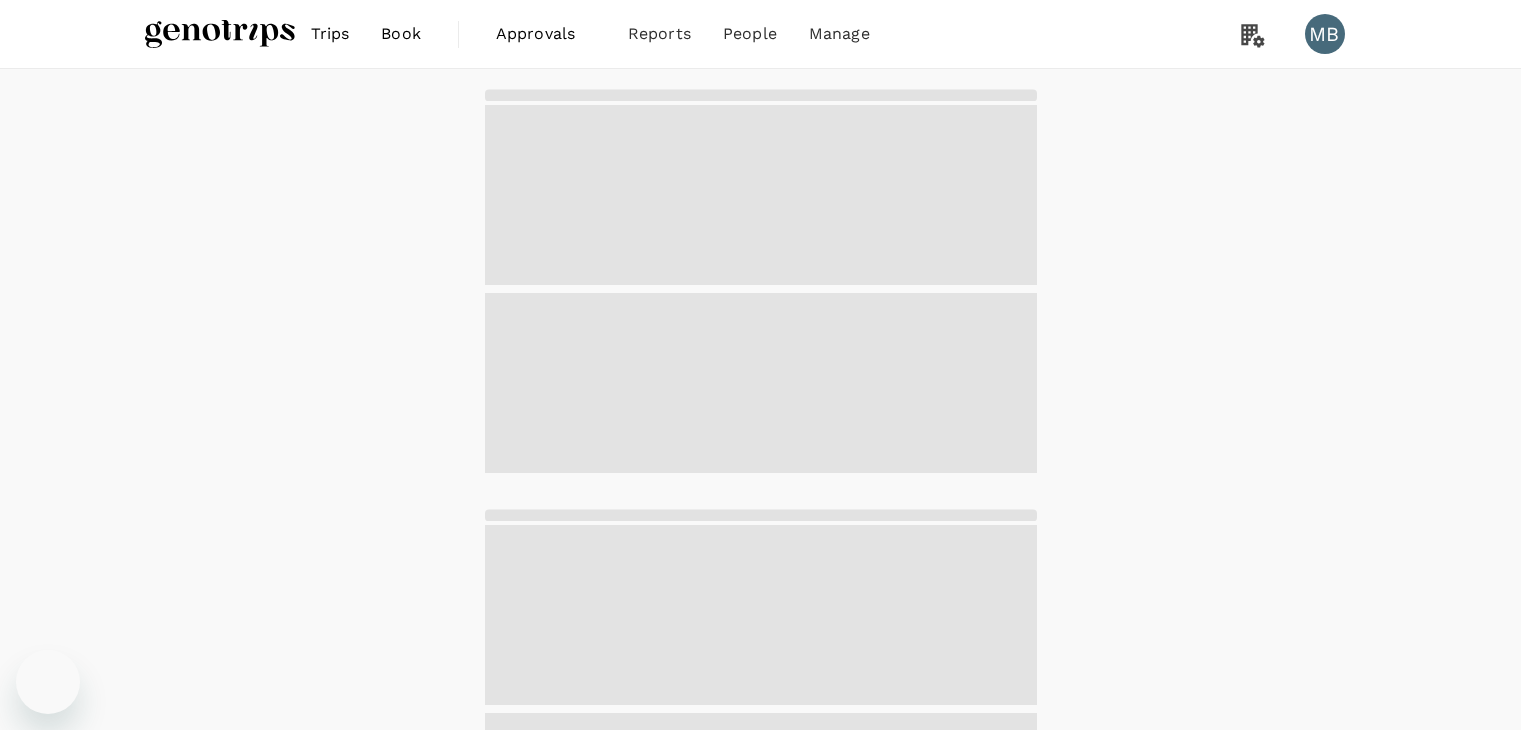 scroll, scrollTop: 0, scrollLeft: 0, axis: both 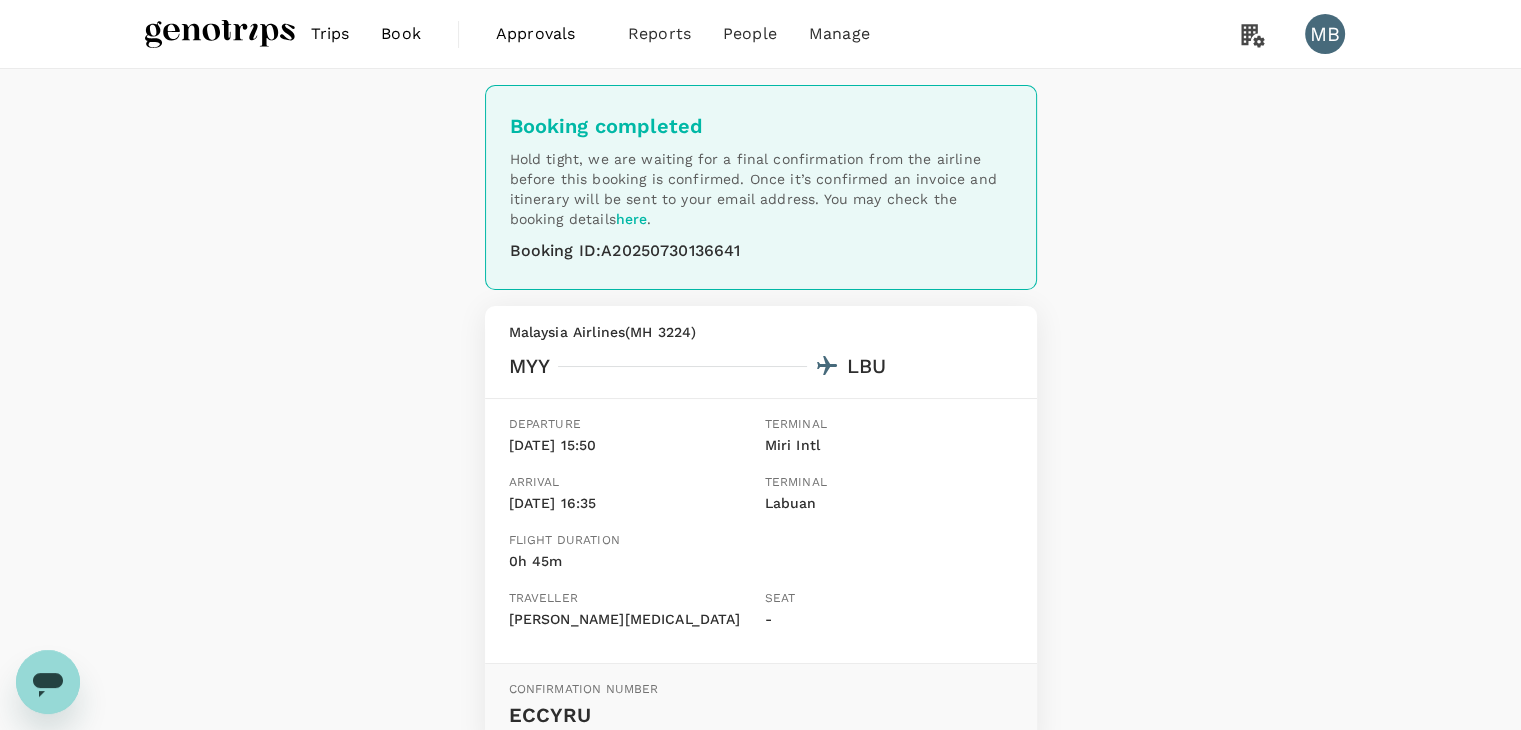 click at bounding box center (220, 34) 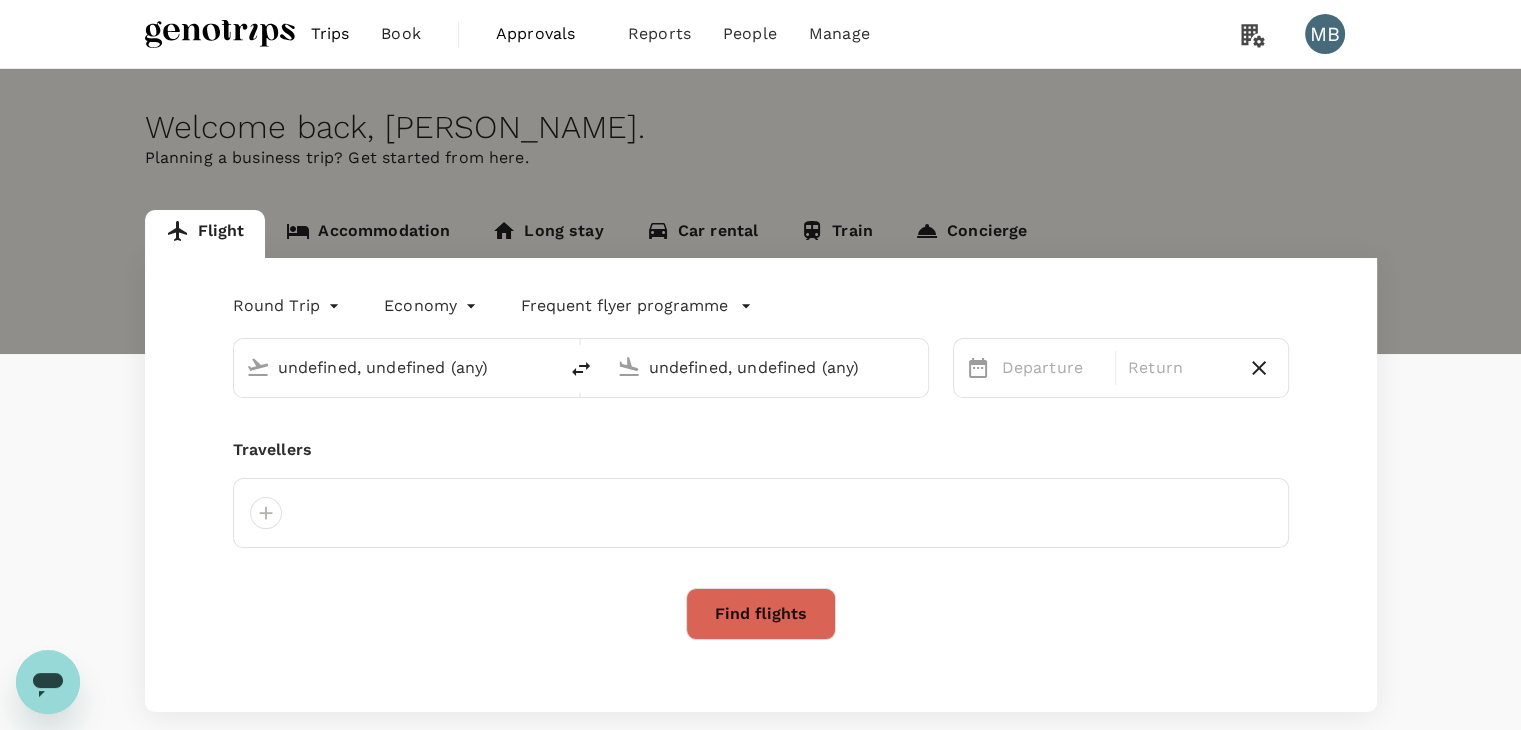 type 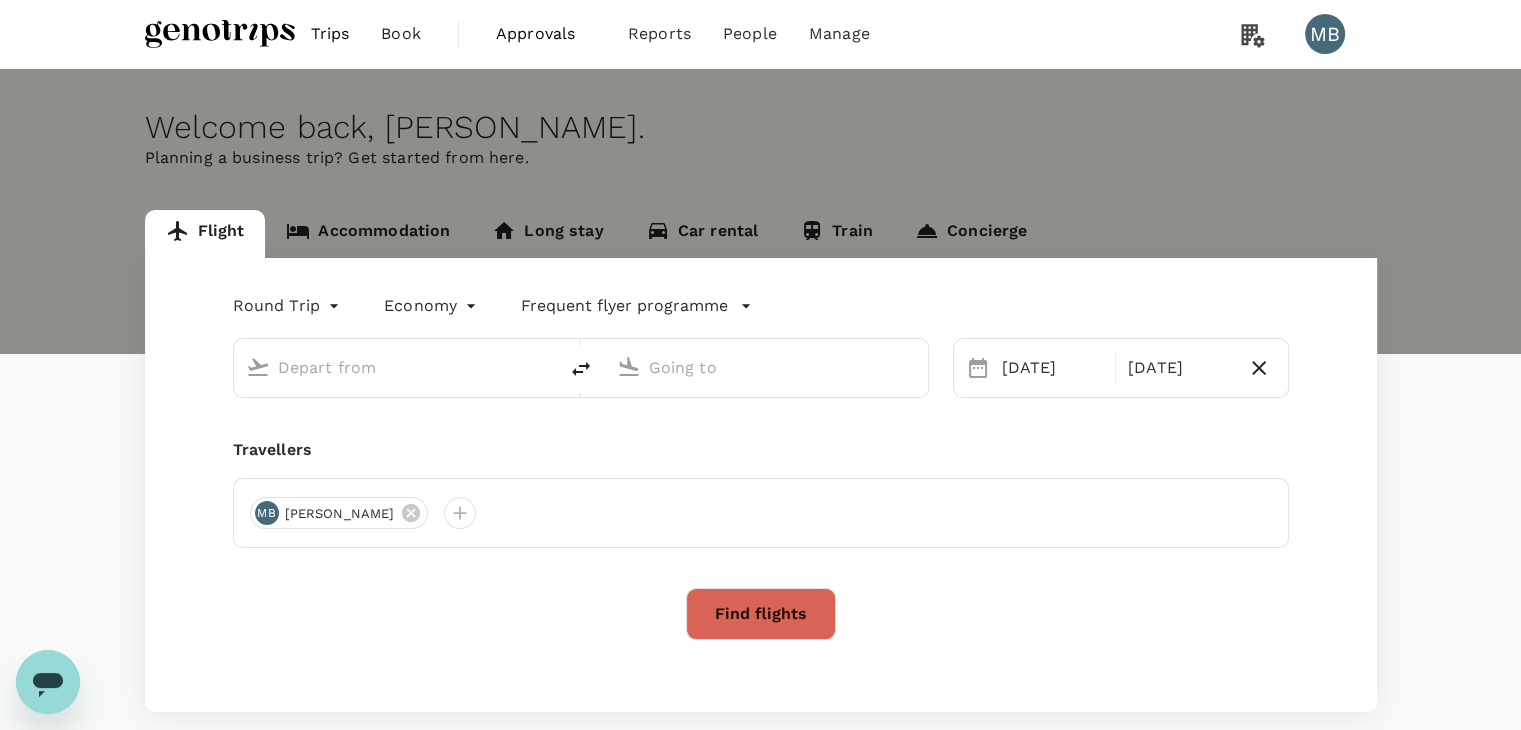 type on "Miri Intl (MYY)" 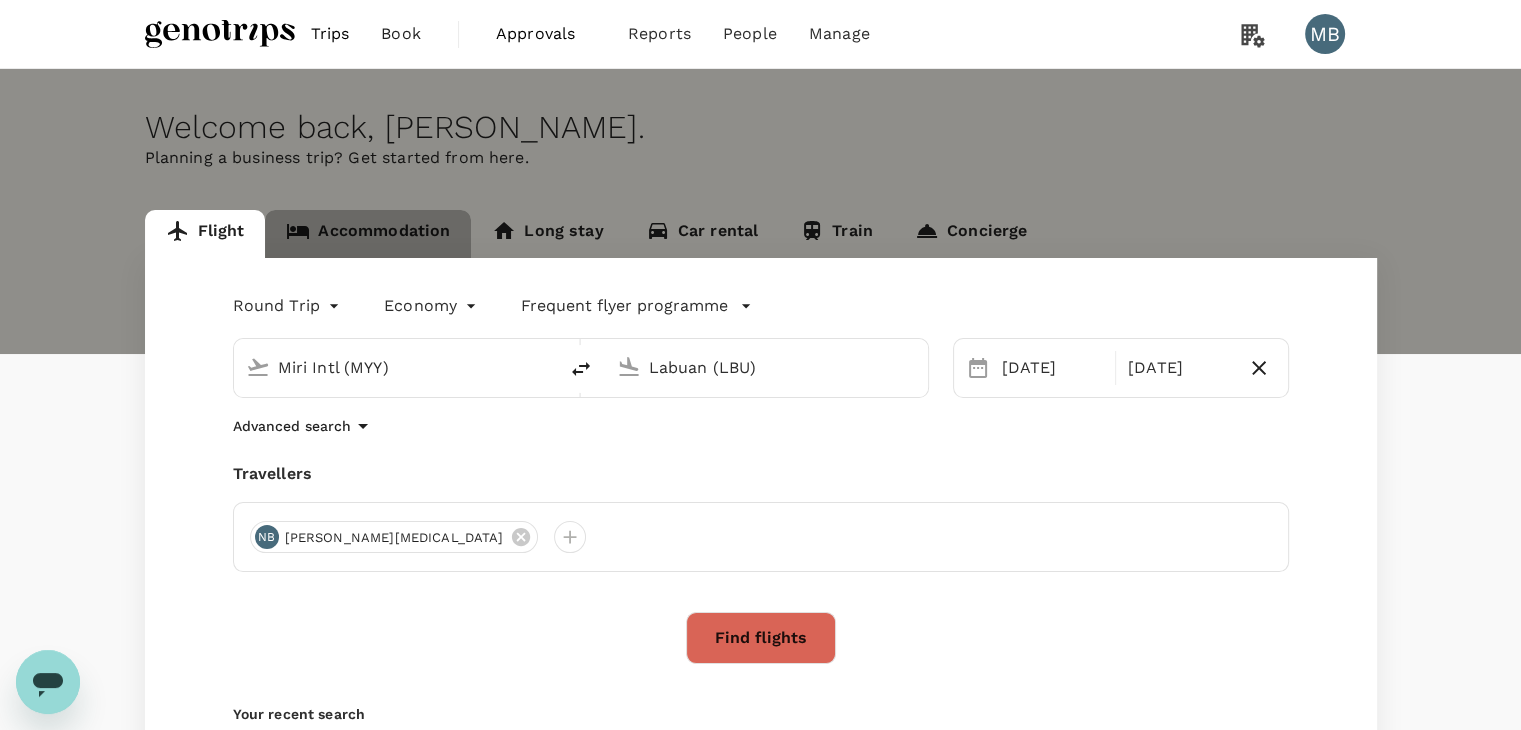click on "Accommodation" at bounding box center [368, 234] 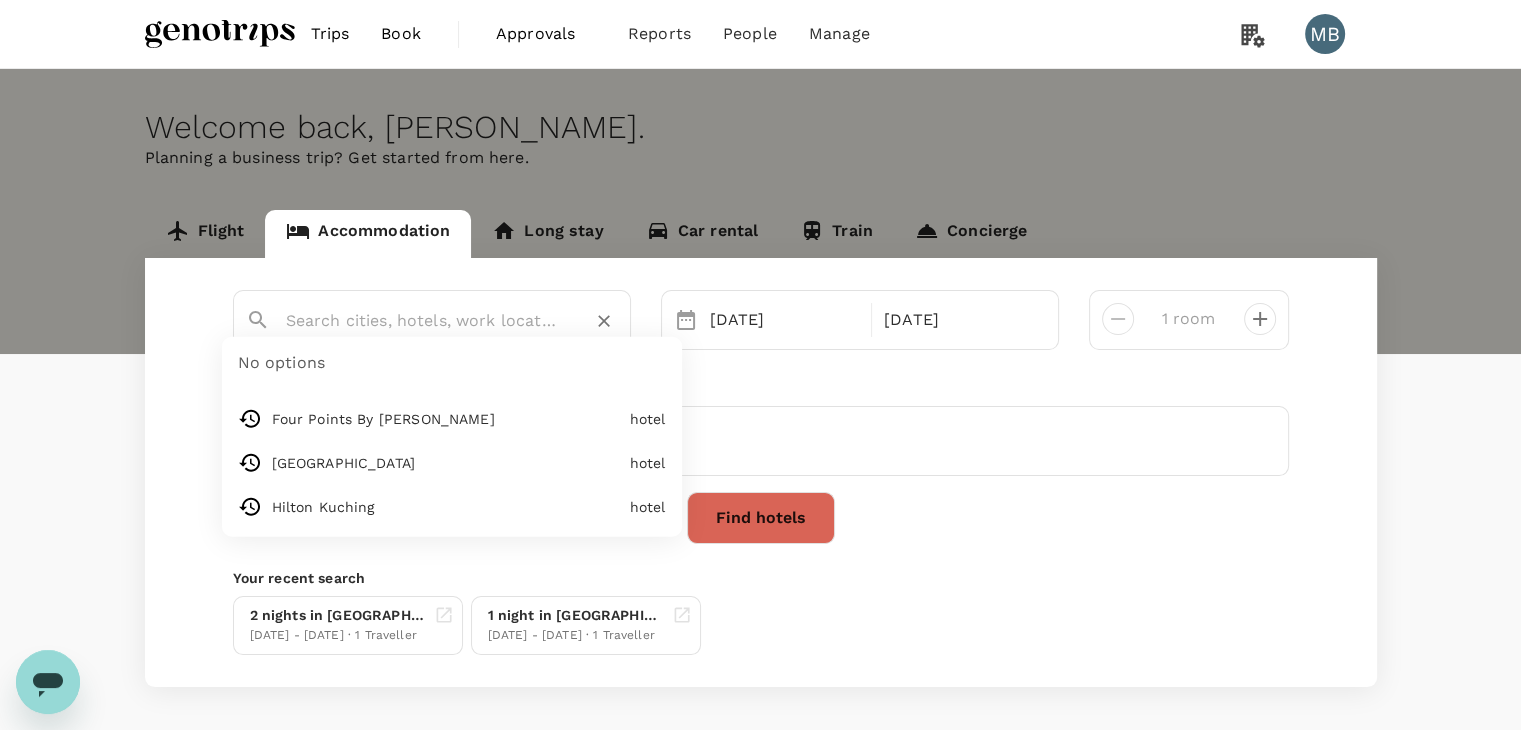 click at bounding box center (424, 320) 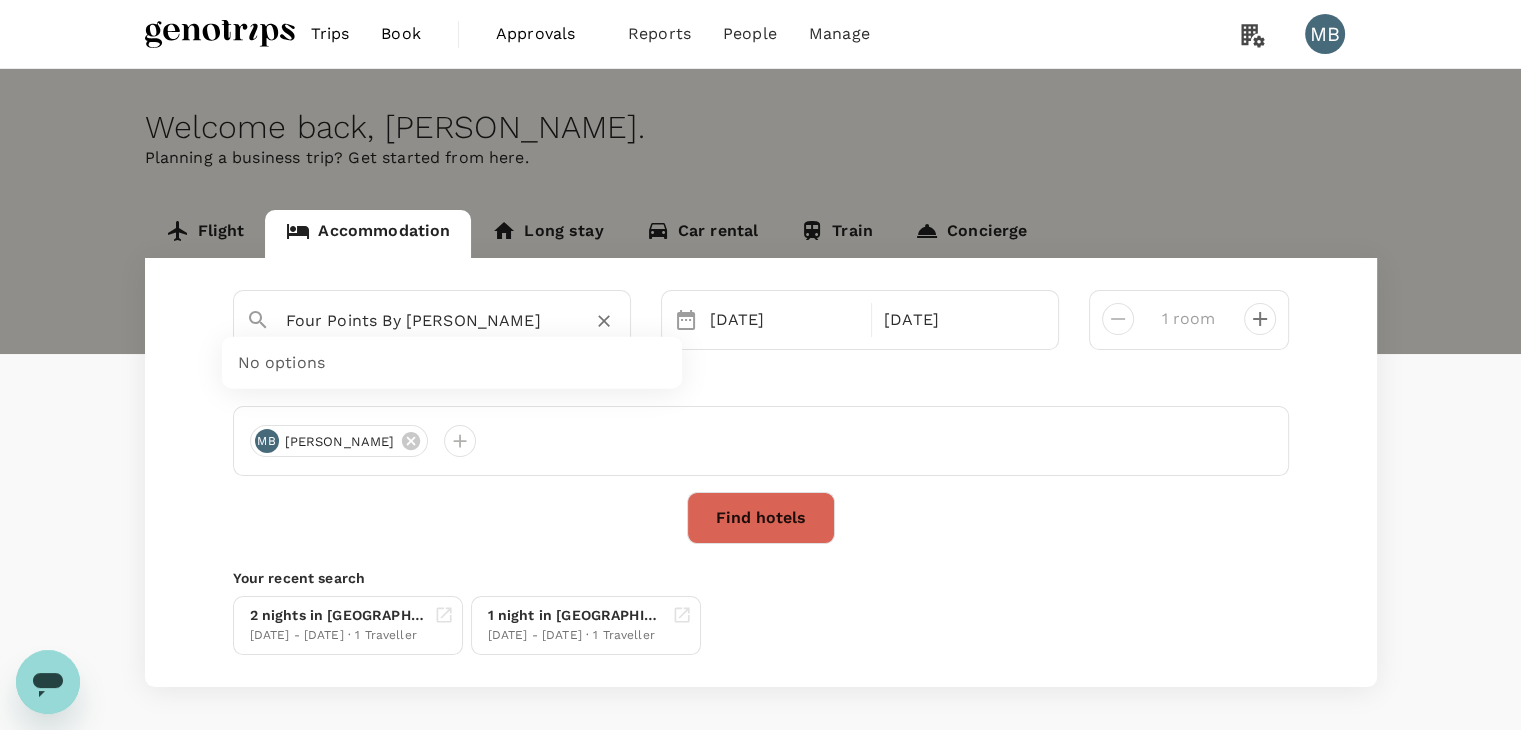 type on "Four Points By [PERSON_NAME]" 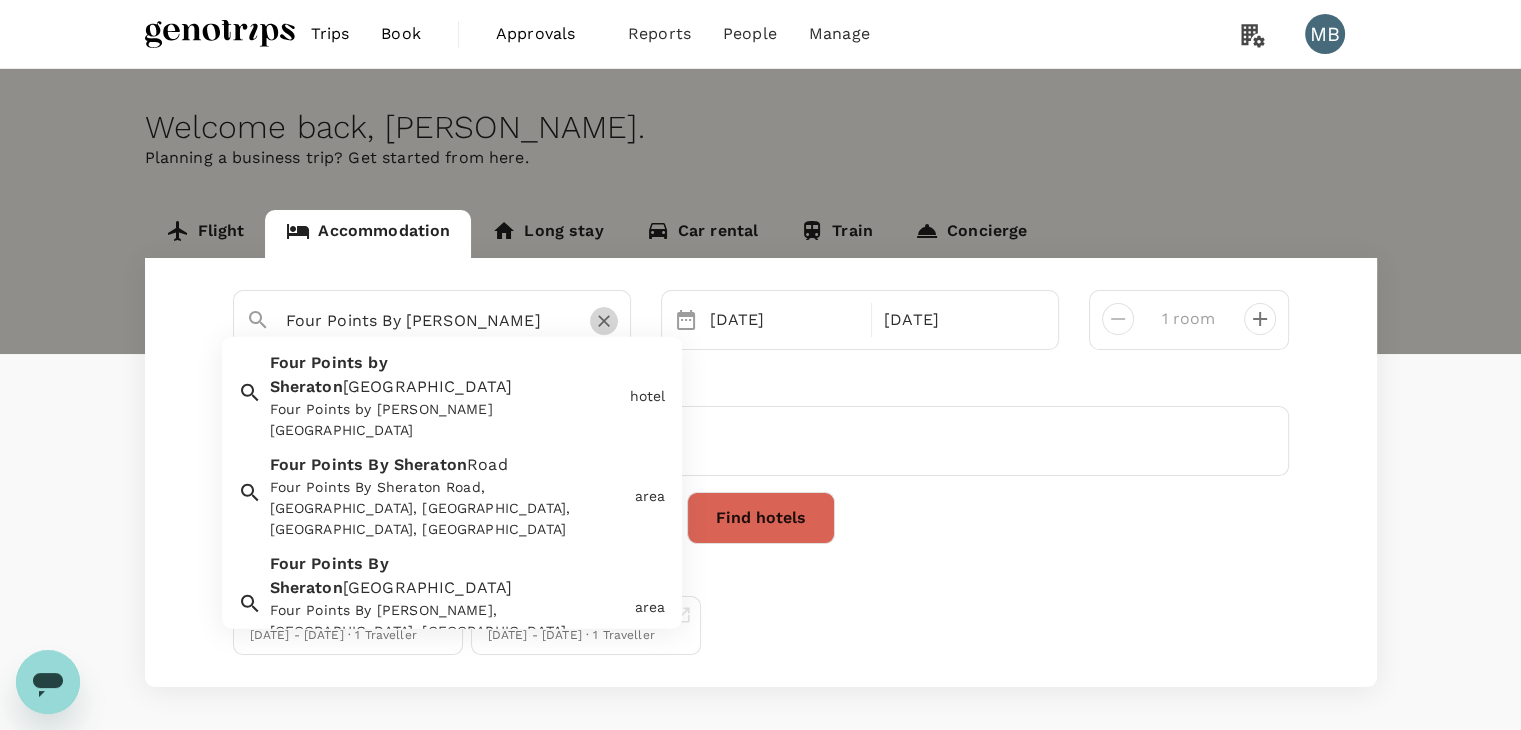 click 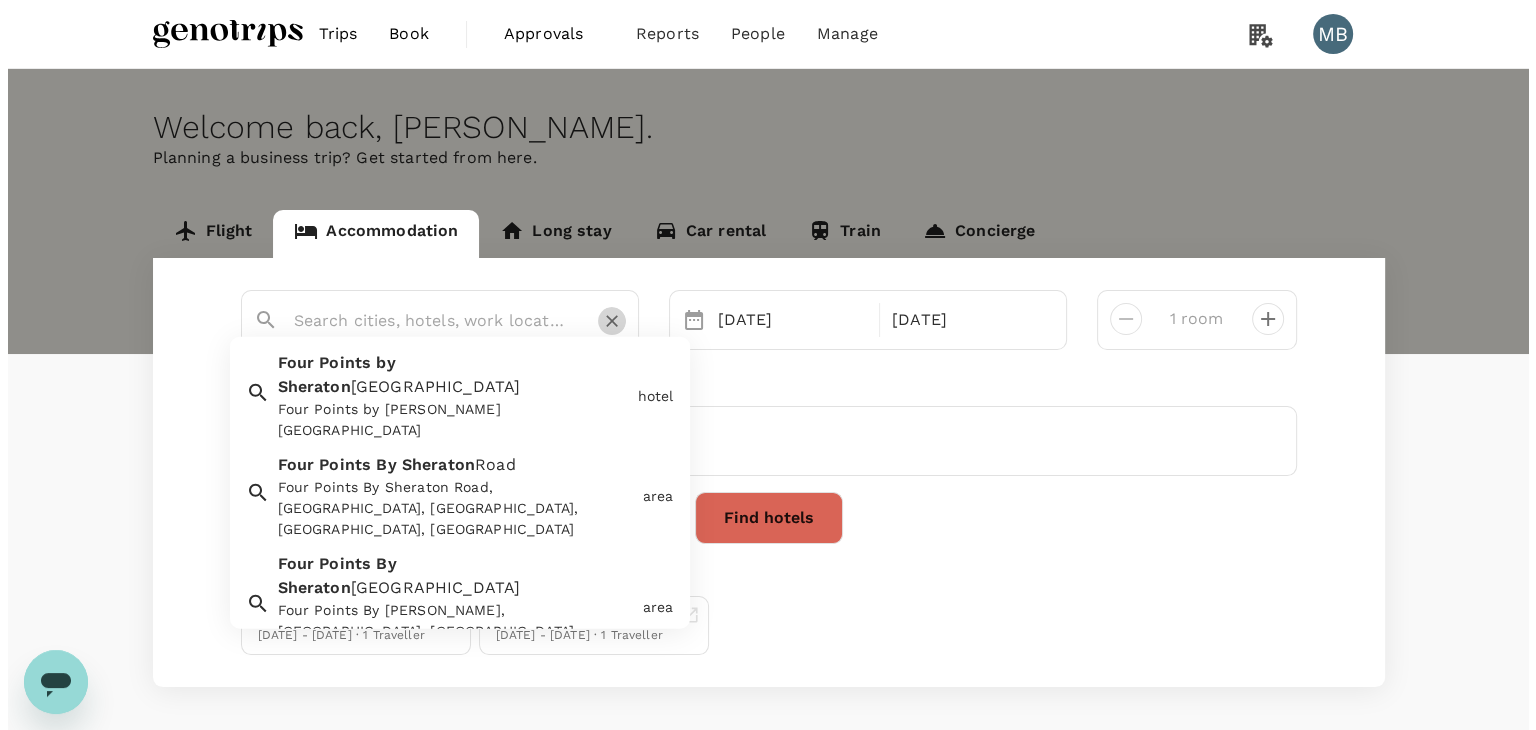 scroll, scrollTop: 0, scrollLeft: 0, axis: both 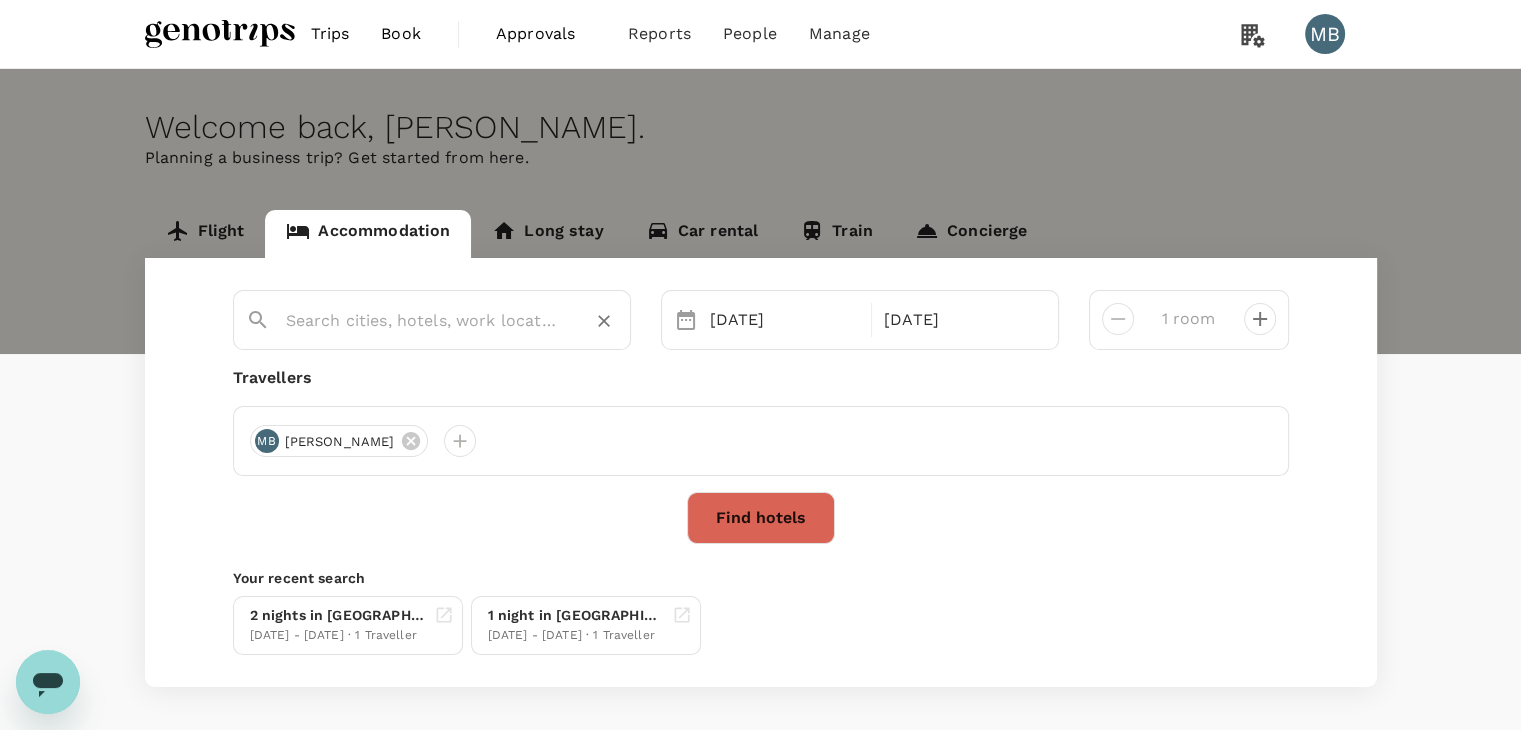click at bounding box center (424, 320) 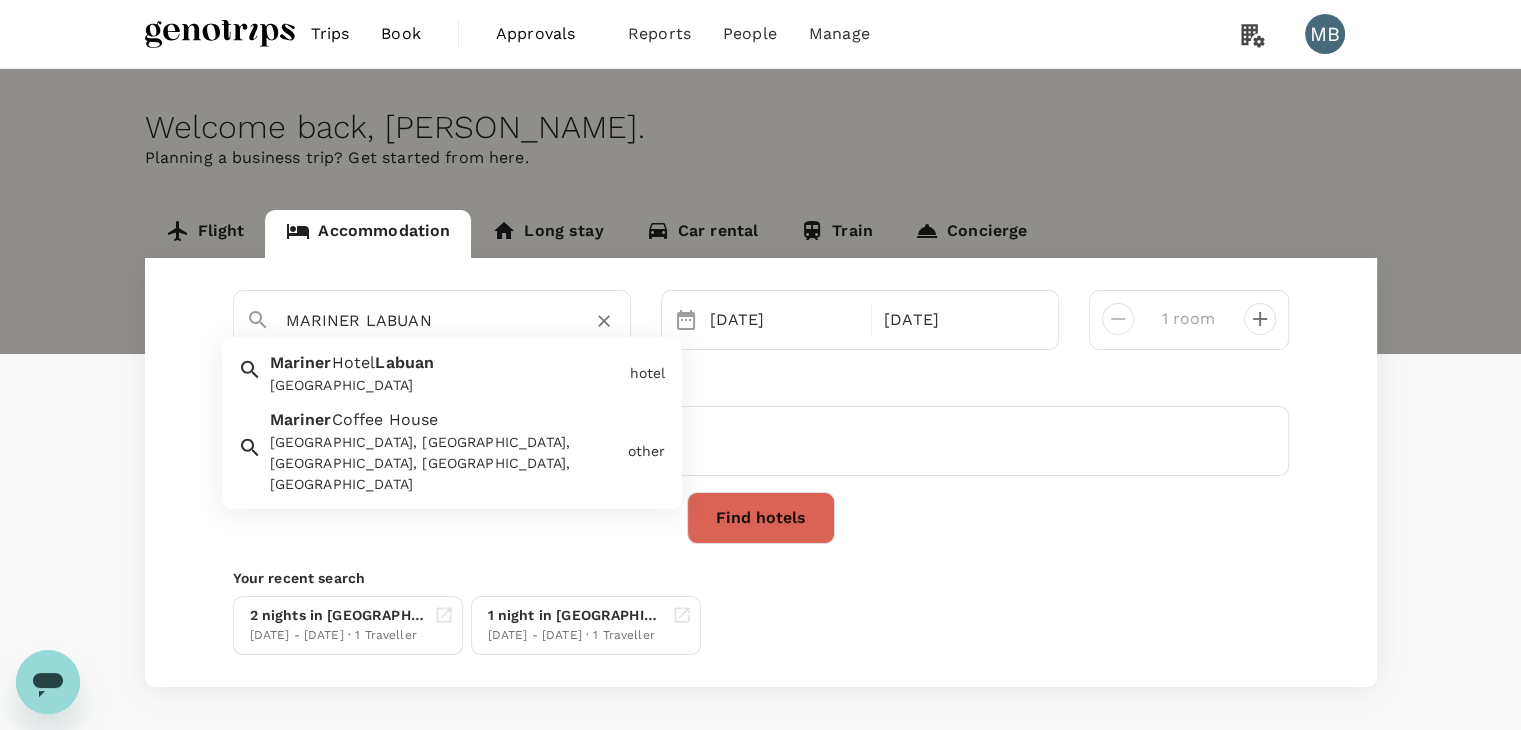 click on "[GEOGRAPHIC_DATA]" at bounding box center [446, 385] 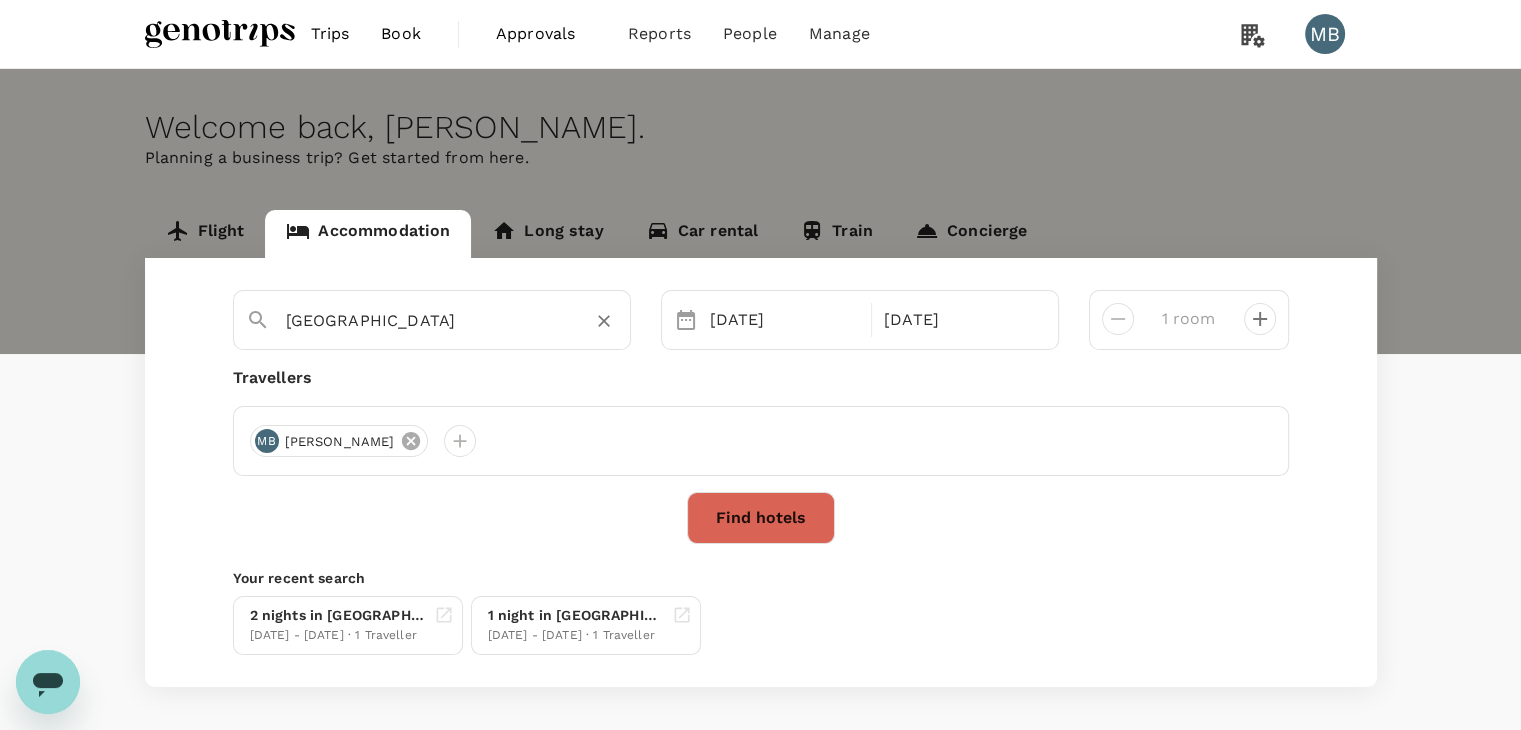 type on "[GEOGRAPHIC_DATA]" 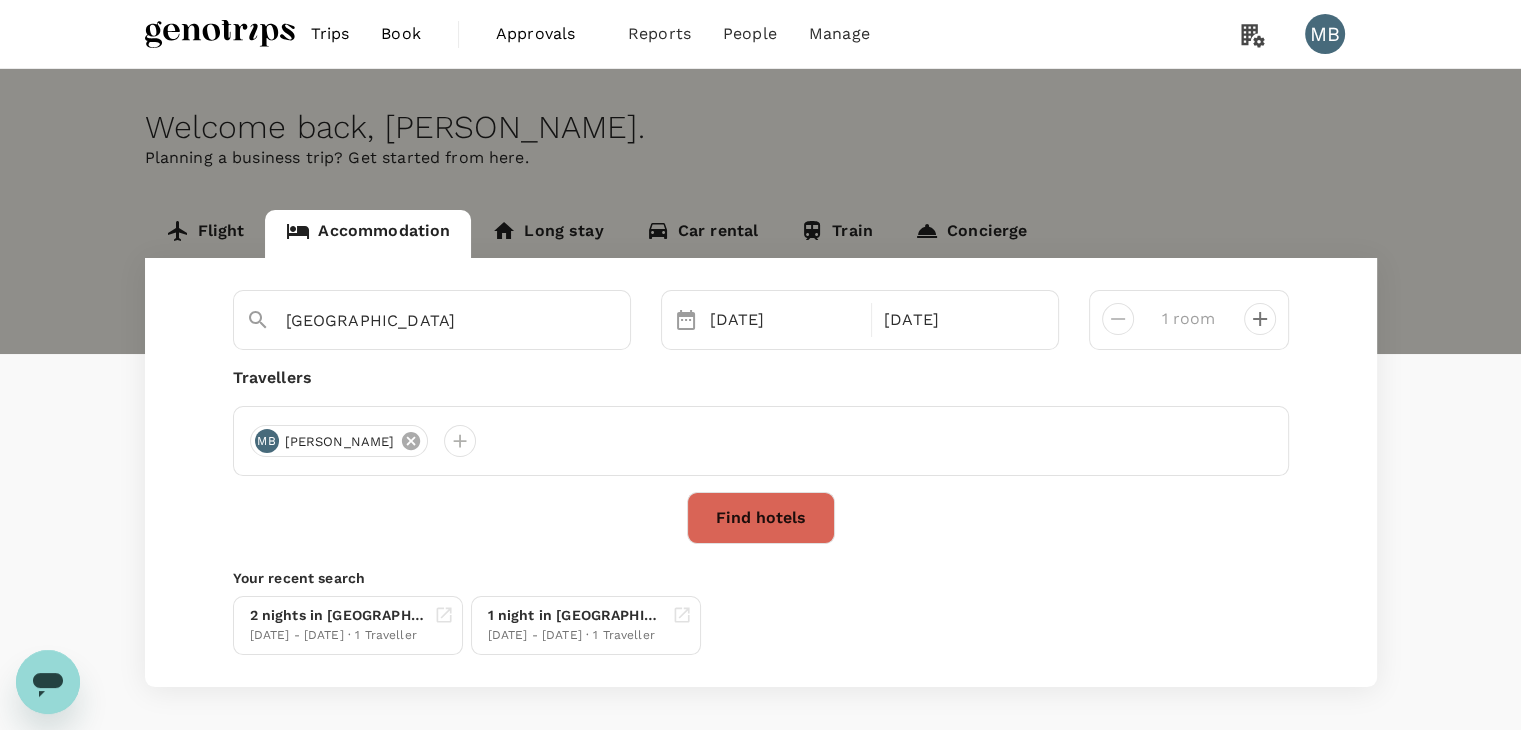 click 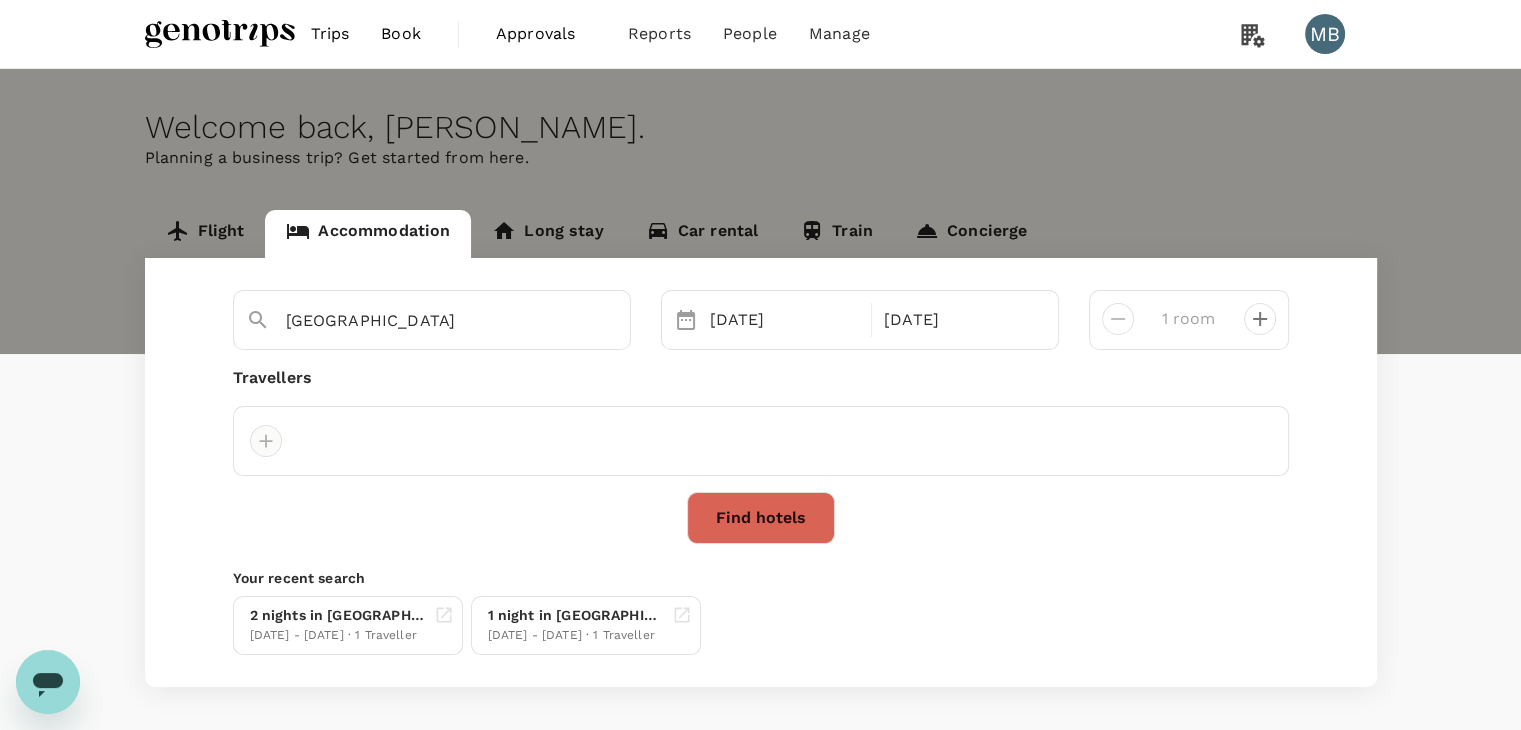 click at bounding box center [266, 441] 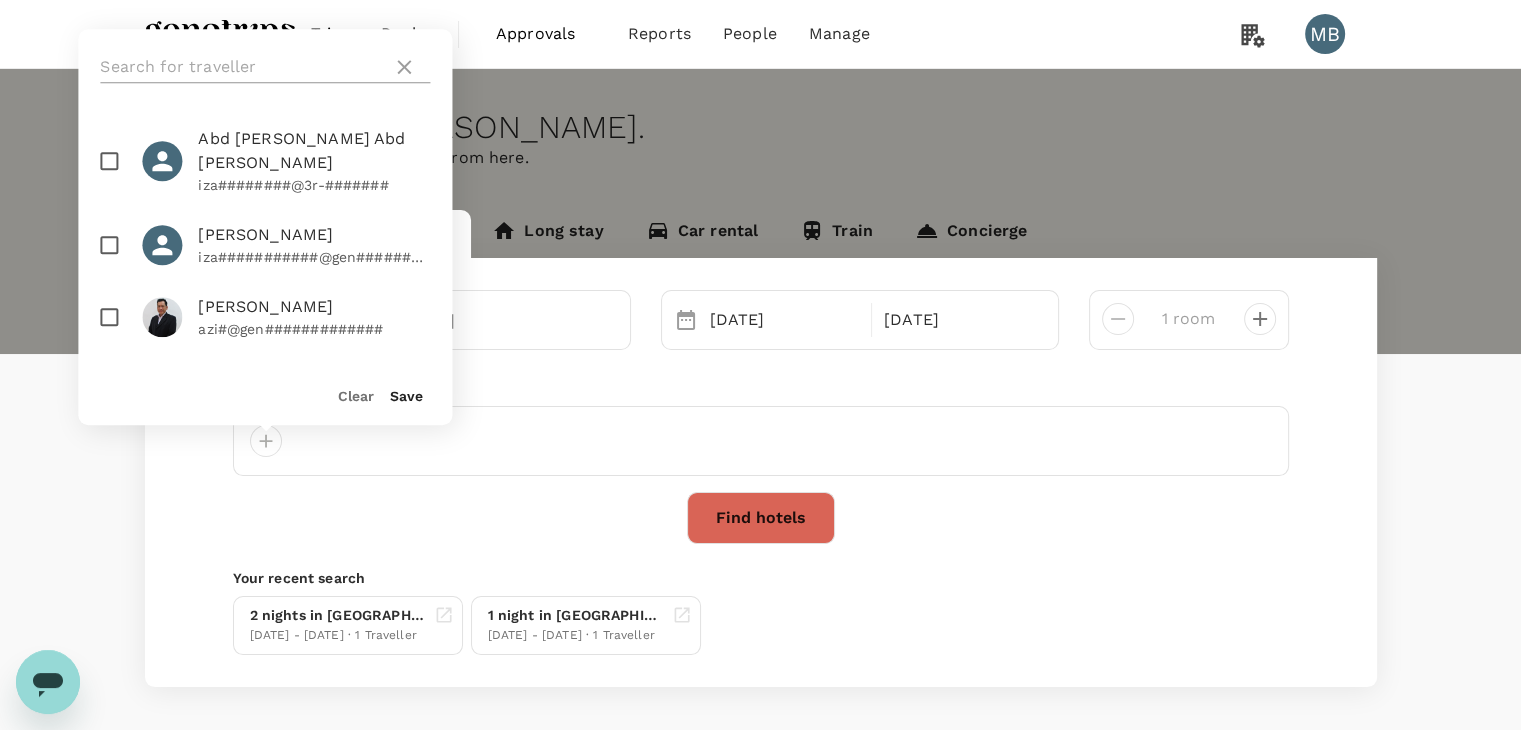 click at bounding box center (242, 67) 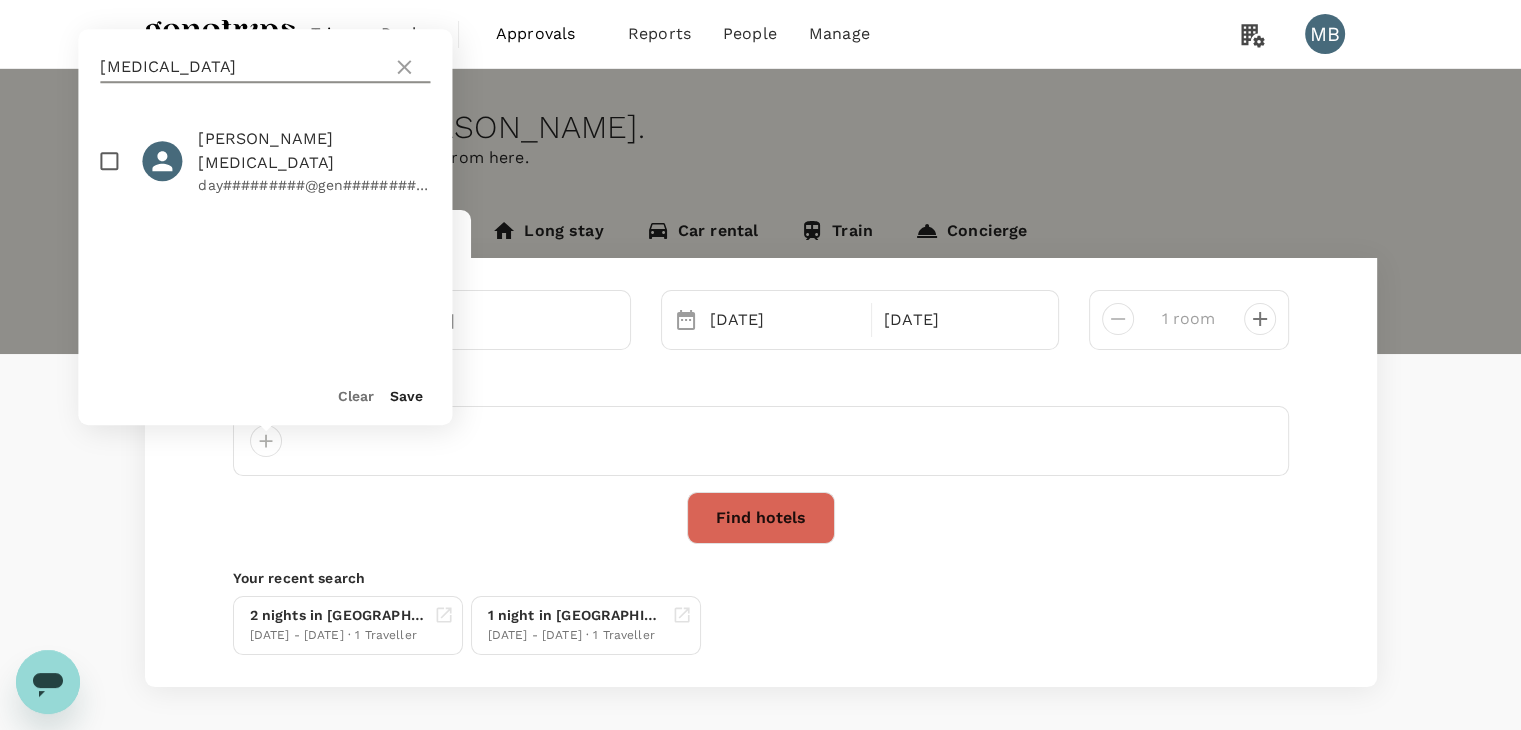 type on "[MEDICAL_DATA]" 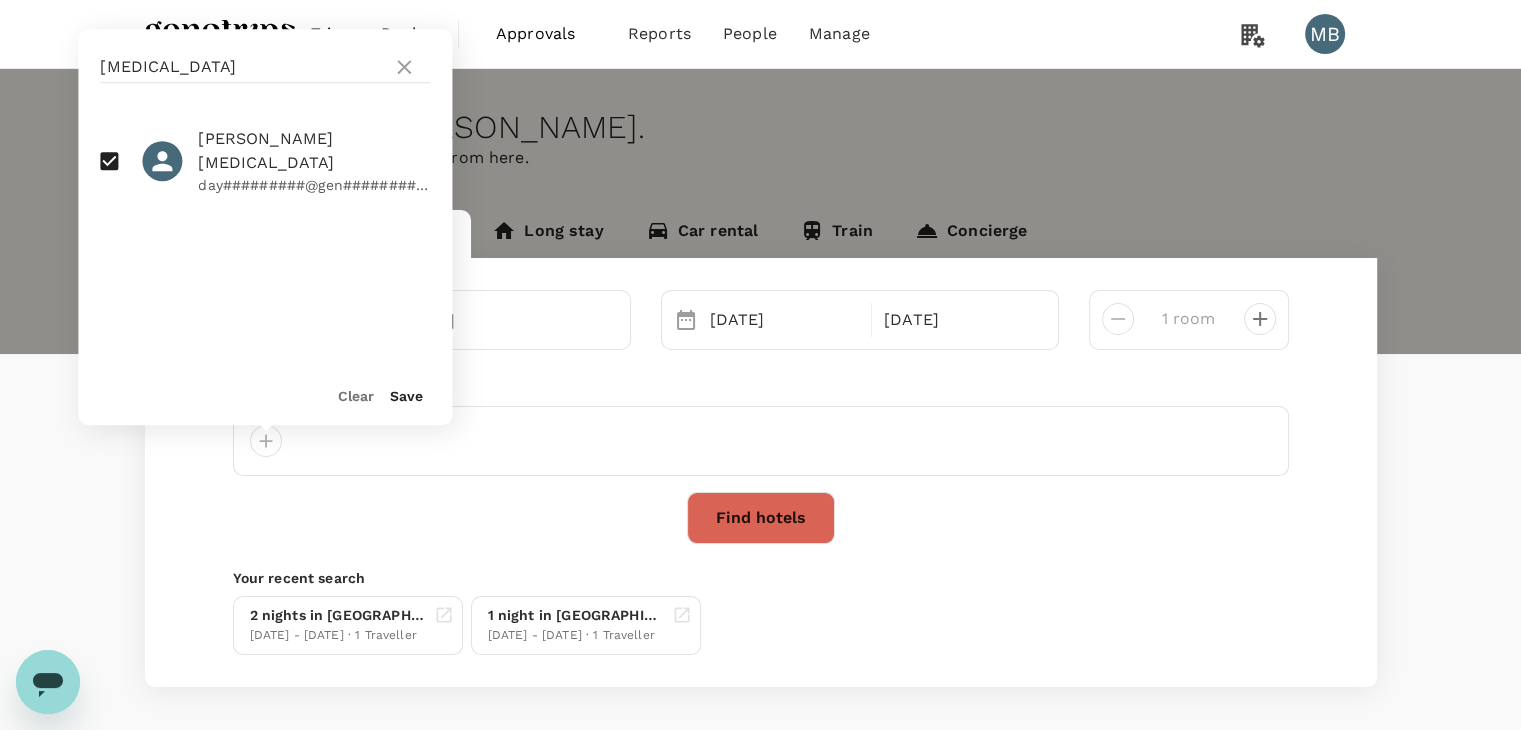 click on "Save" at bounding box center (406, 396) 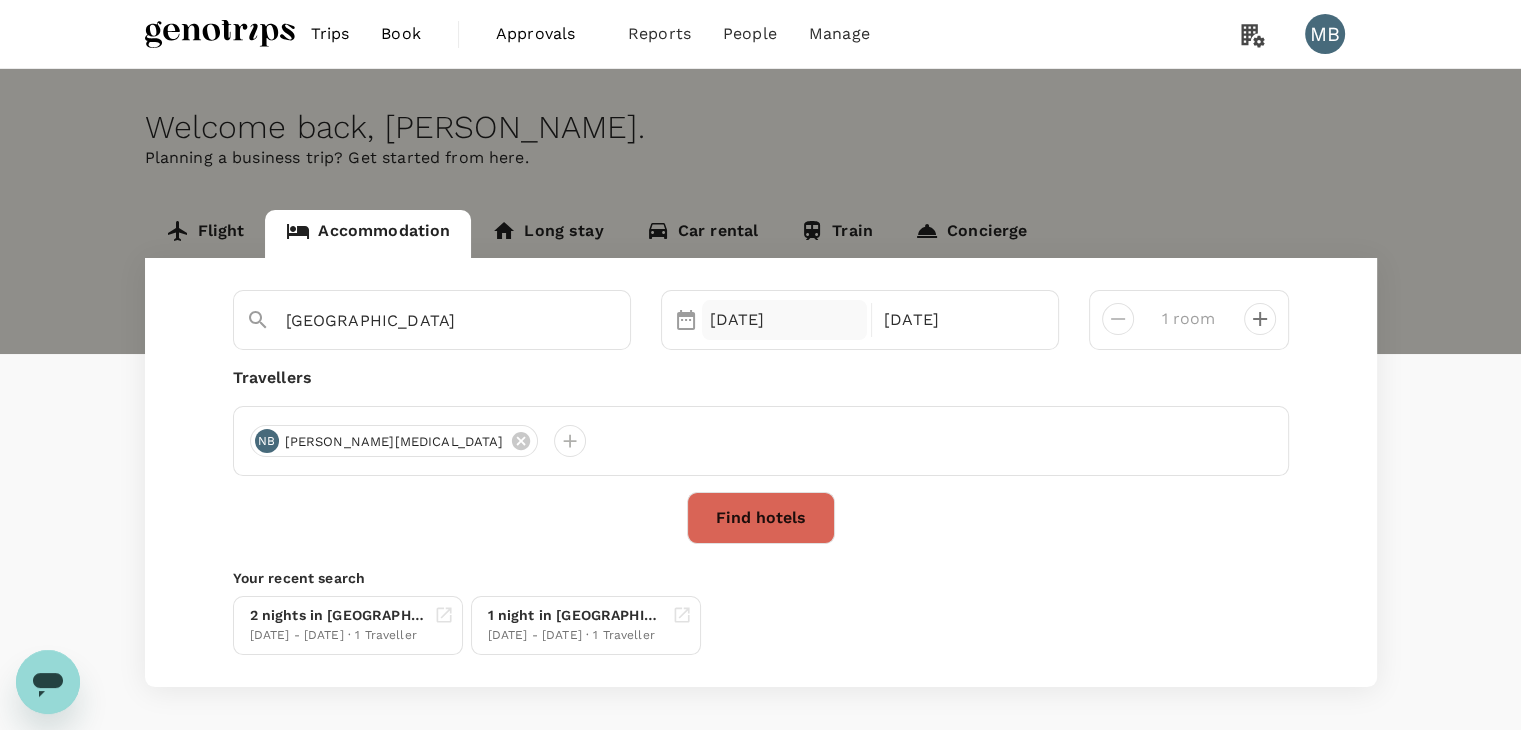 click on "[DATE]" at bounding box center [785, 320] 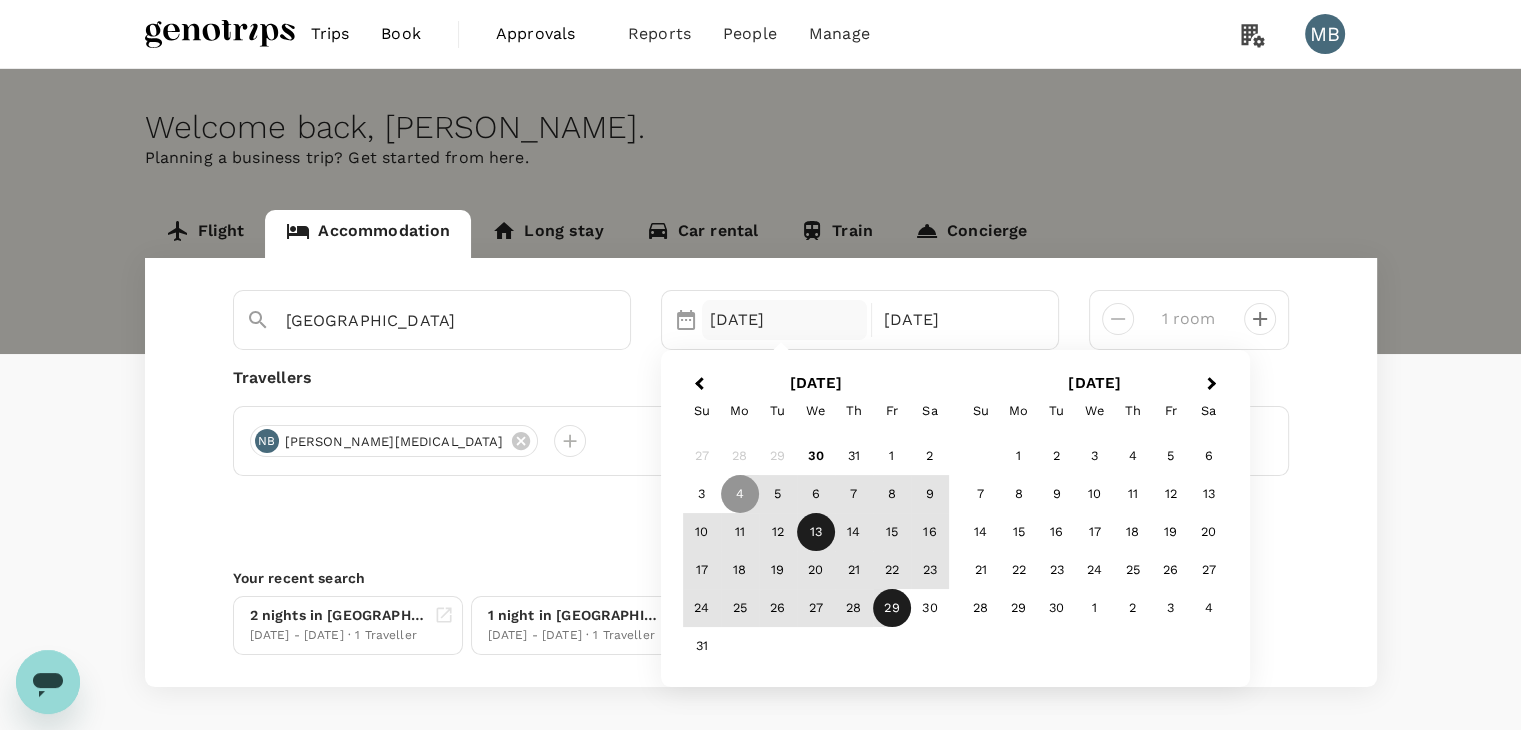 click on "13" at bounding box center (816, 532) 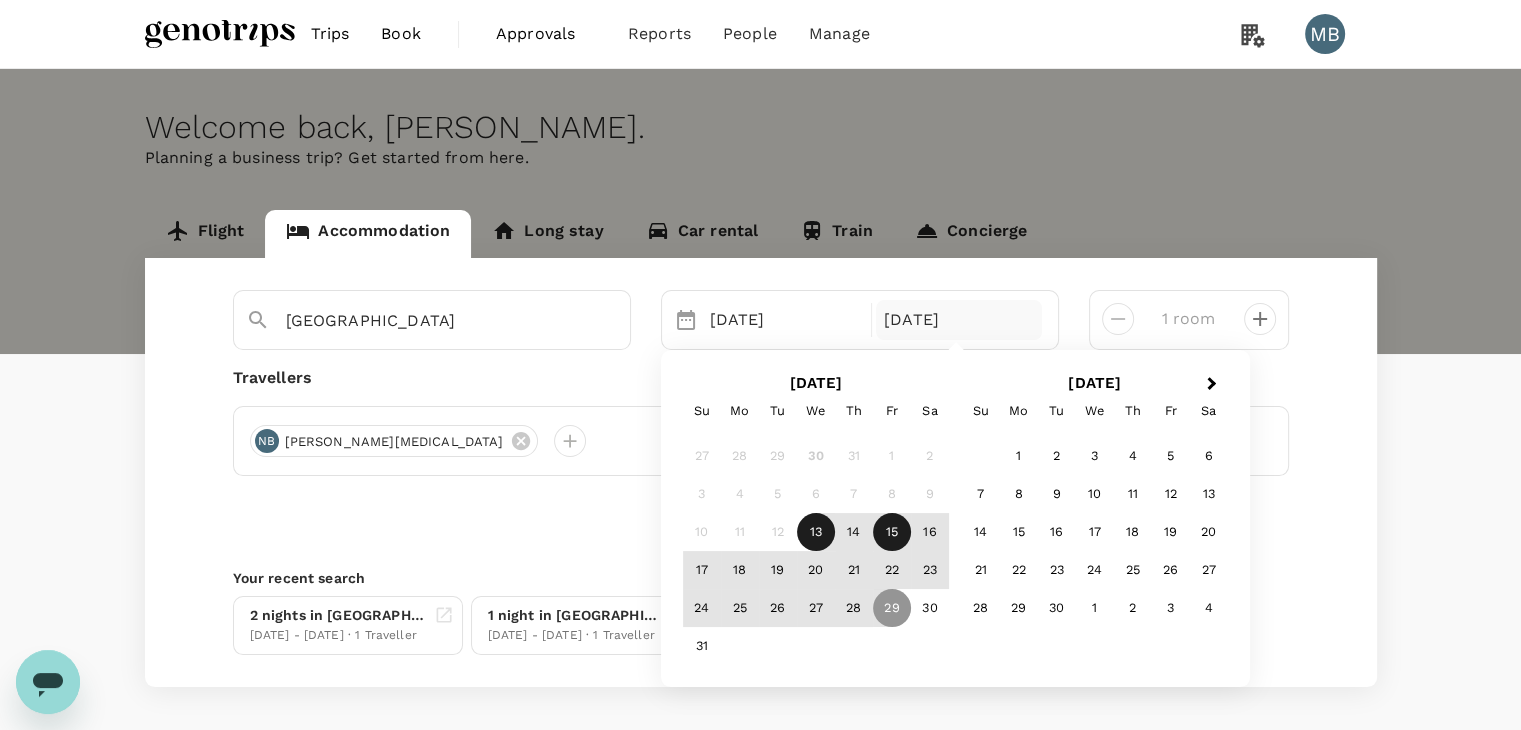 click on "15" at bounding box center (892, 532) 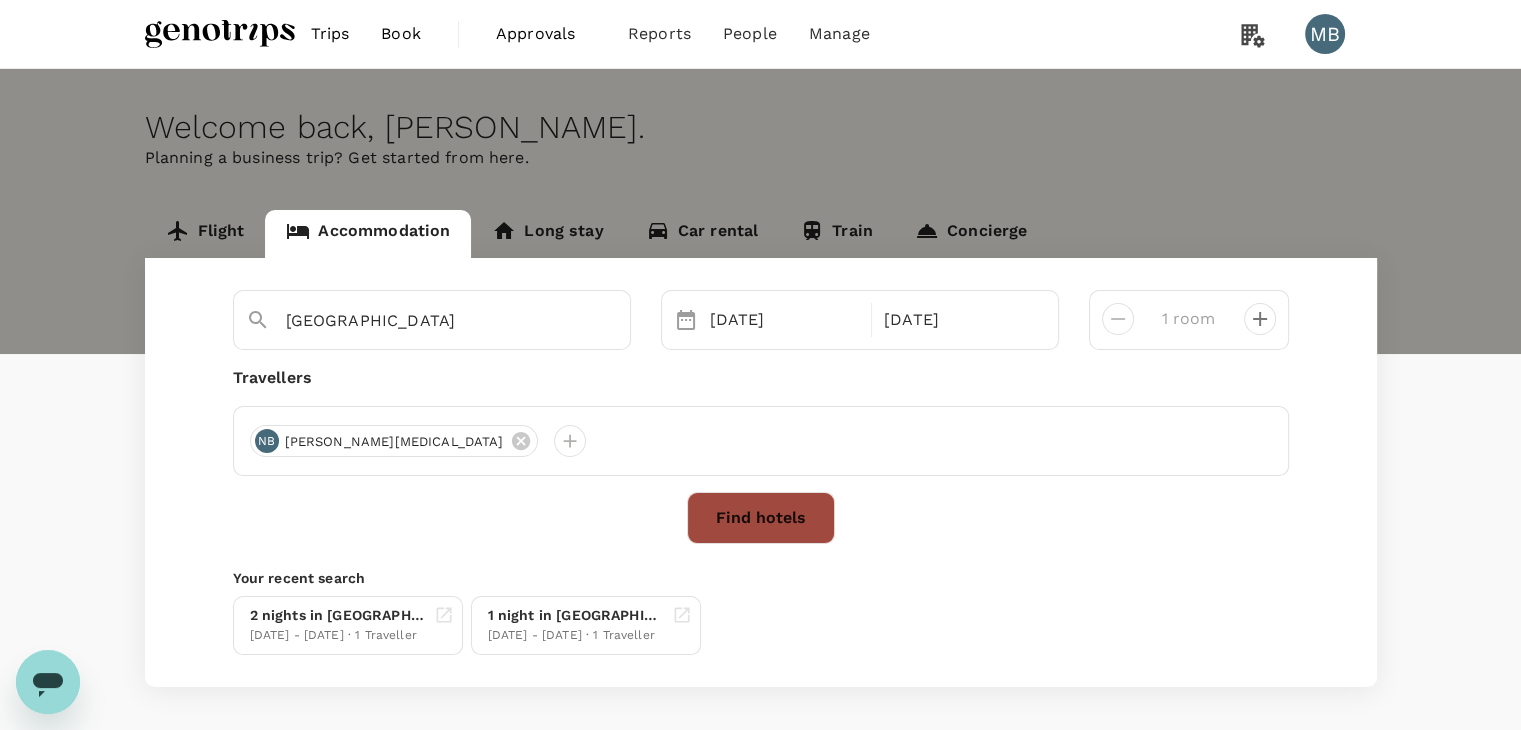 click on "Find hotels" at bounding box center [761, 518] 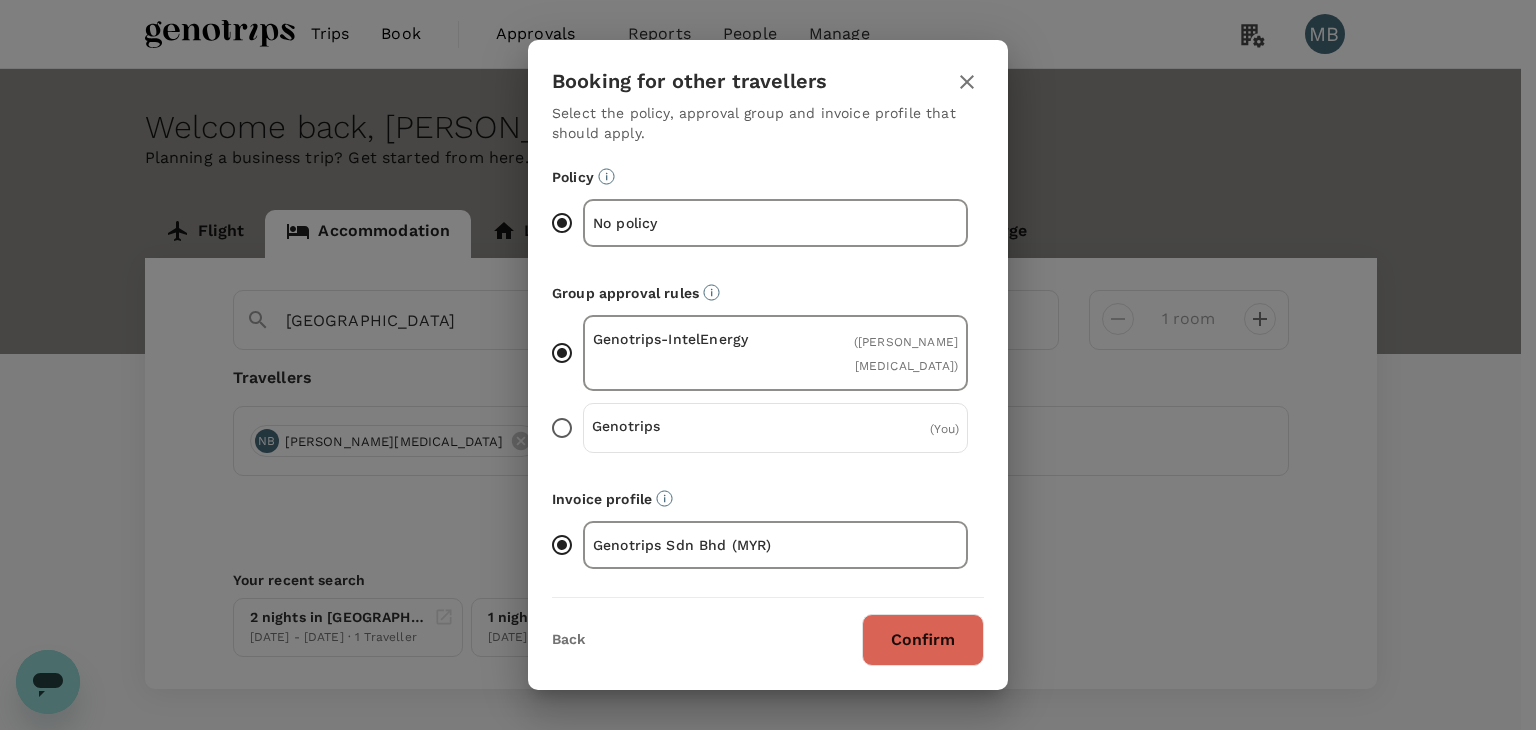 click on "Genotrips ( You )" at bounding box center [562, 428] 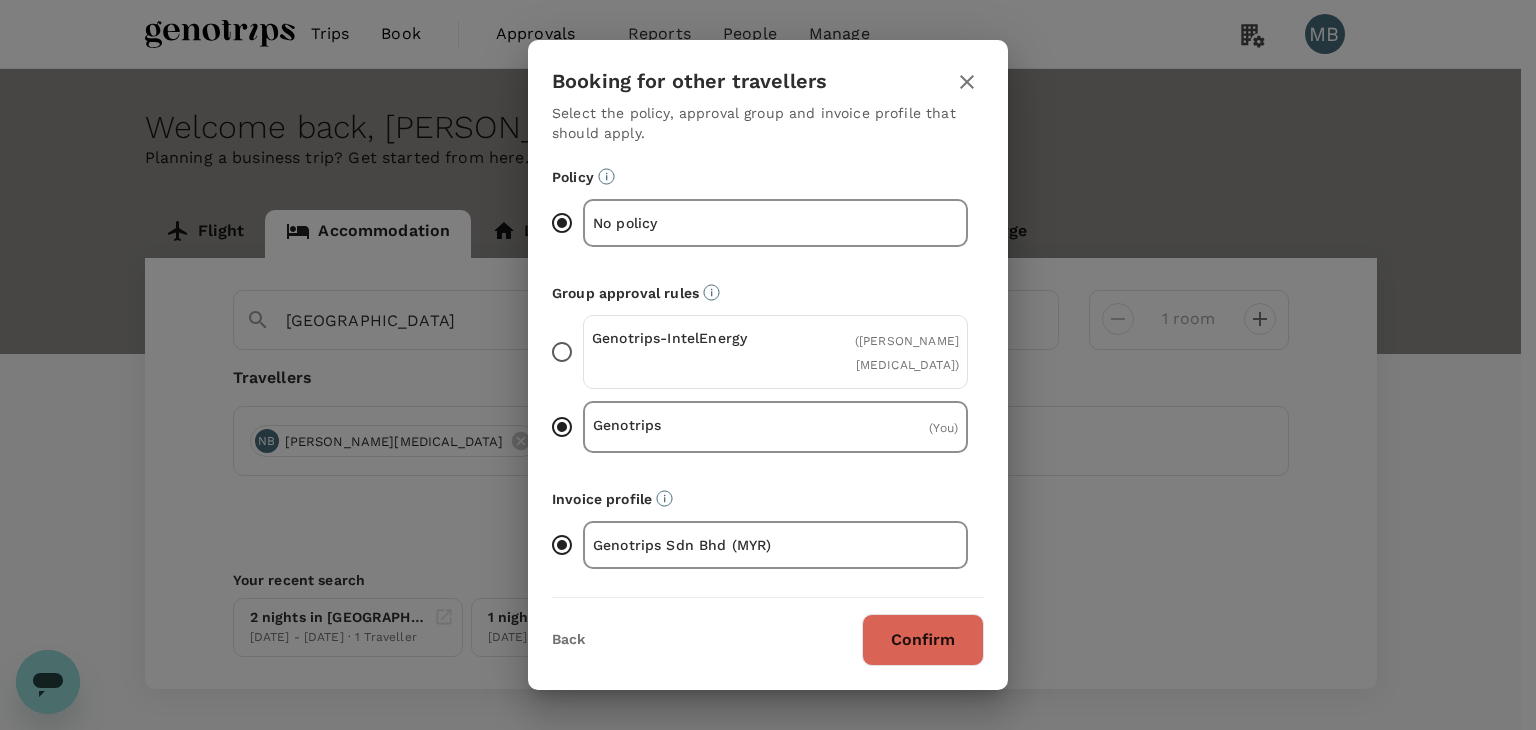 click on "Confirm" at bounding box center (923, 640) 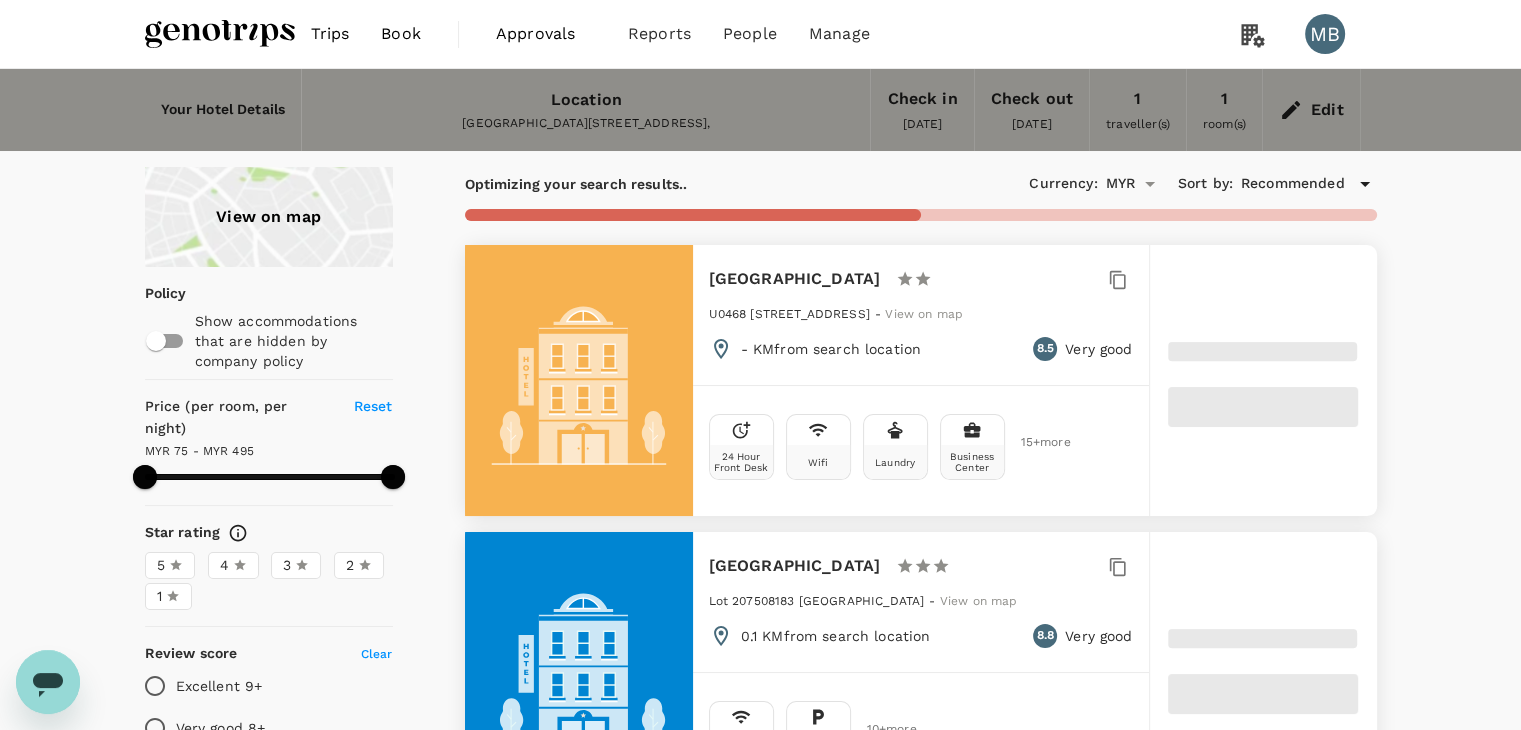 type on "494.84" 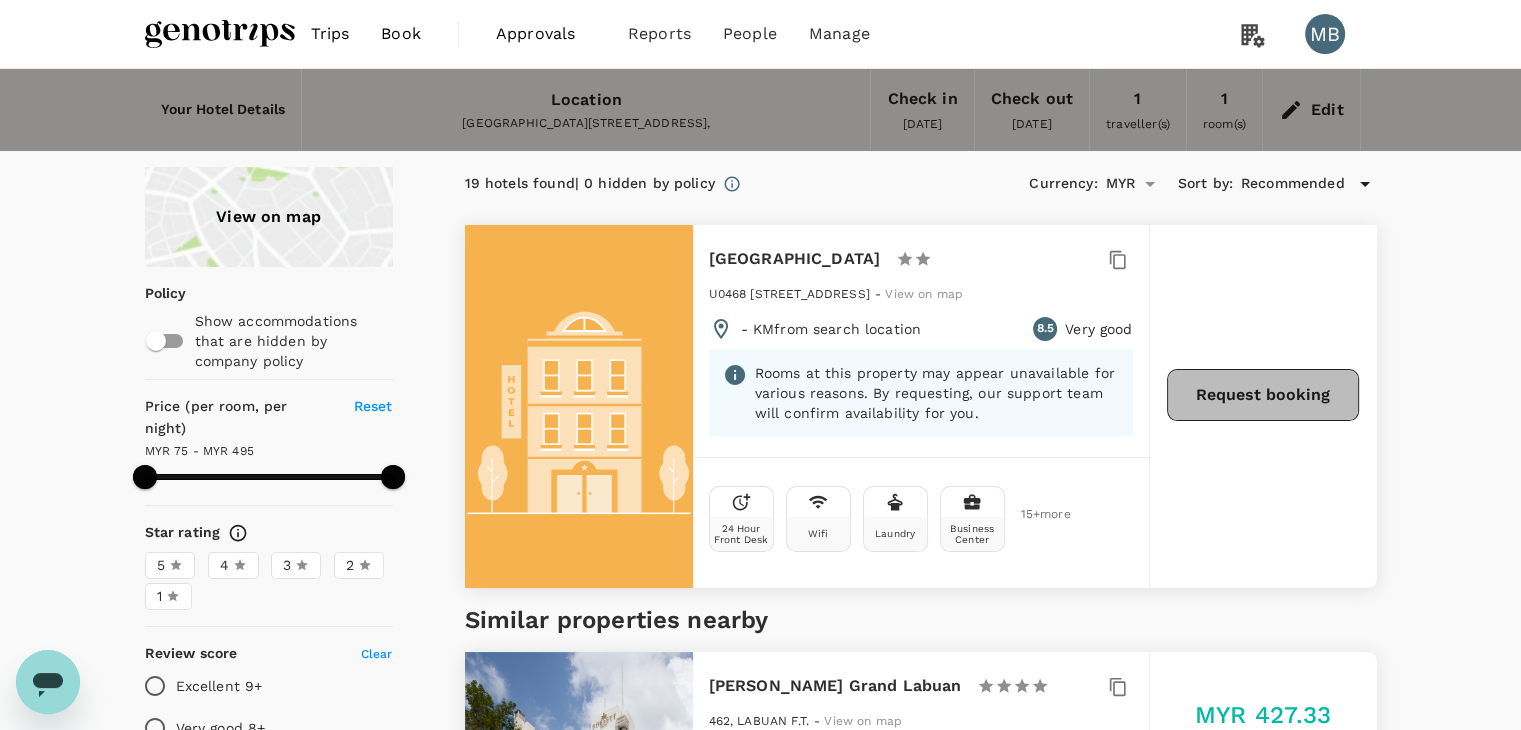 click on "Request booking" at bounding box center [1263, 395] 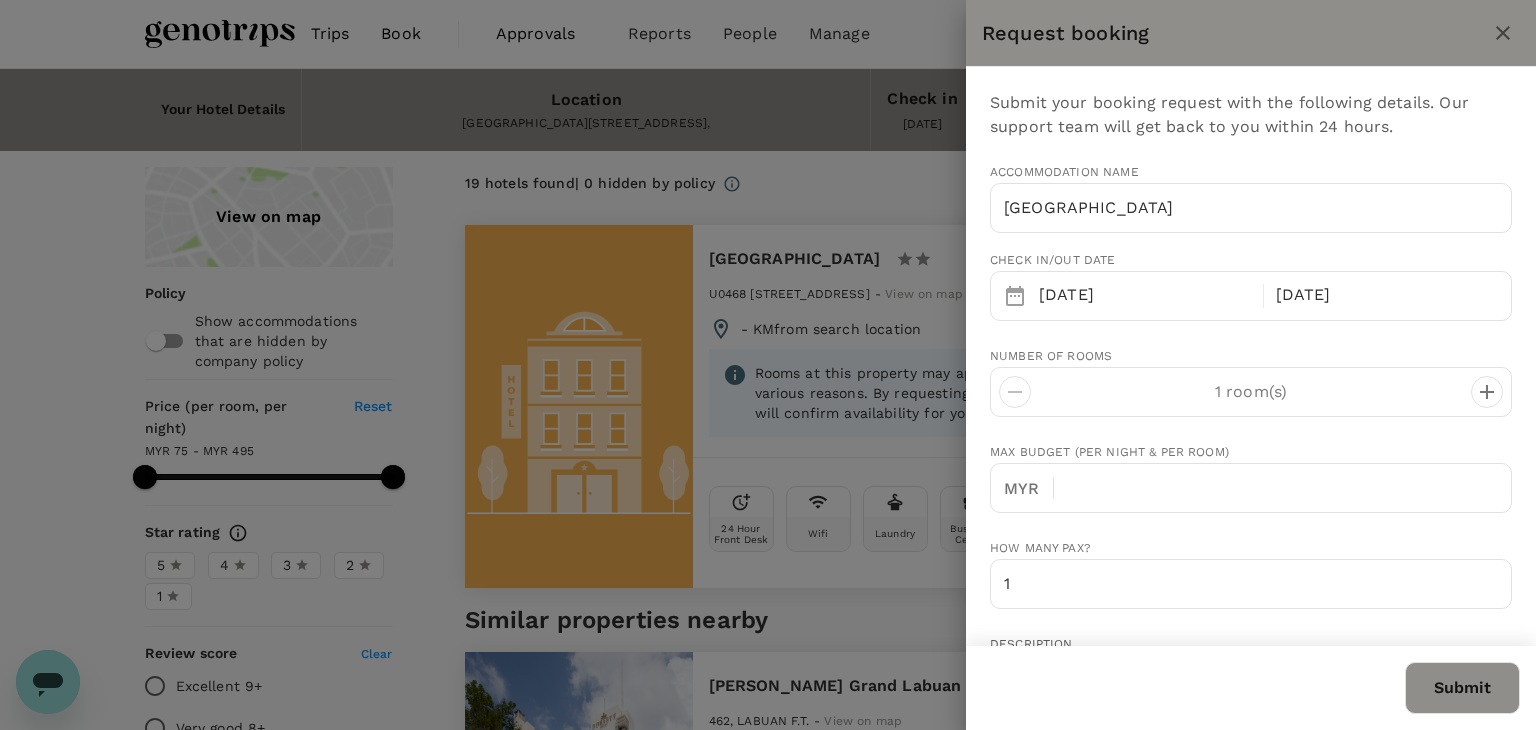 type on "[EMAIL_ADDRESS][DOMAIN_NAME]" 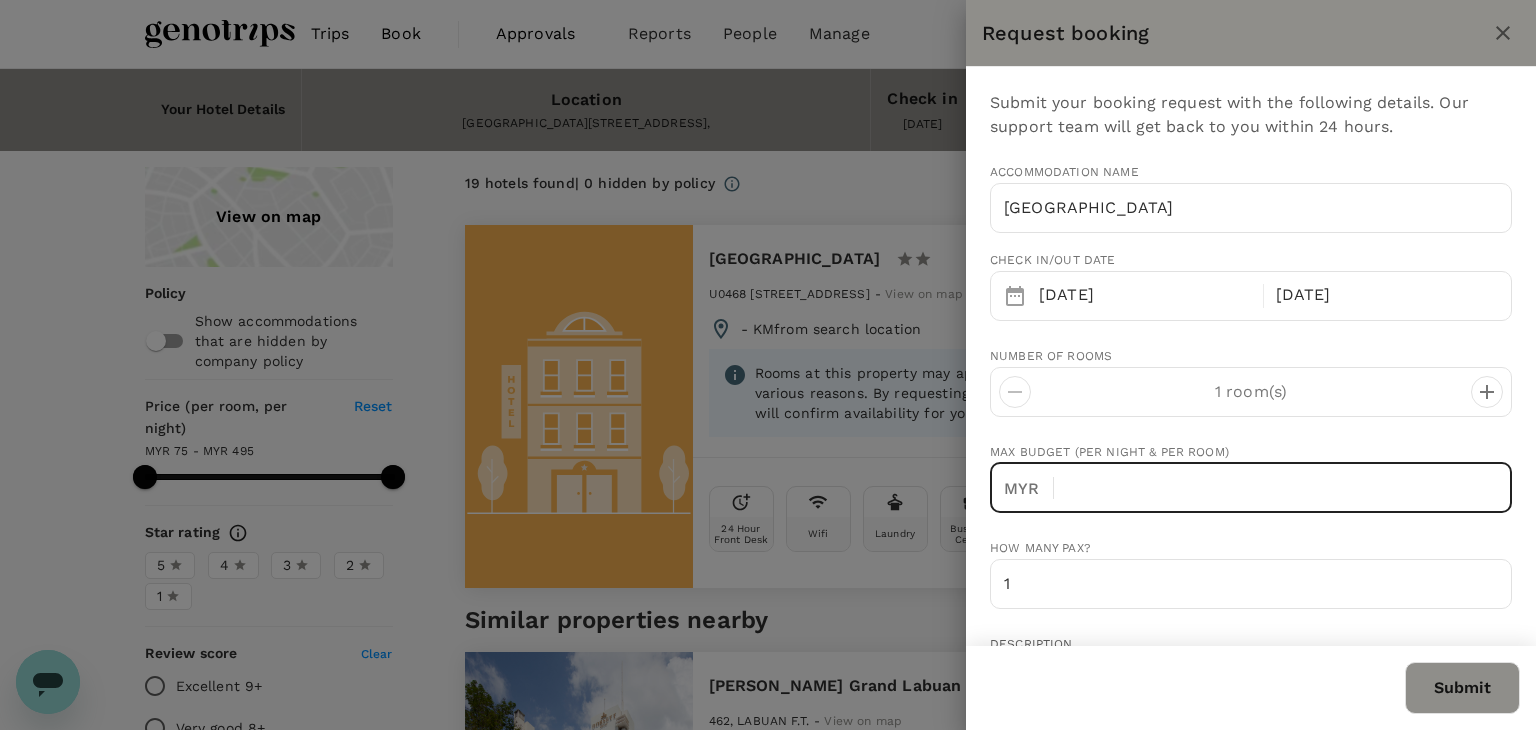 click at bounding box center (1291, 488) 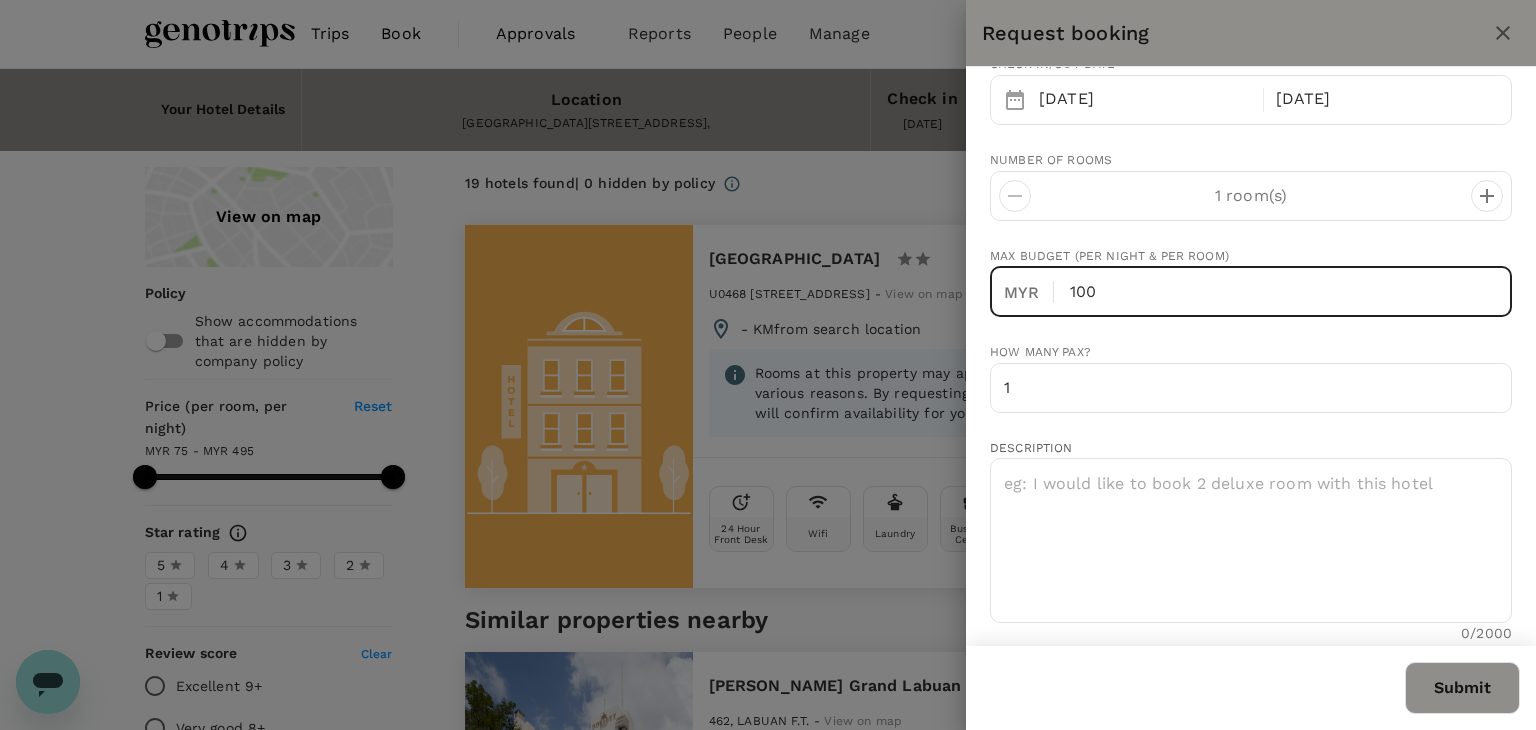 scroll, scrollTop: 200, scrollLeft: 0, axis: vertical 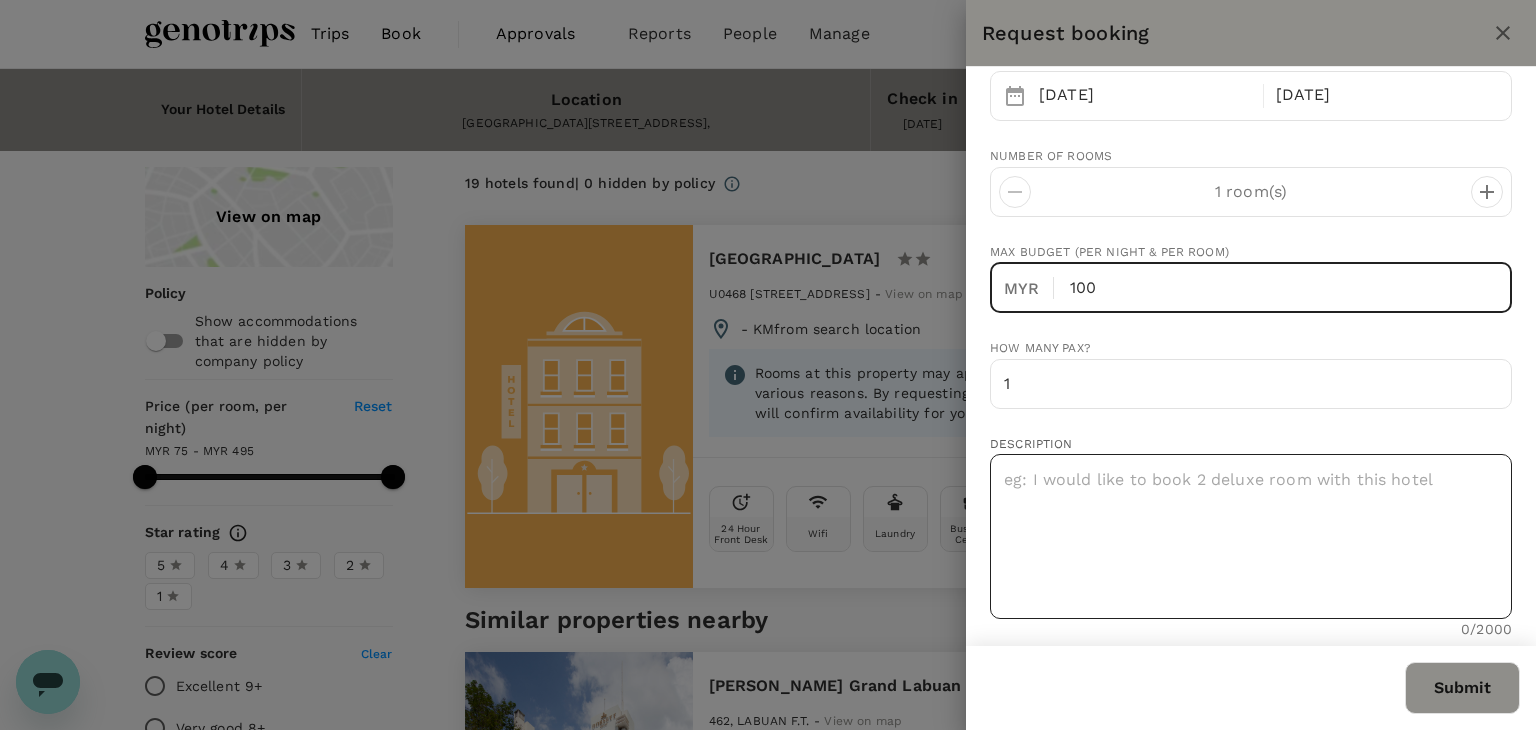 type on "100" 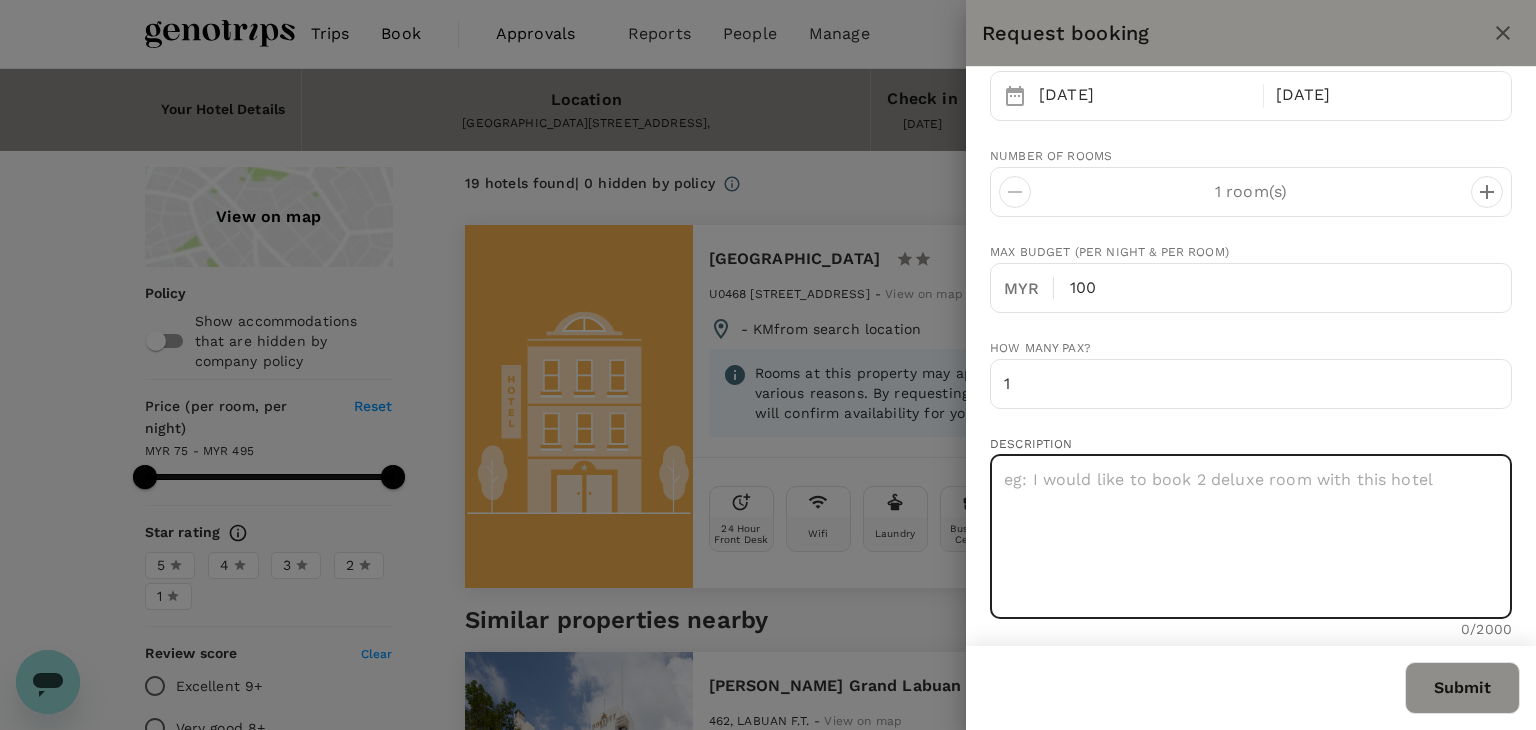 click at bounding box center (1251, 536) 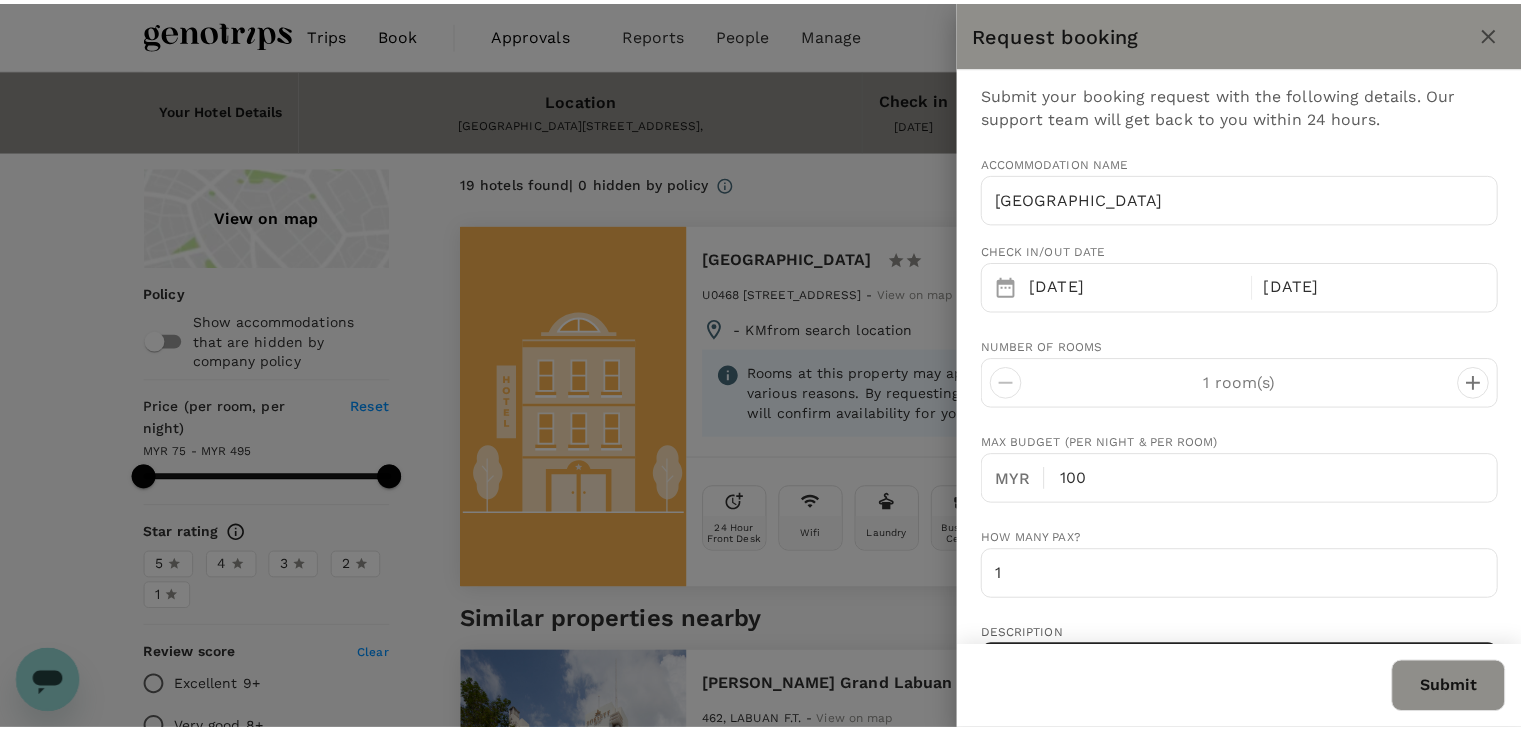 scroll, scrollTop: 0, scrollLeft: 0, axis: both 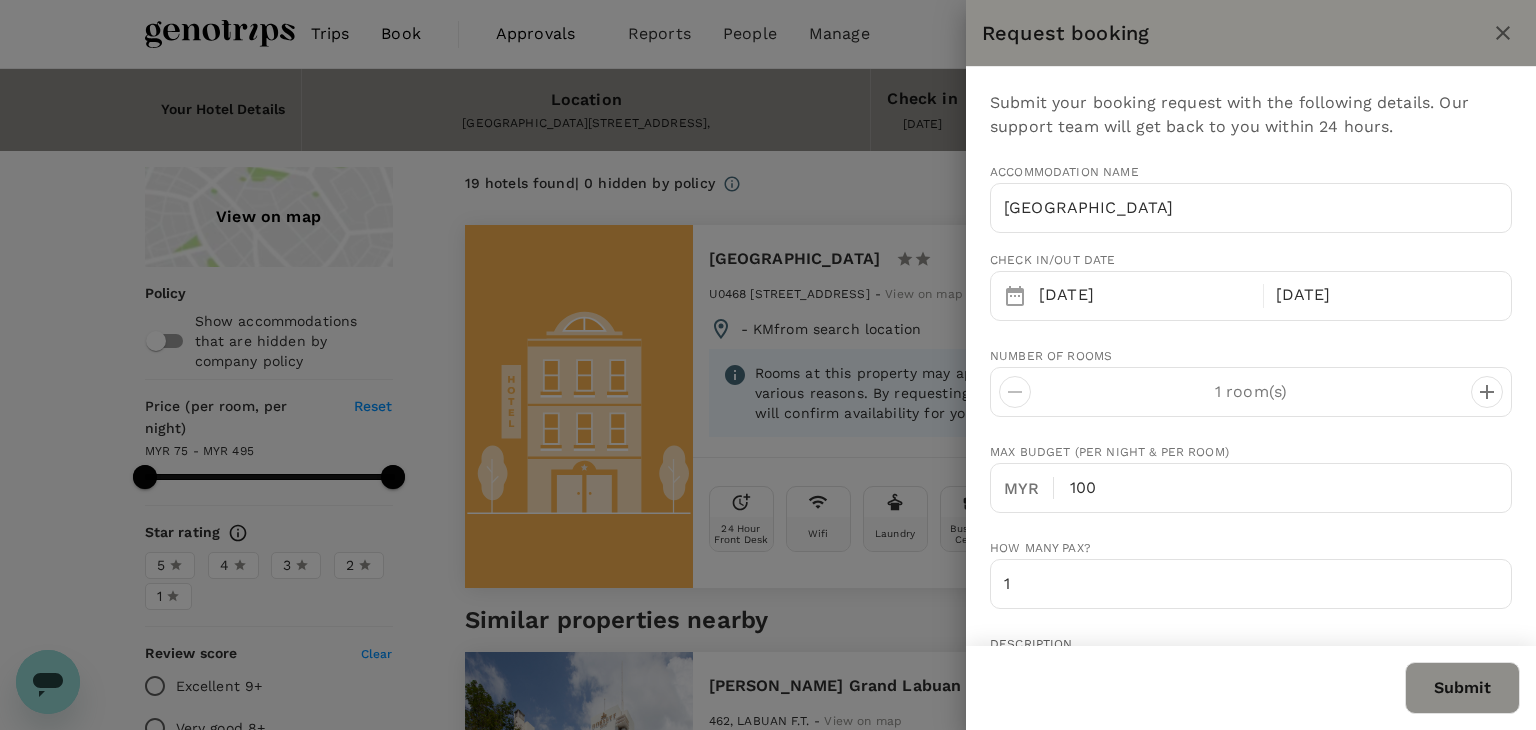 type on "Superior room with breakfast" 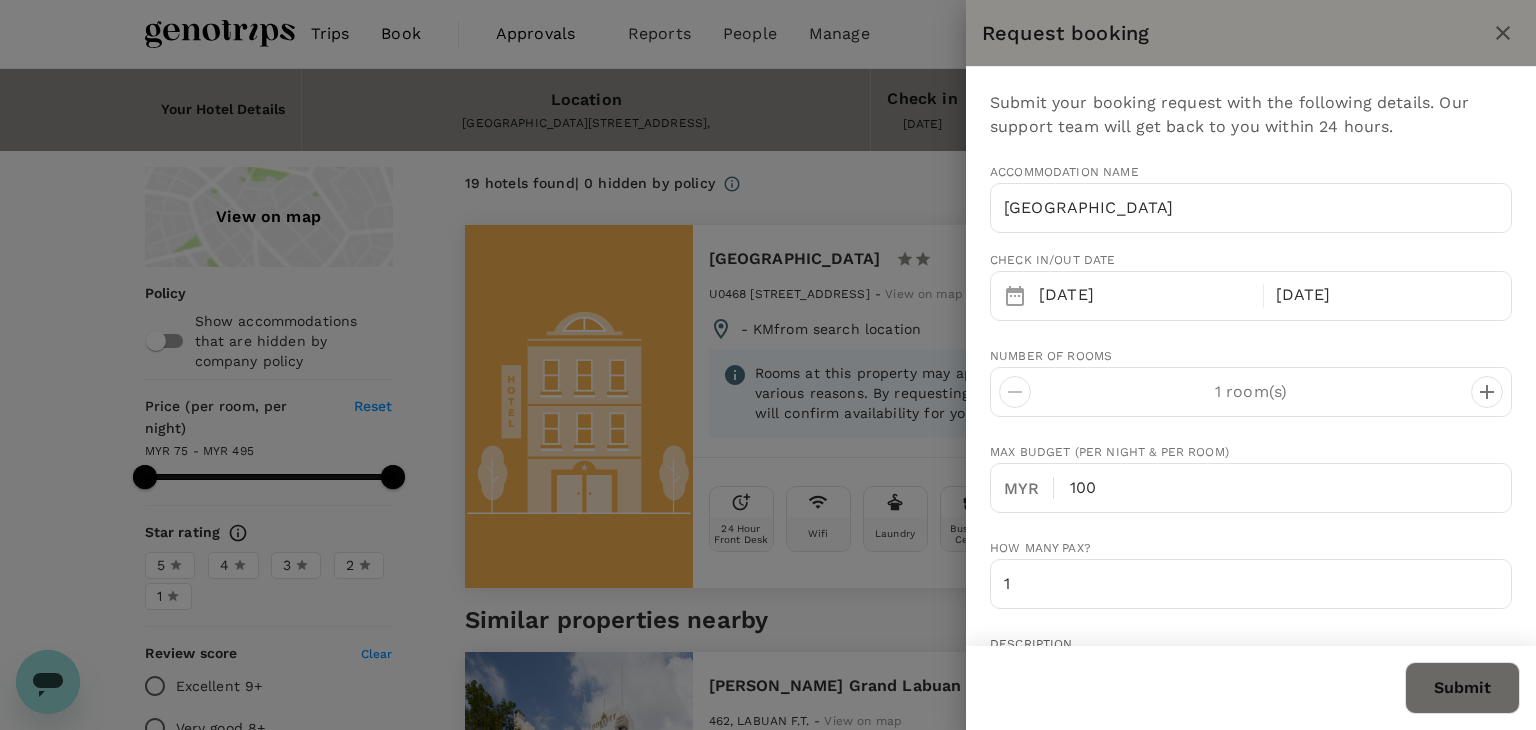 click on "Submit" at bounding box center [1462, 688] 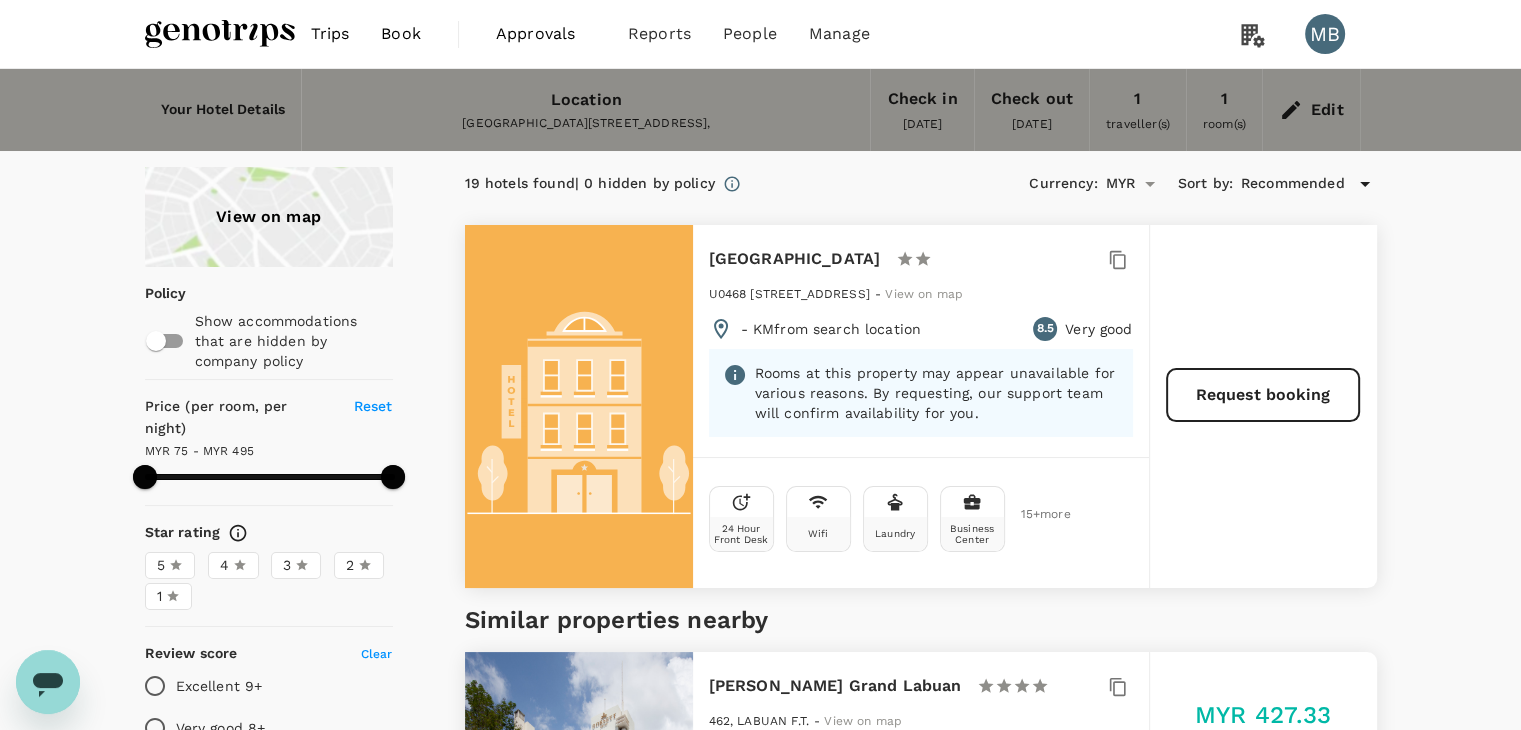 click on "Book" at bounding box center (401, 34) 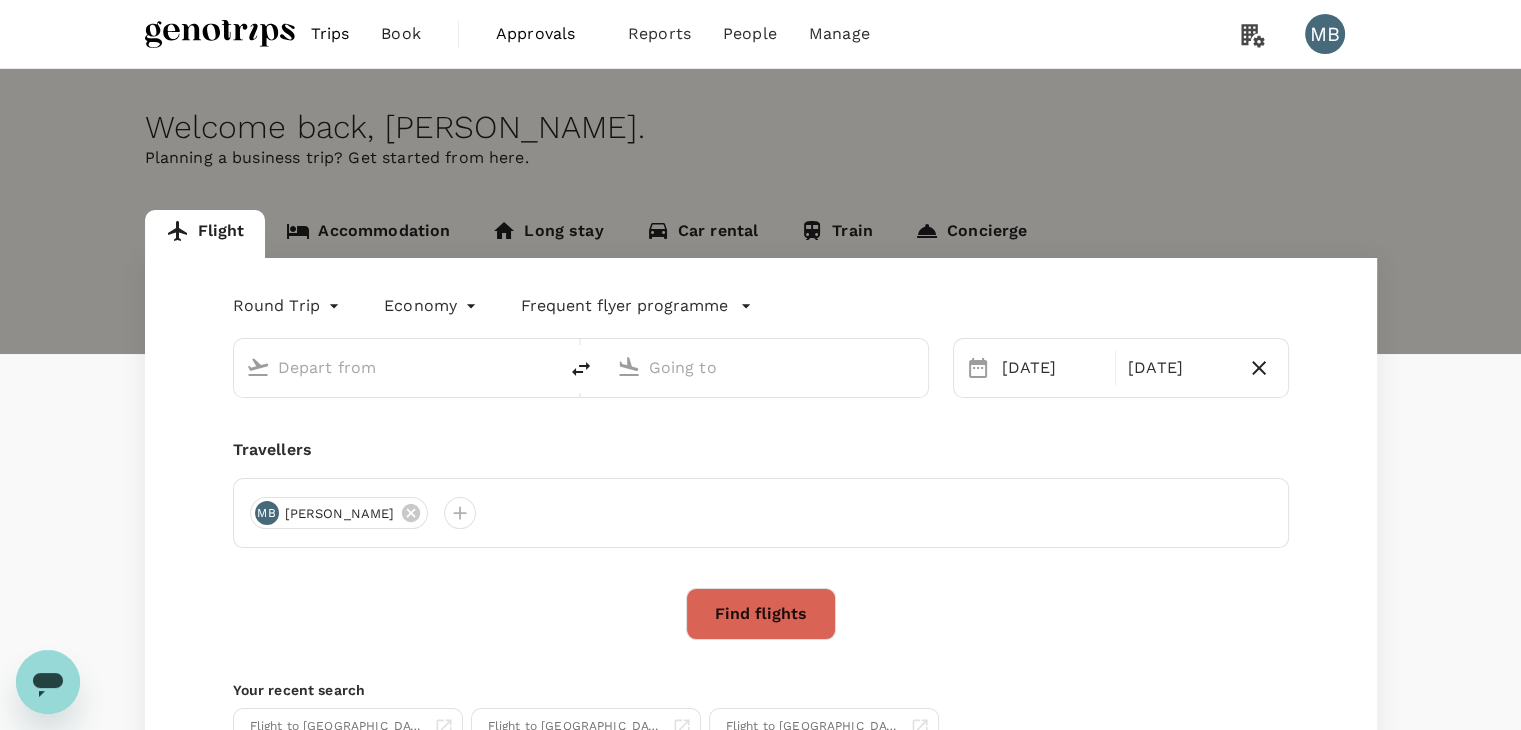 type on "Miri Intl (MYY)" 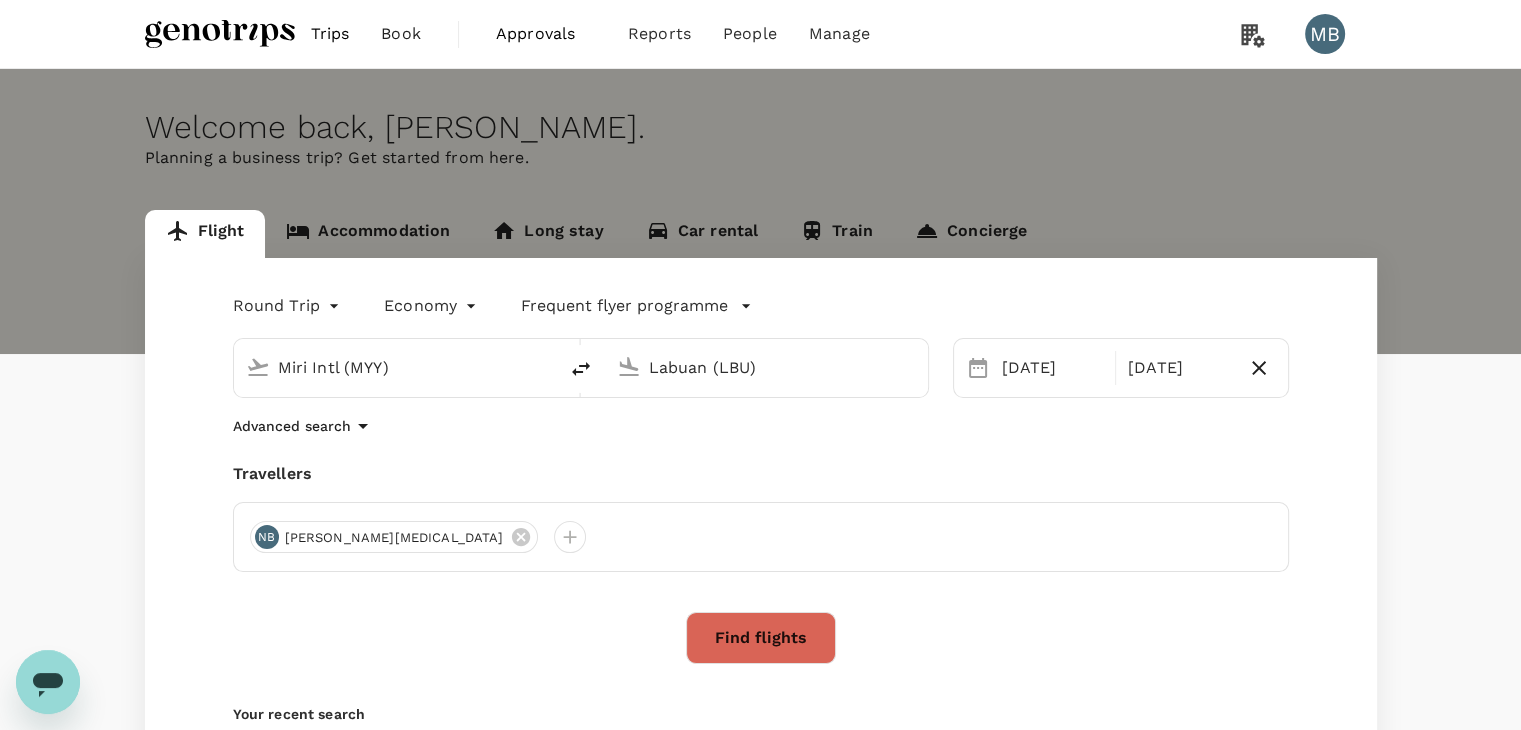 type 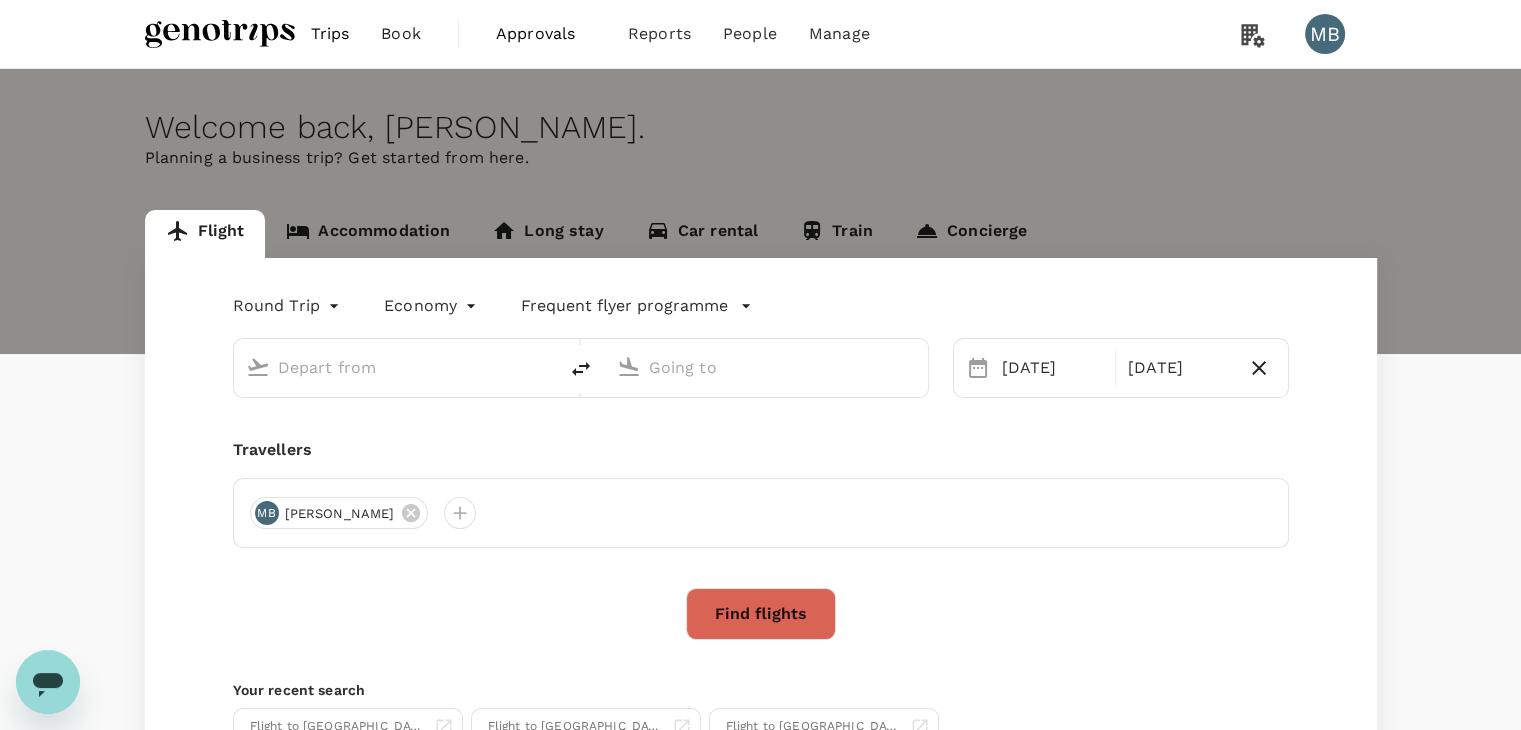 type on "Miri Intl (MYY)" 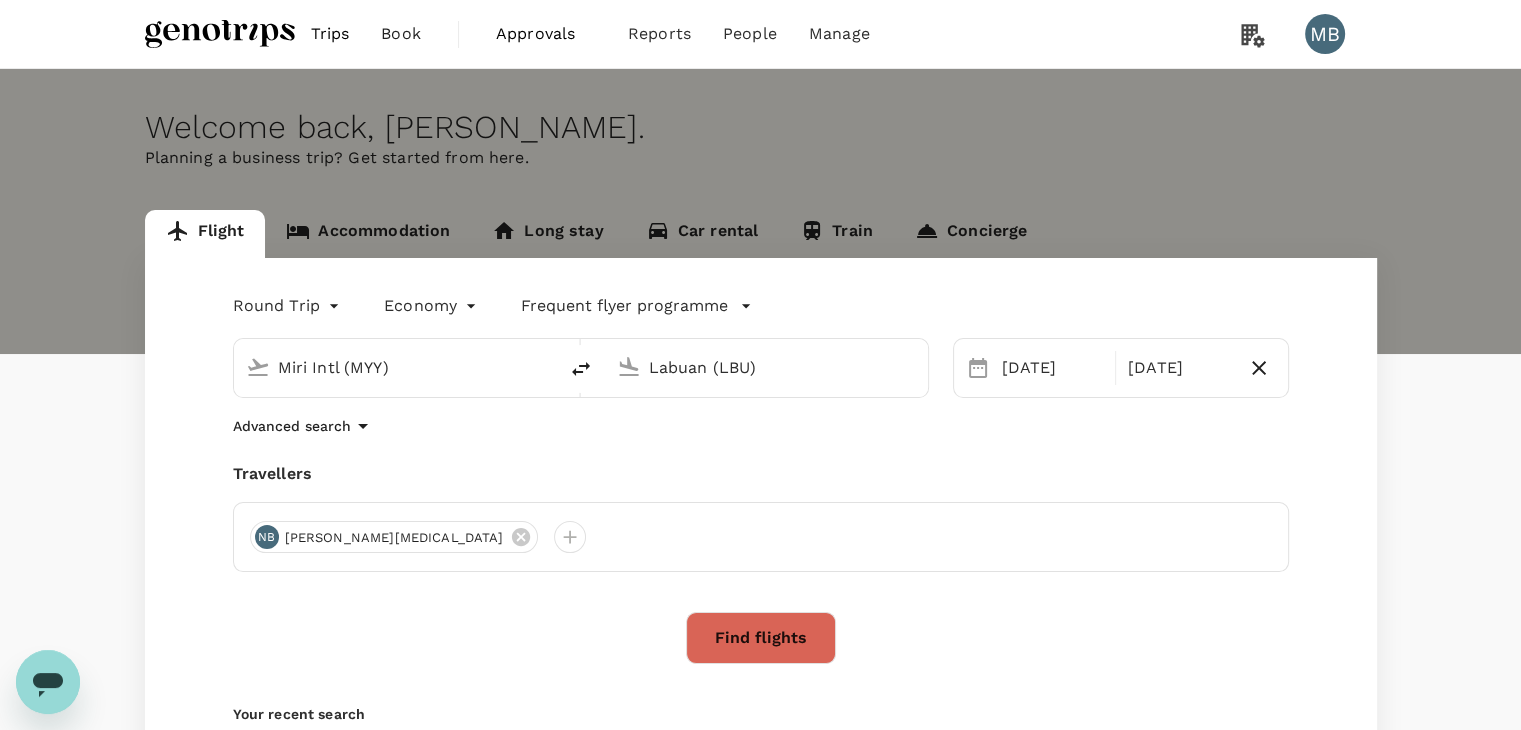 click on "Trips" at bounding box center (330, 34) 